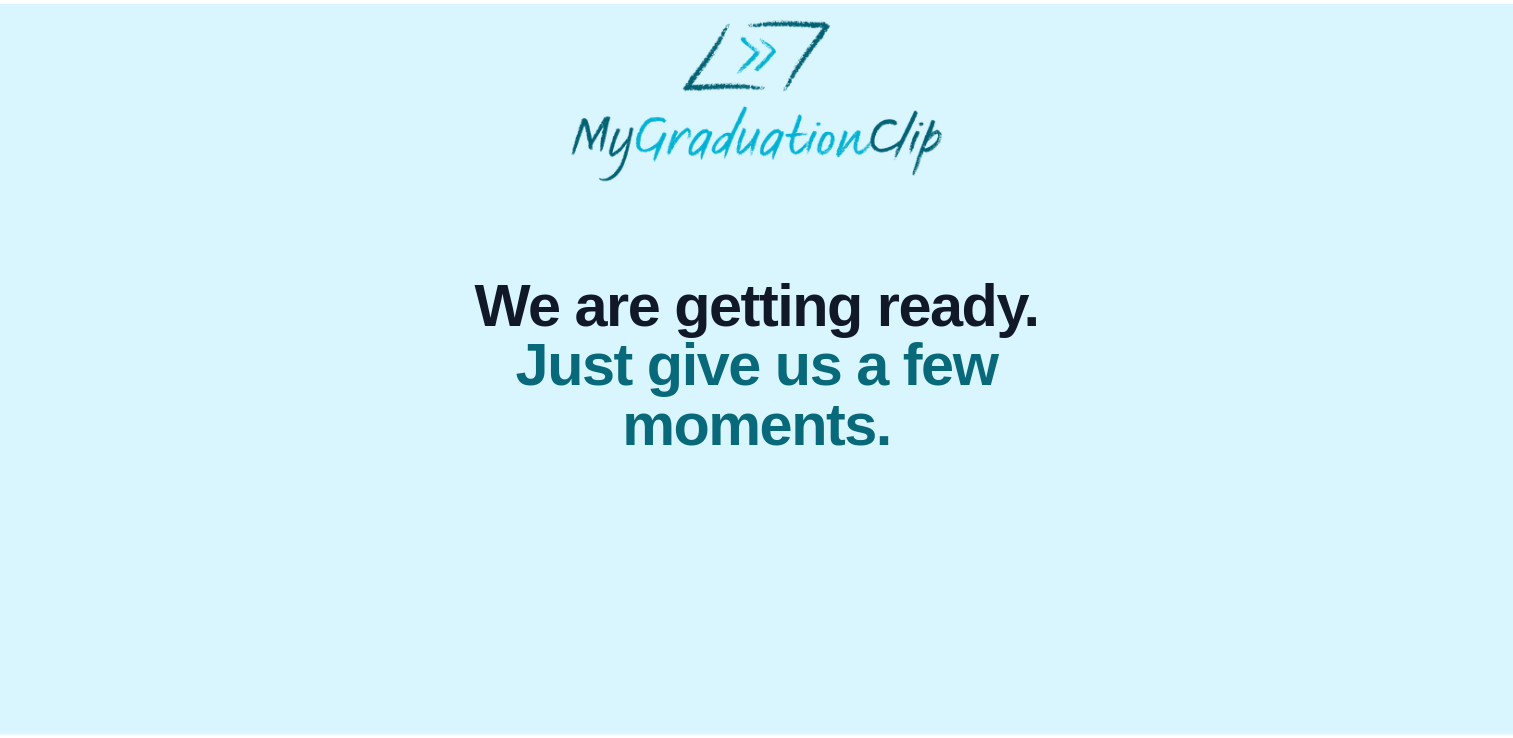 scroll, scrollTop: 0, scrollLeft: 0, axis: both 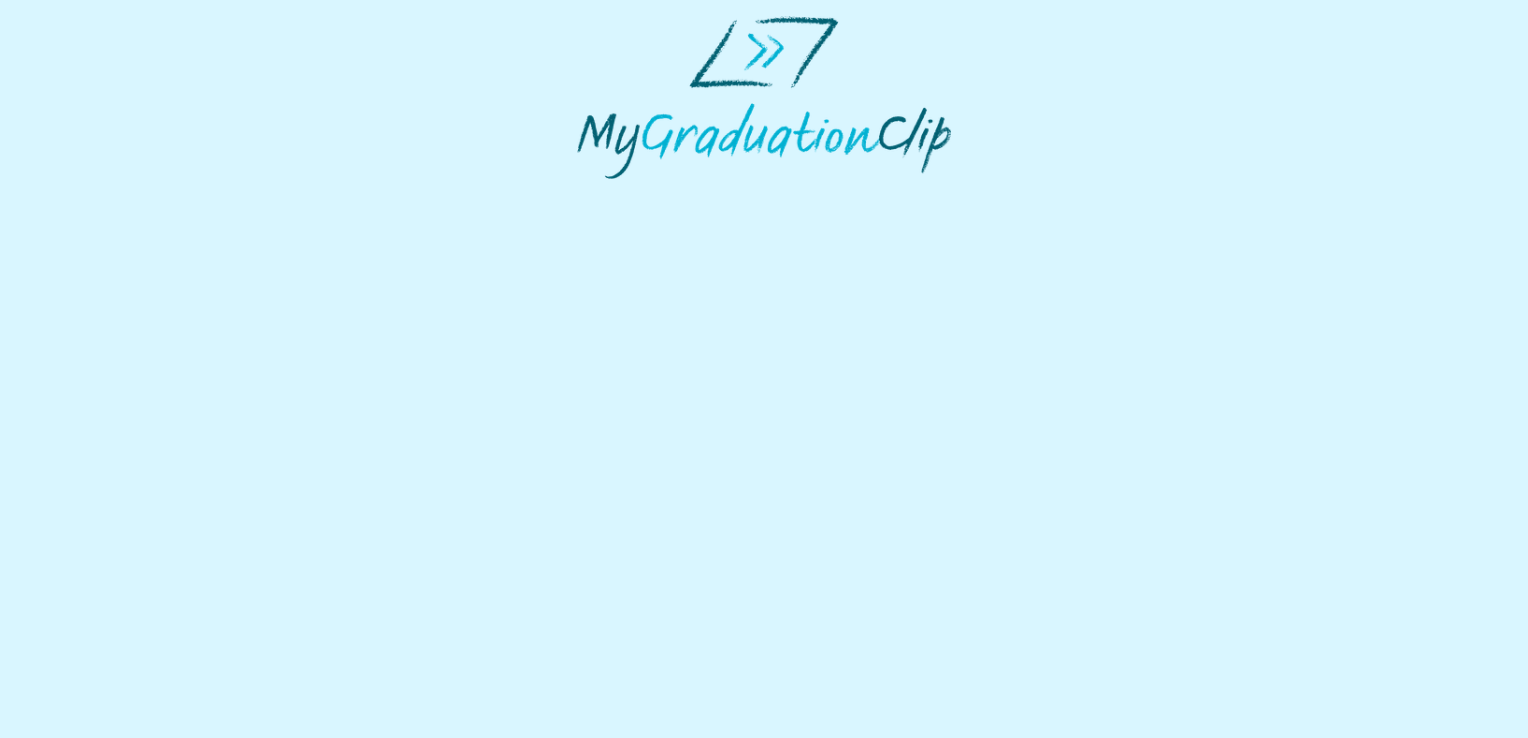 select on "**********" 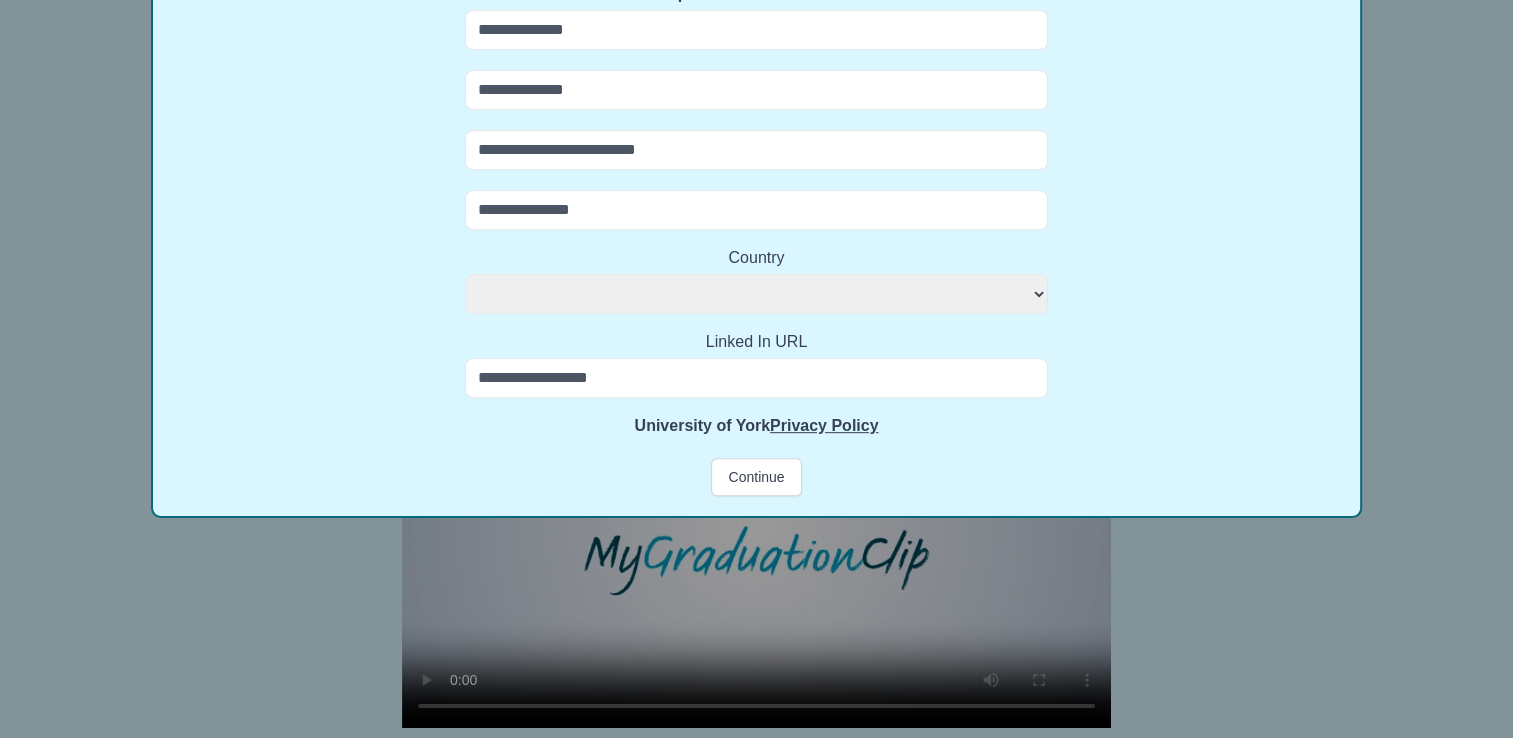 scroll, scrollTop: 816, scrollLeft: 0, axis: vertical 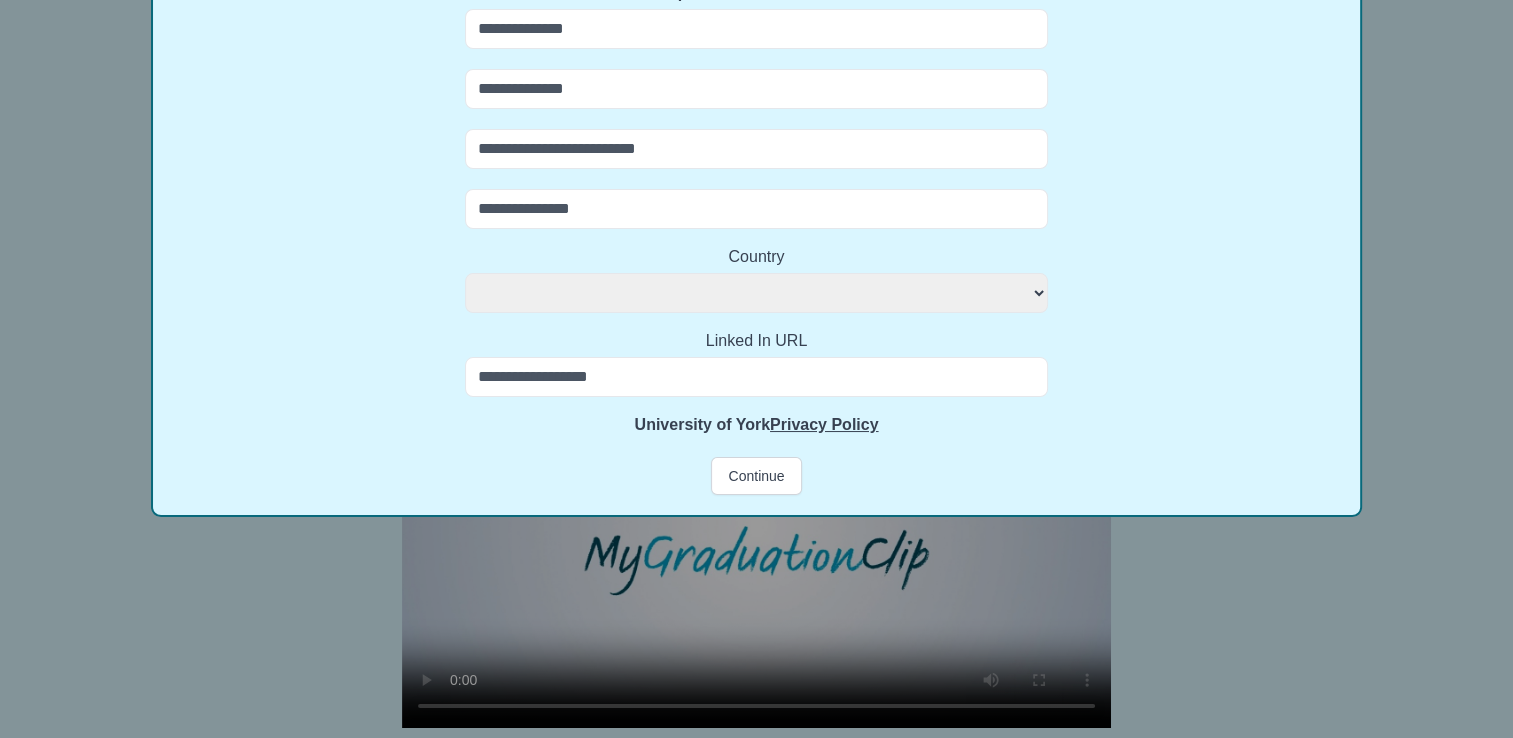 click on "Linked In URL" at bounding box center (756, 377) 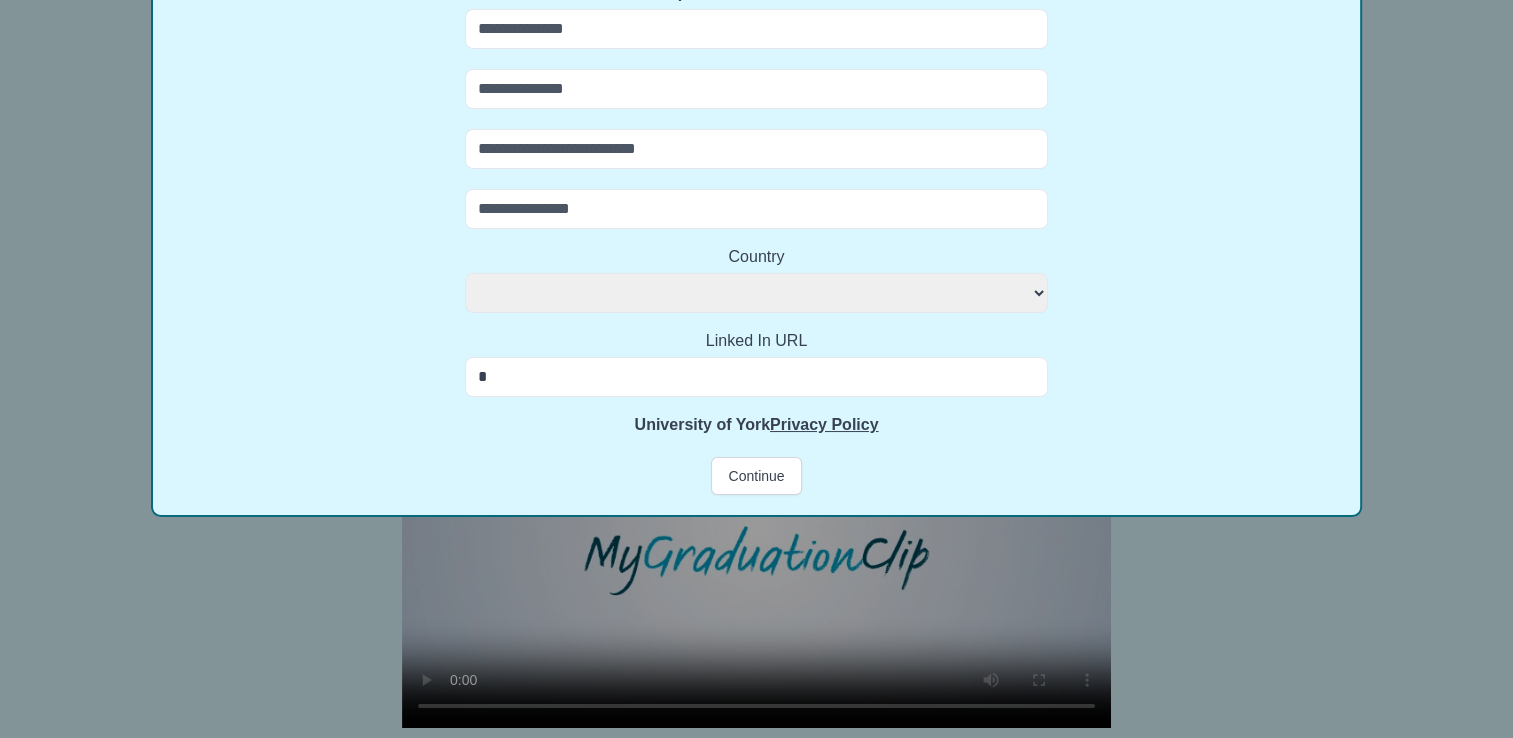select 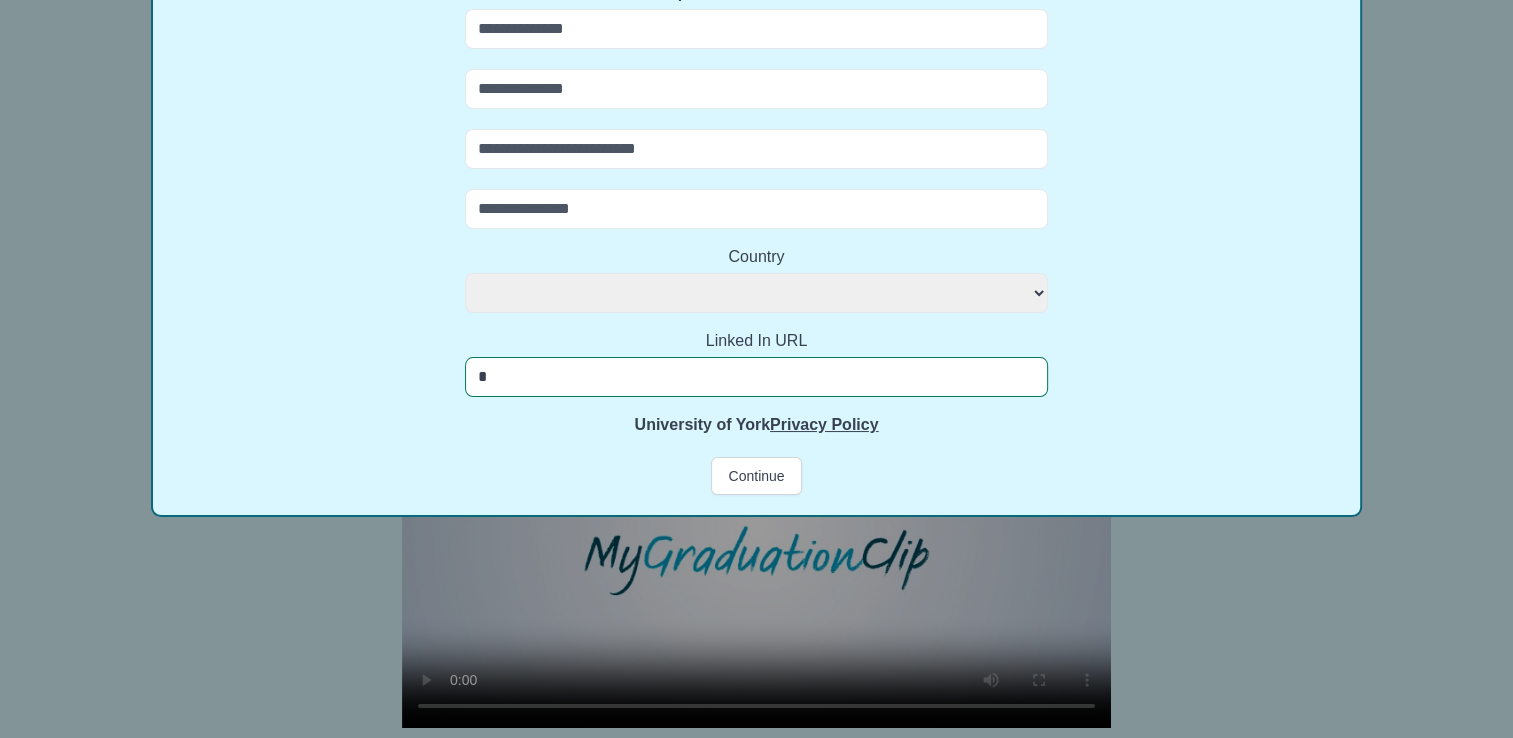 type on "**" 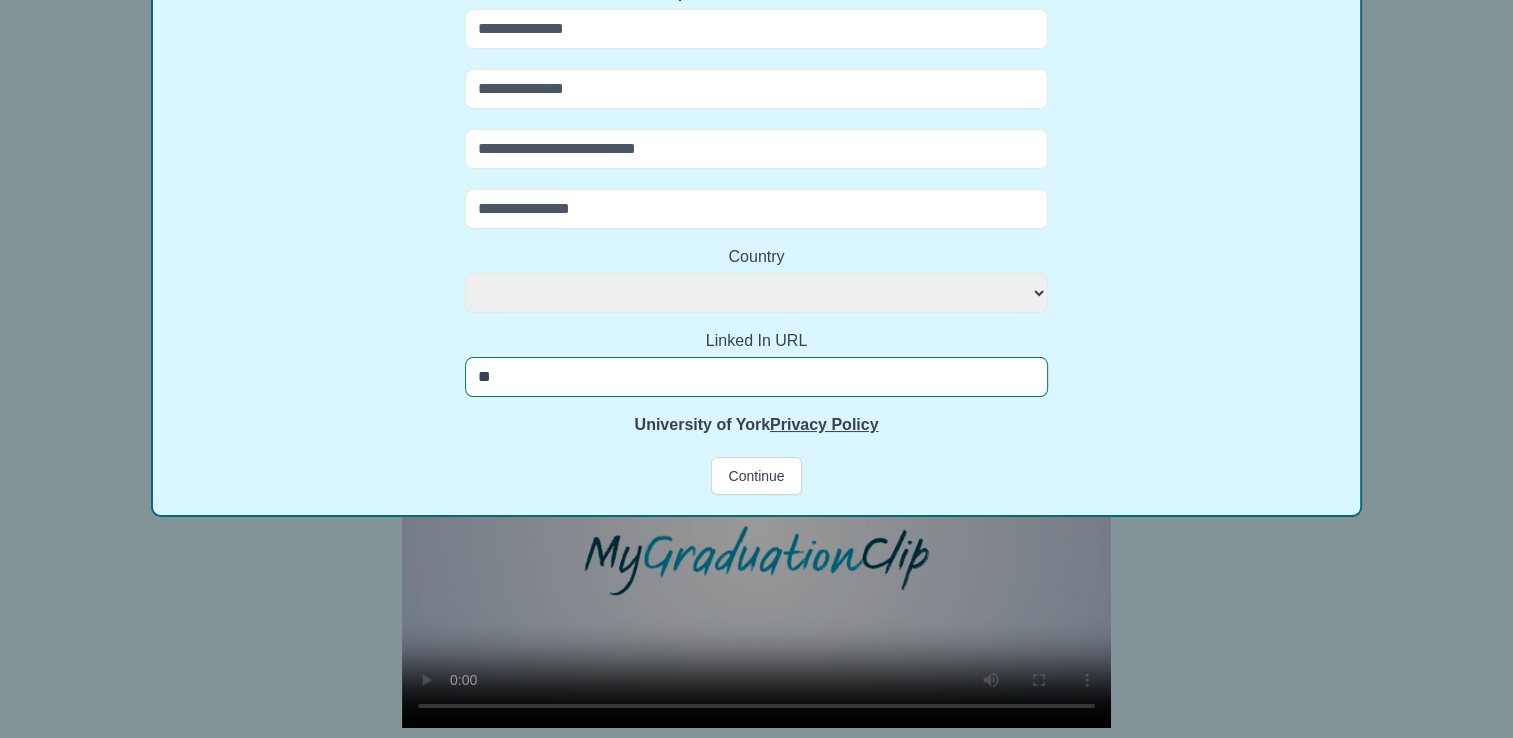 select 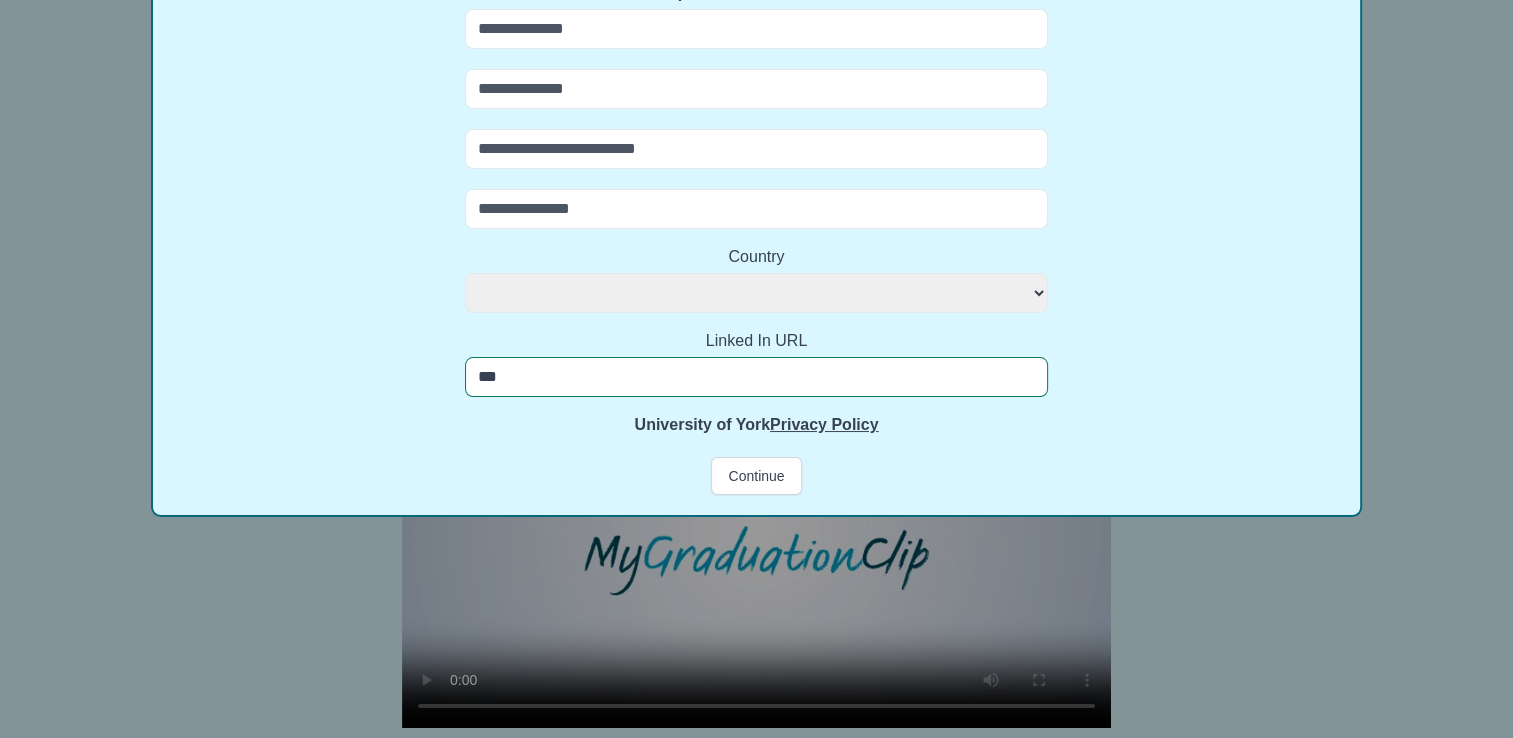 select 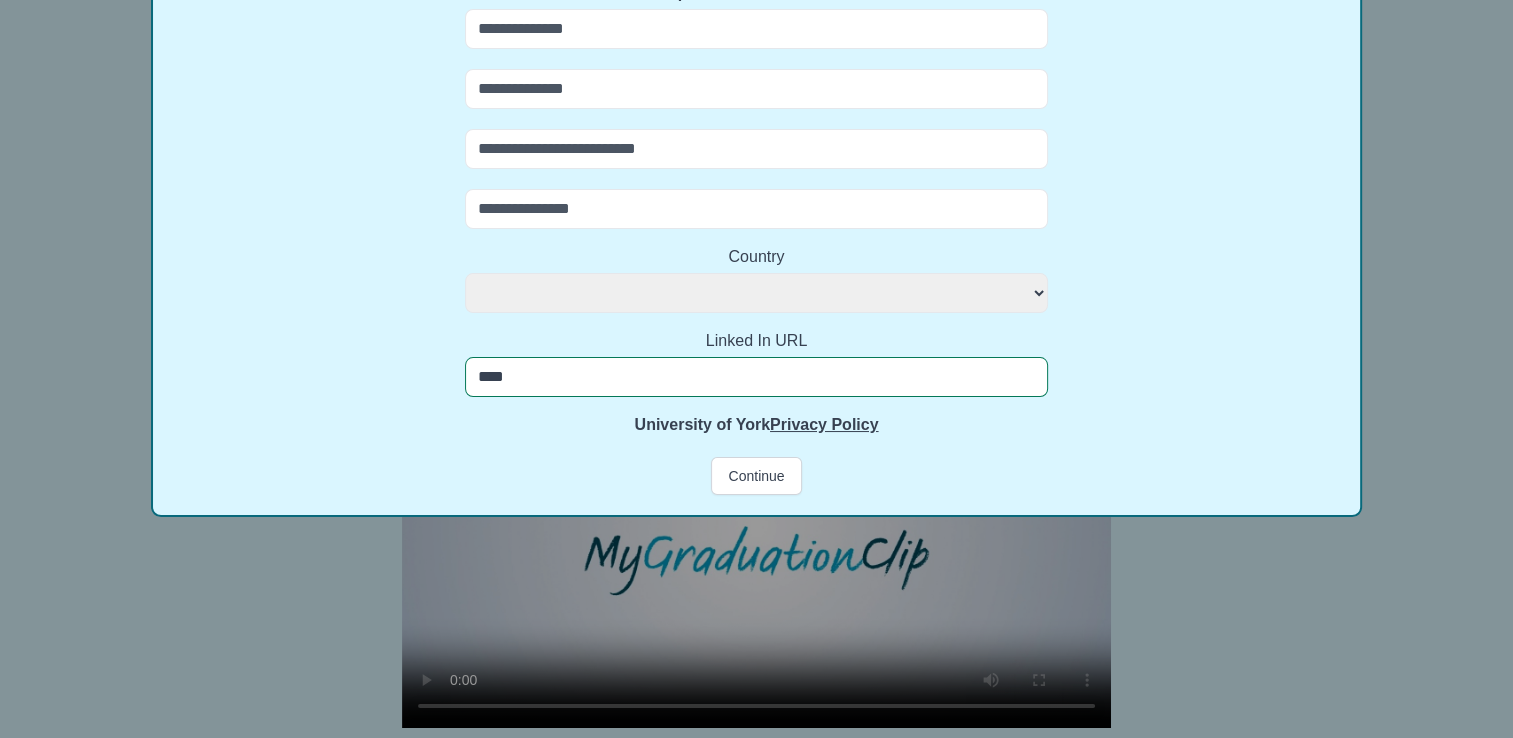 select 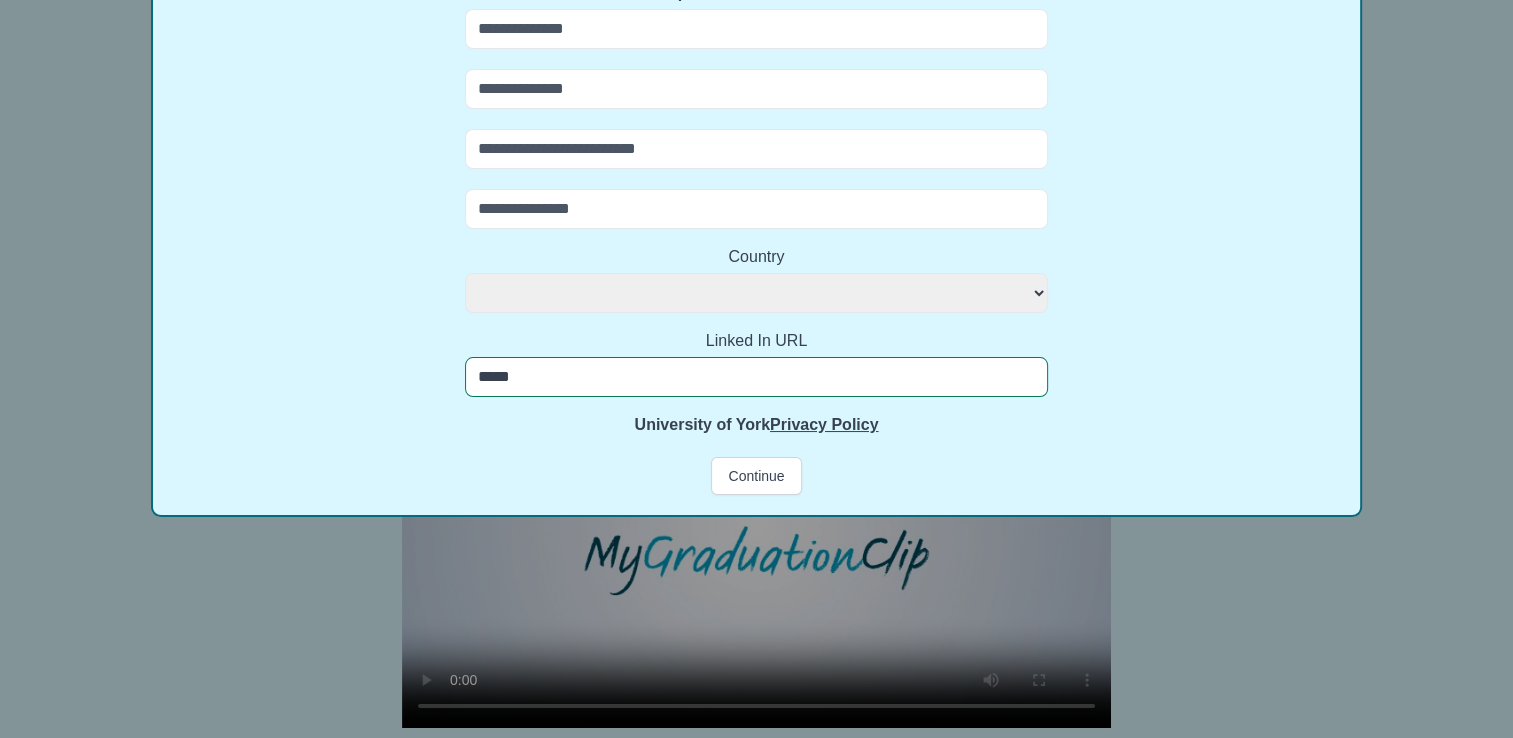 select 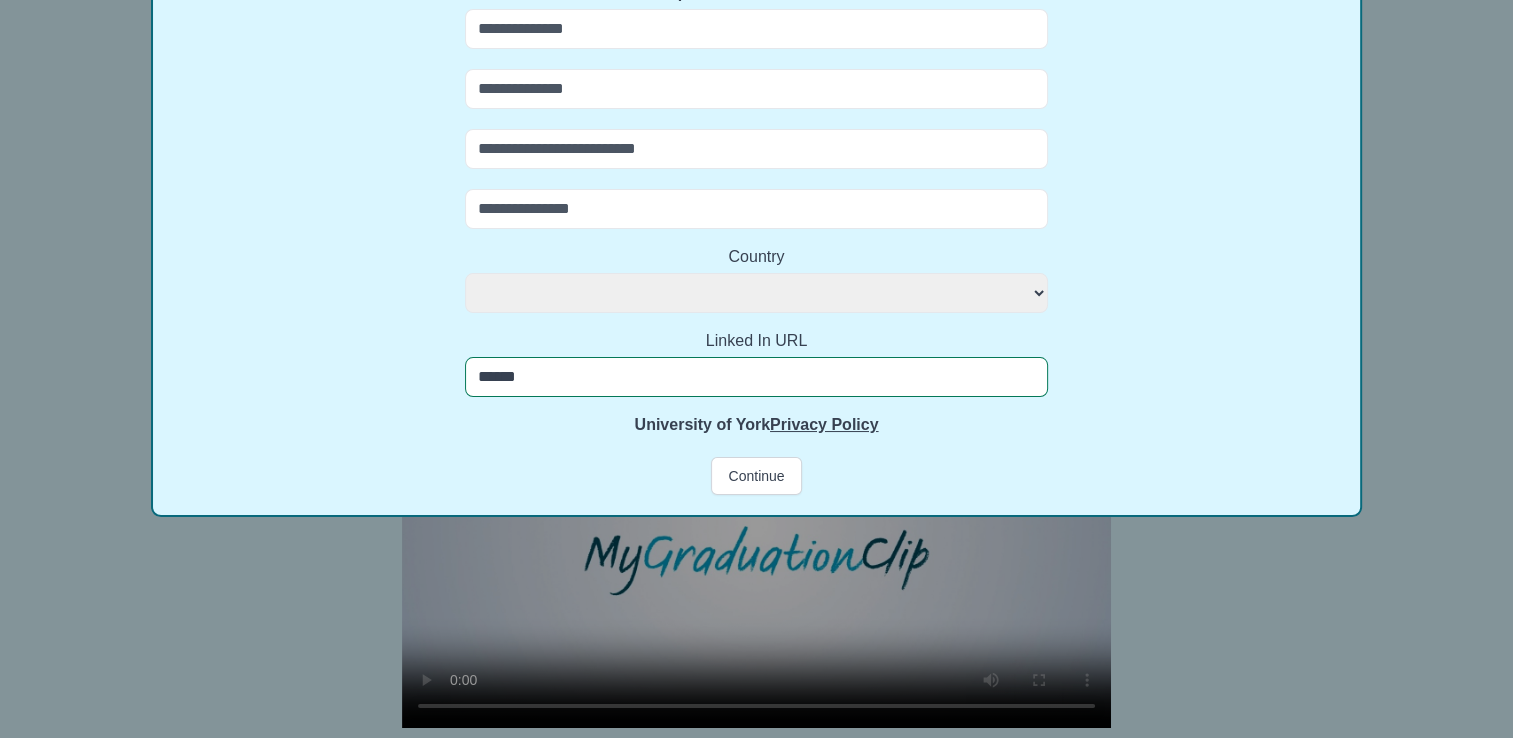 select 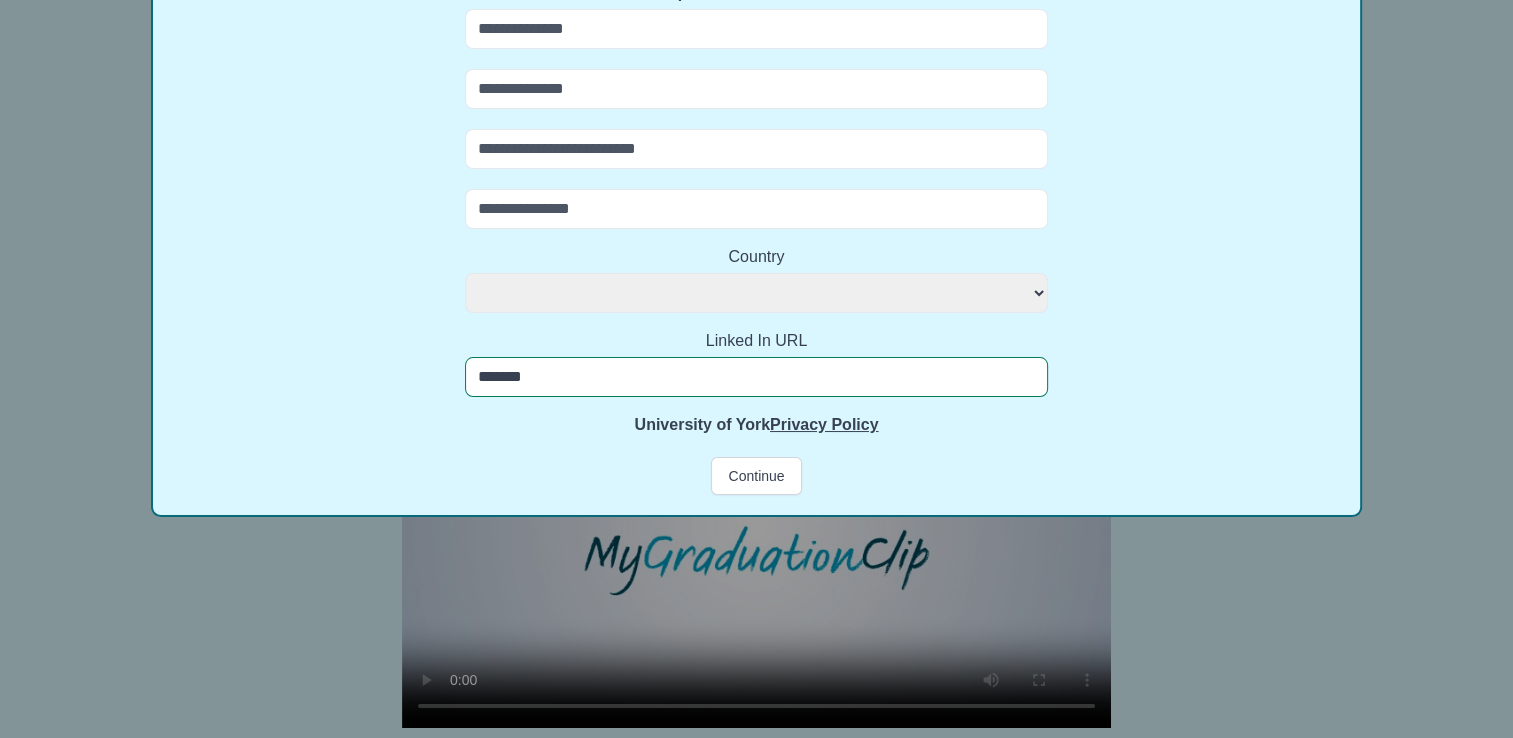 select 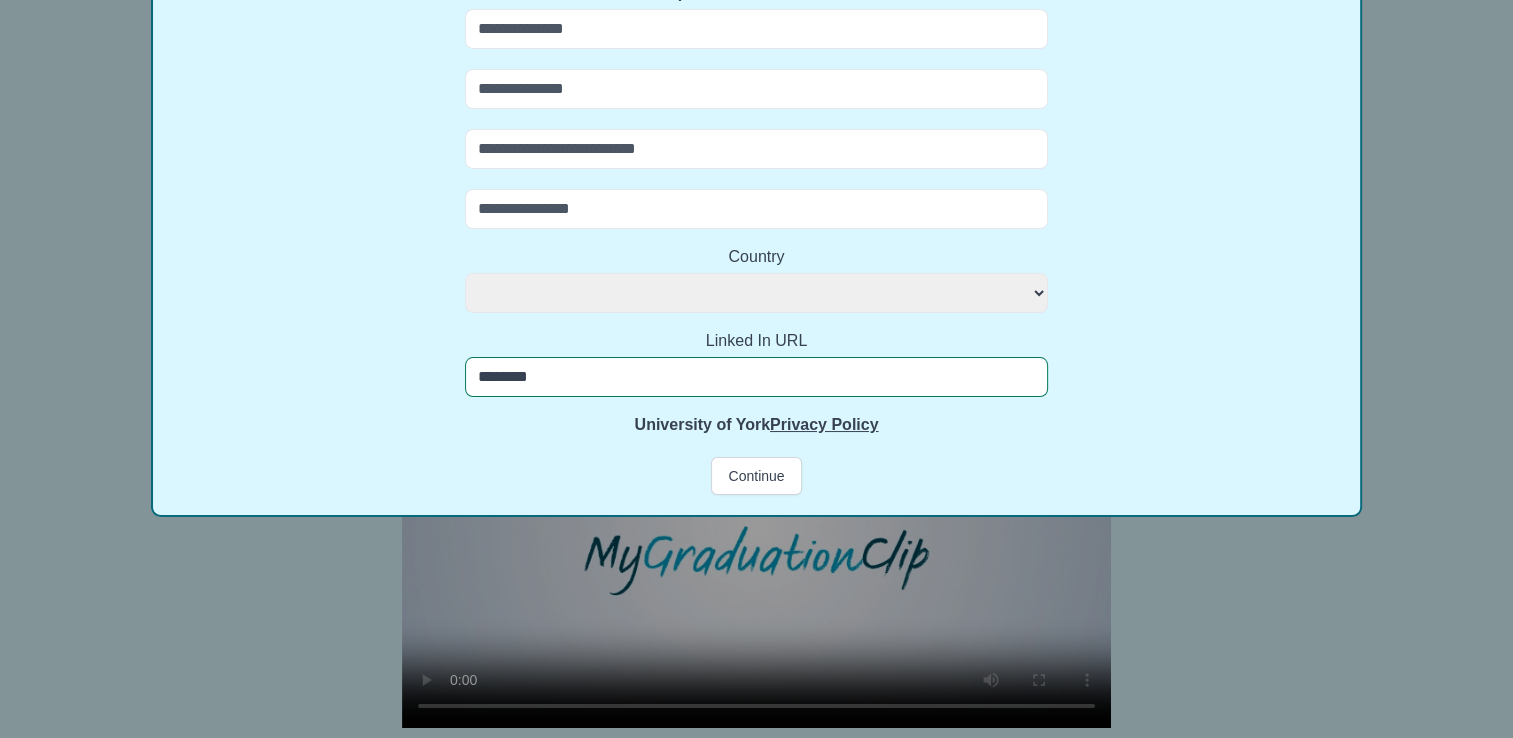 select 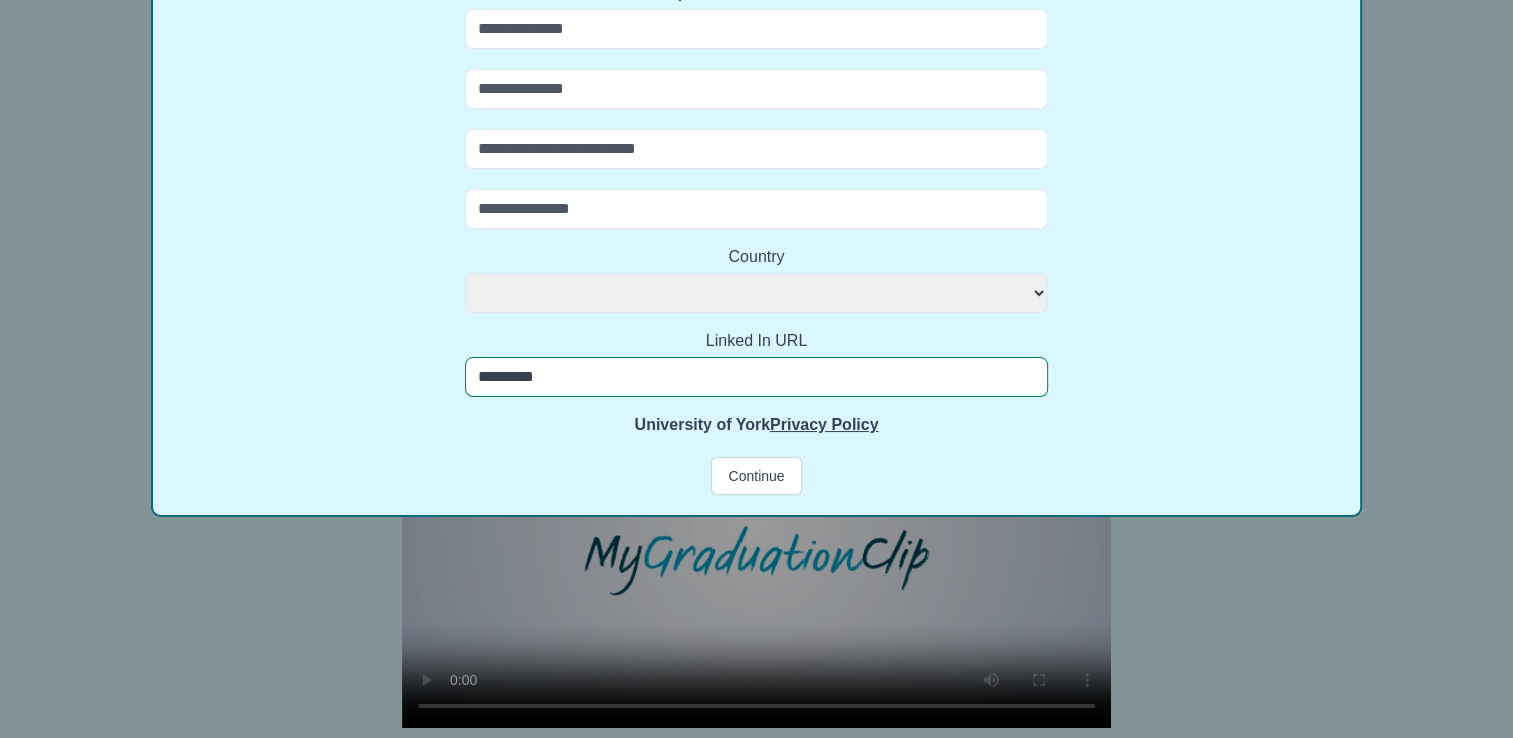 select 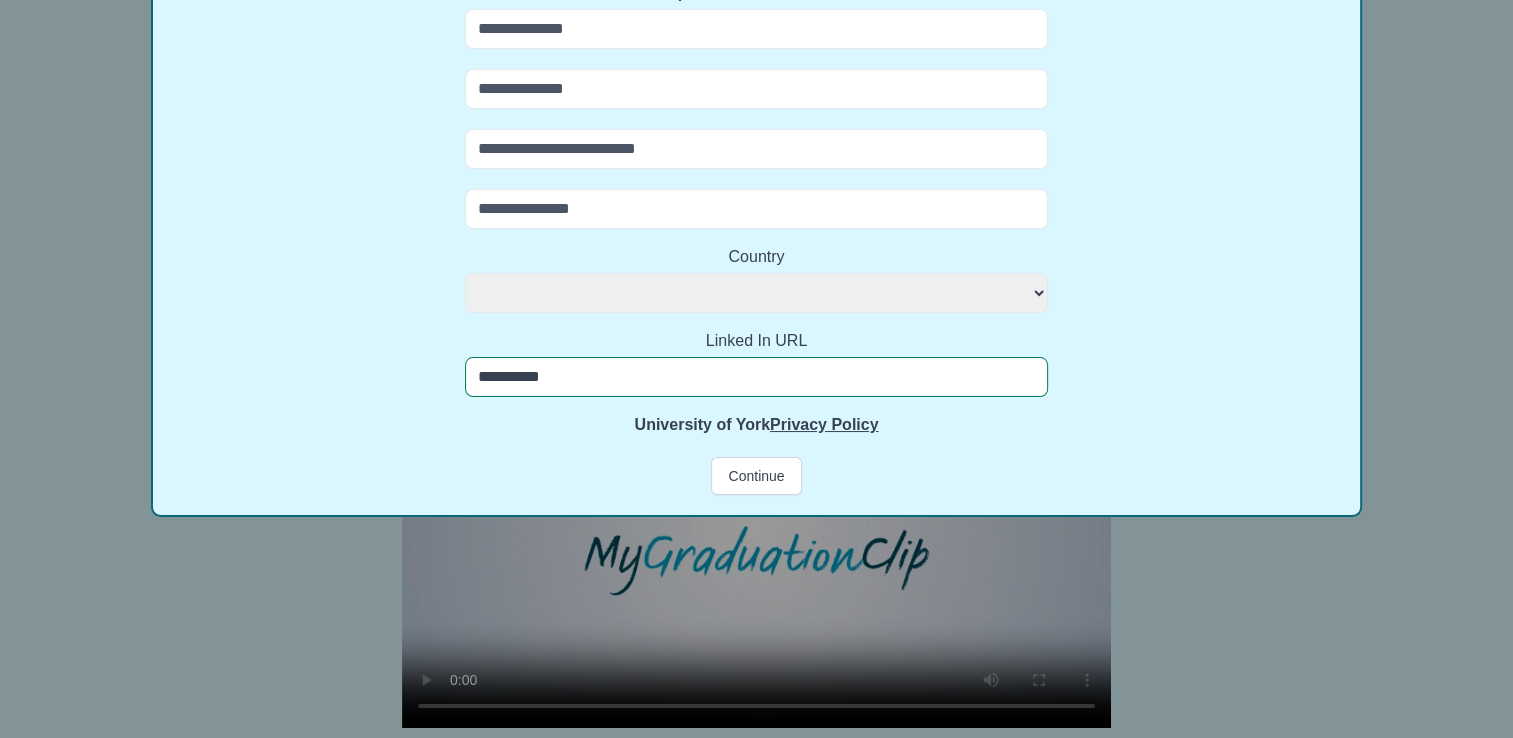 select 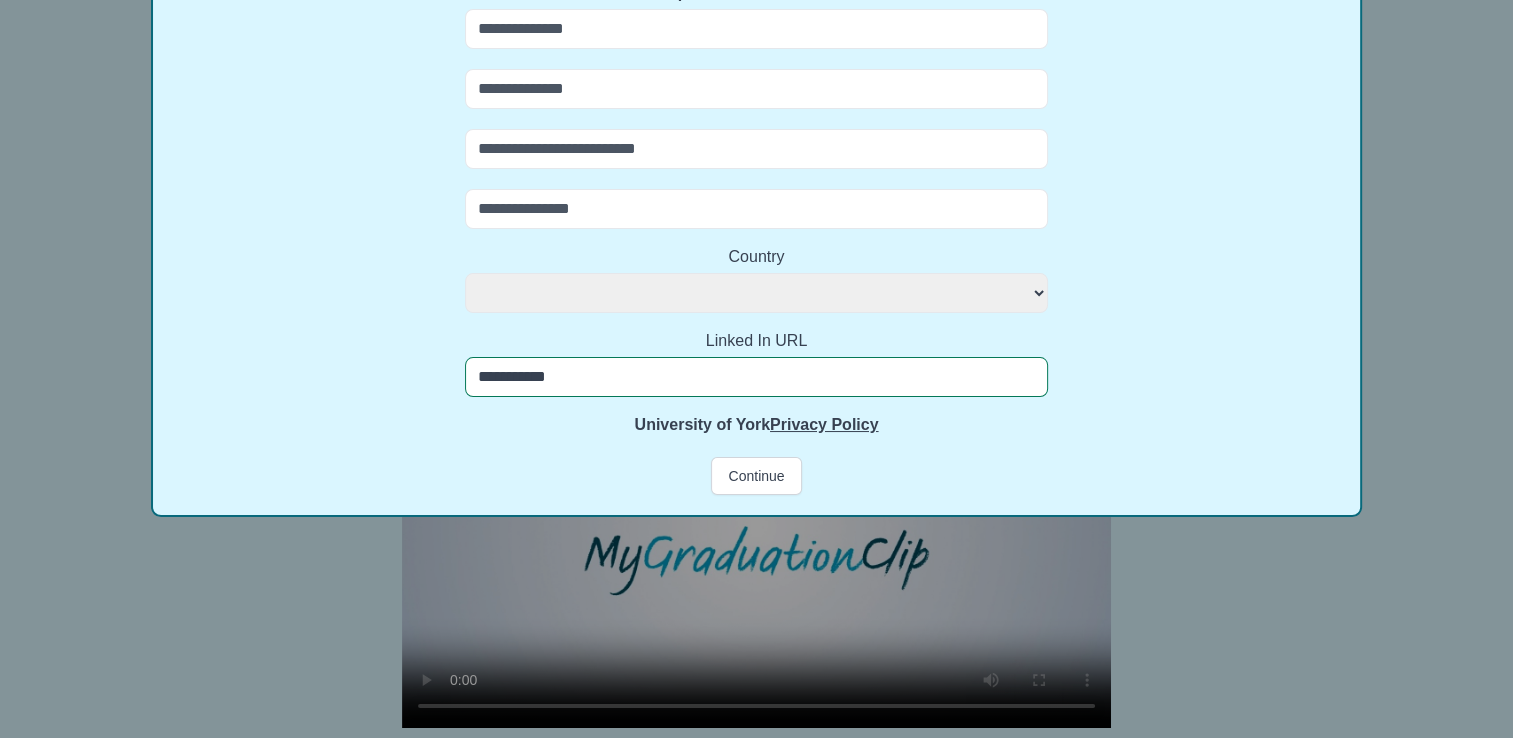 select 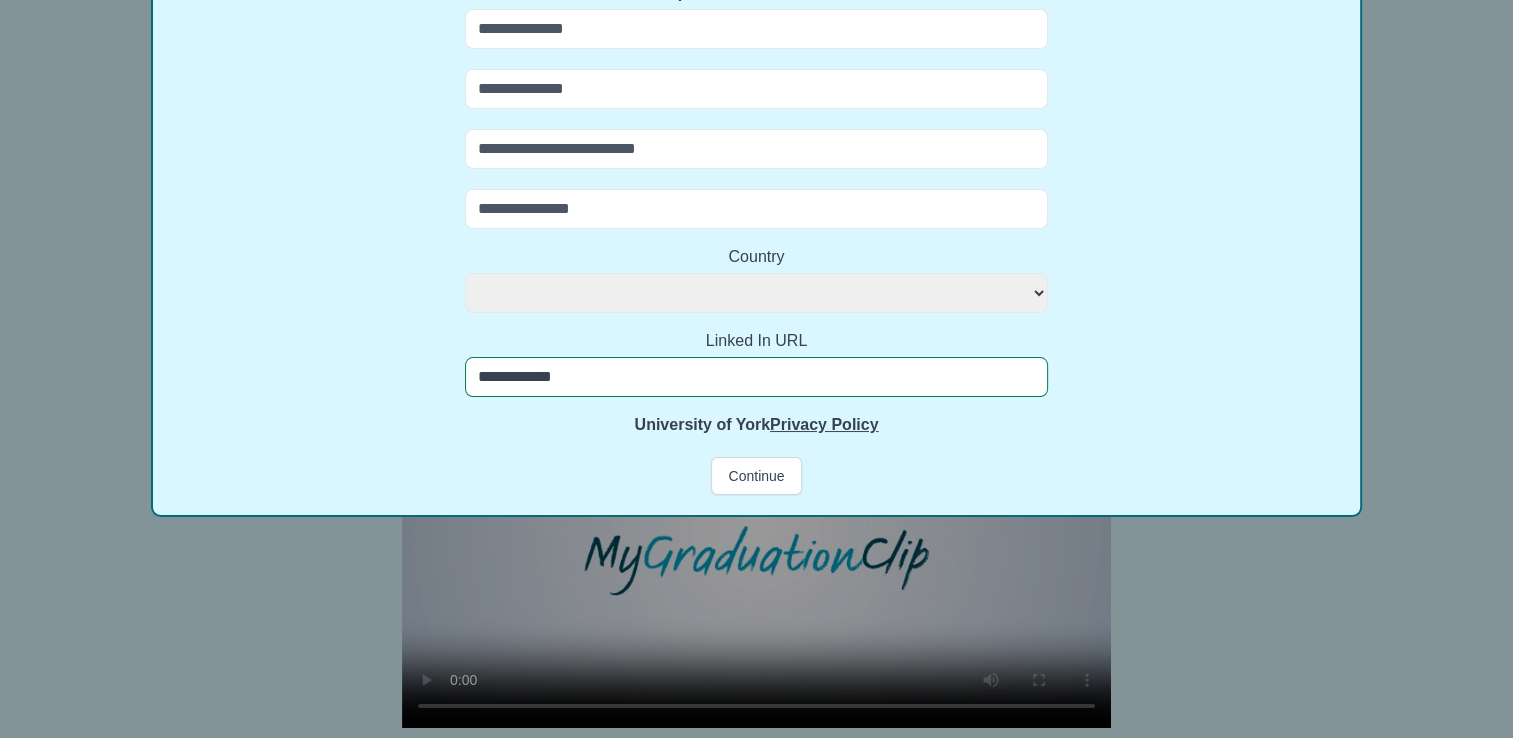 select 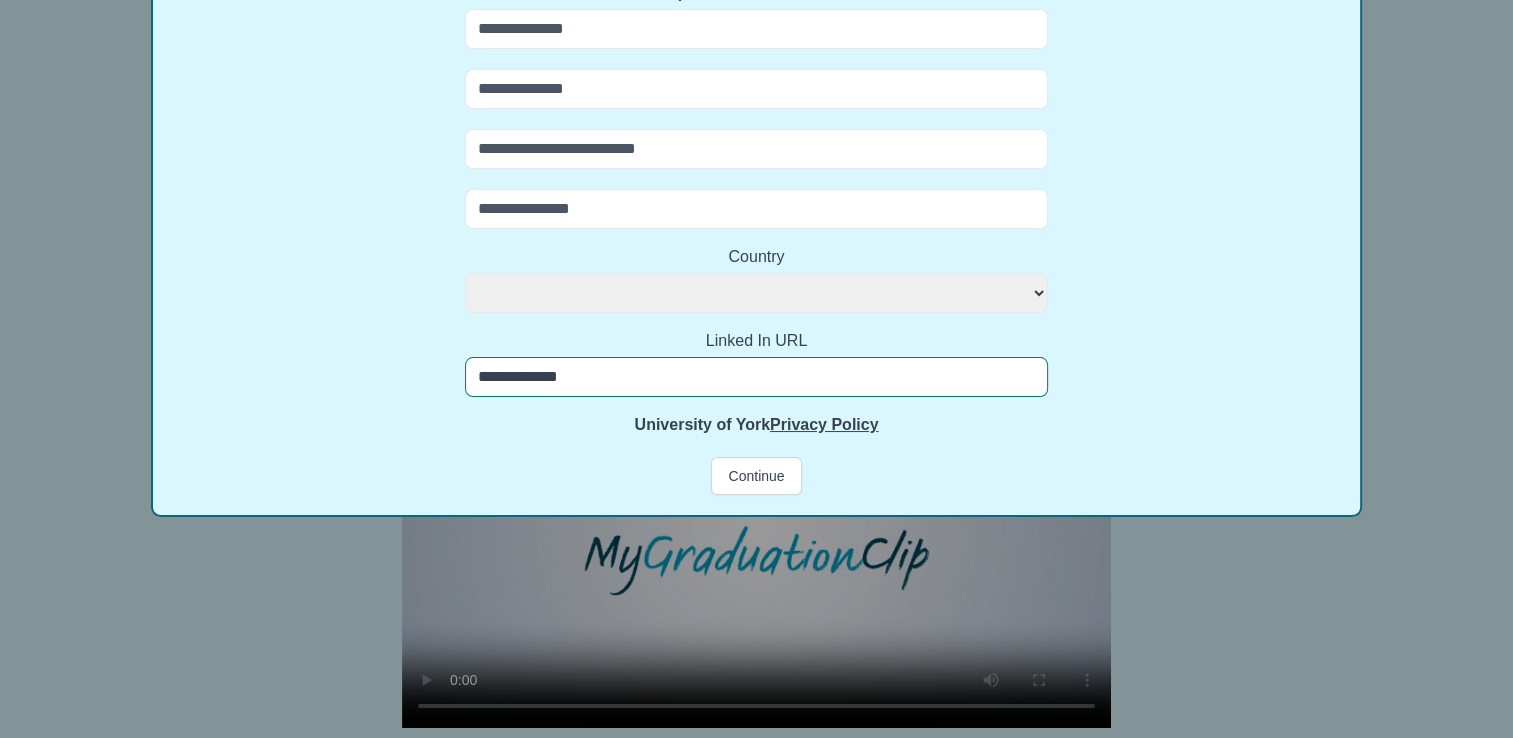 select 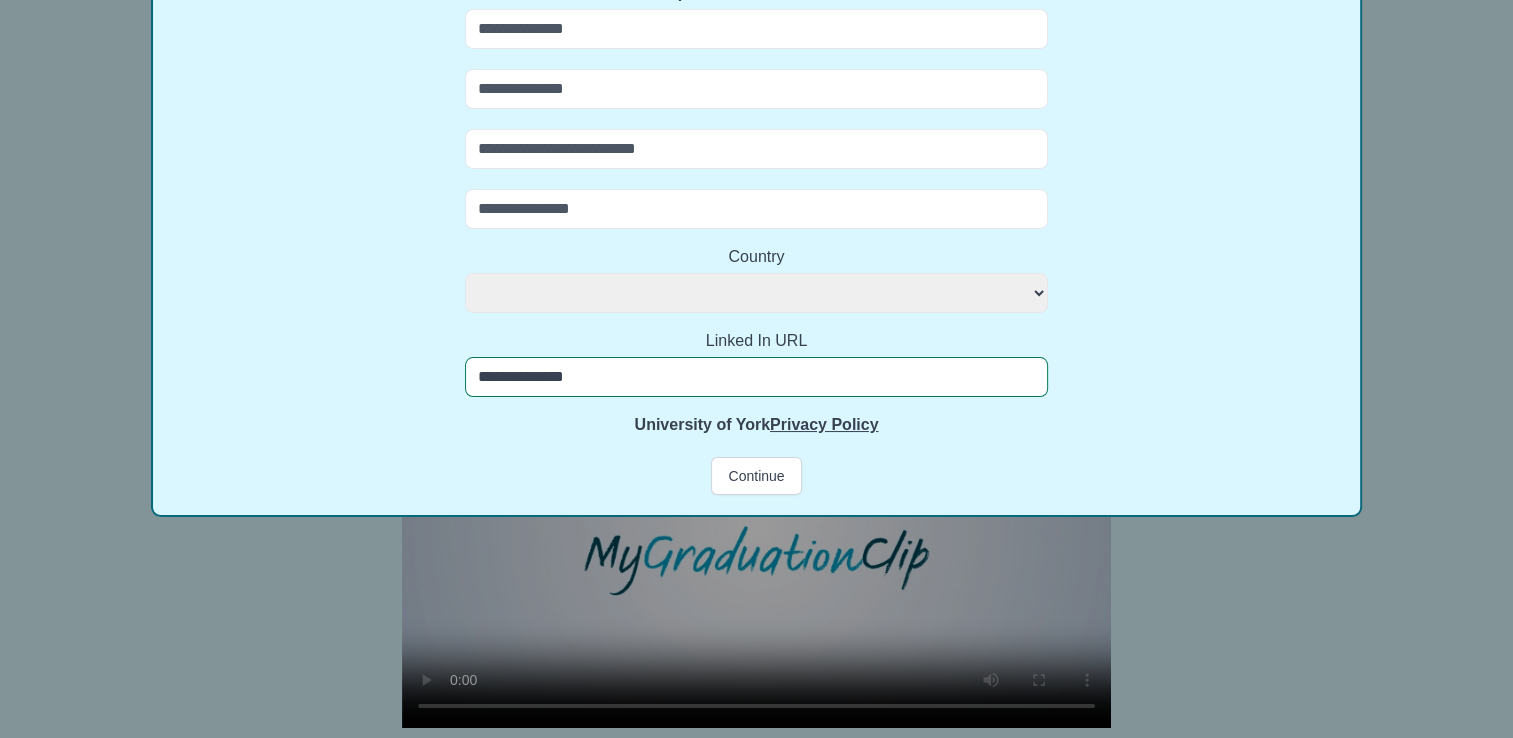 select 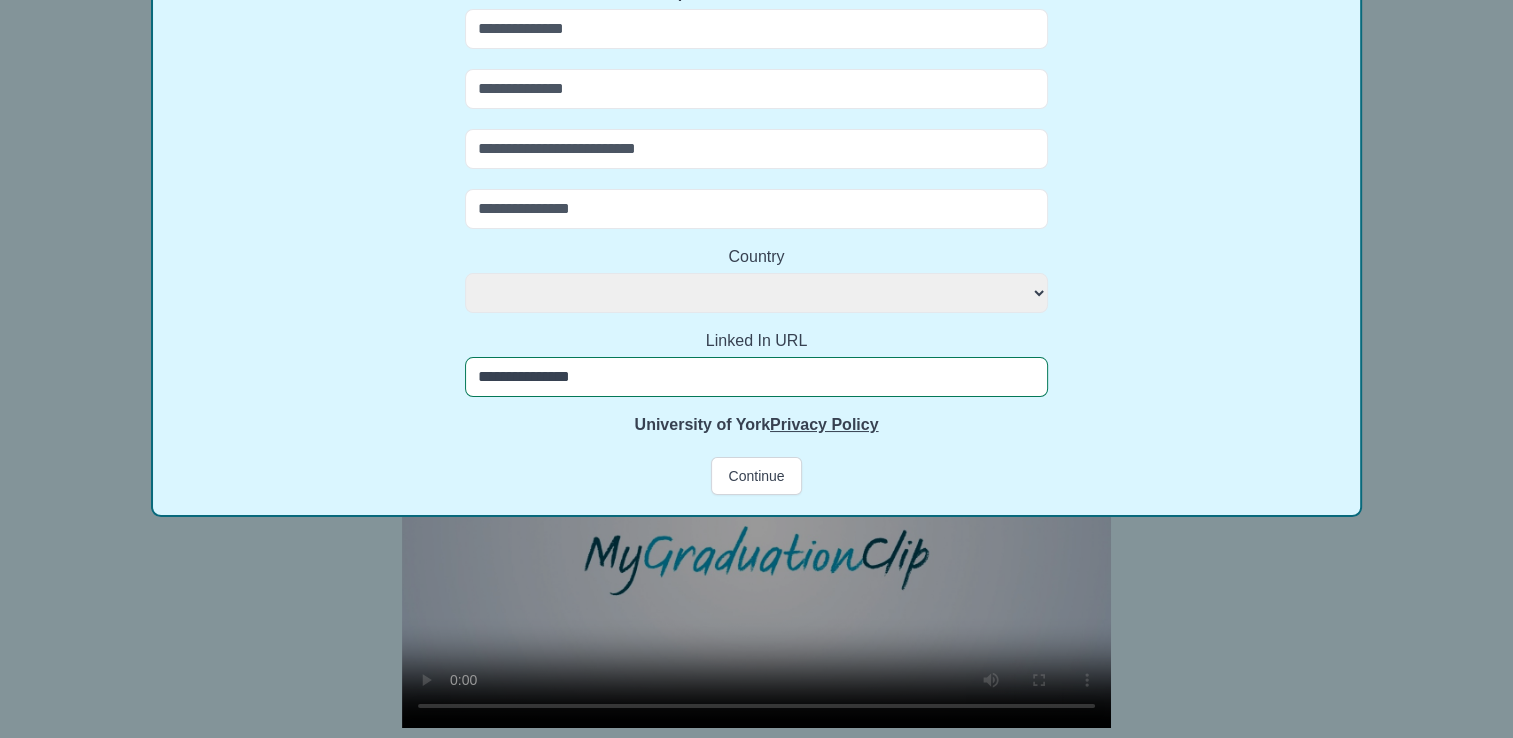 select 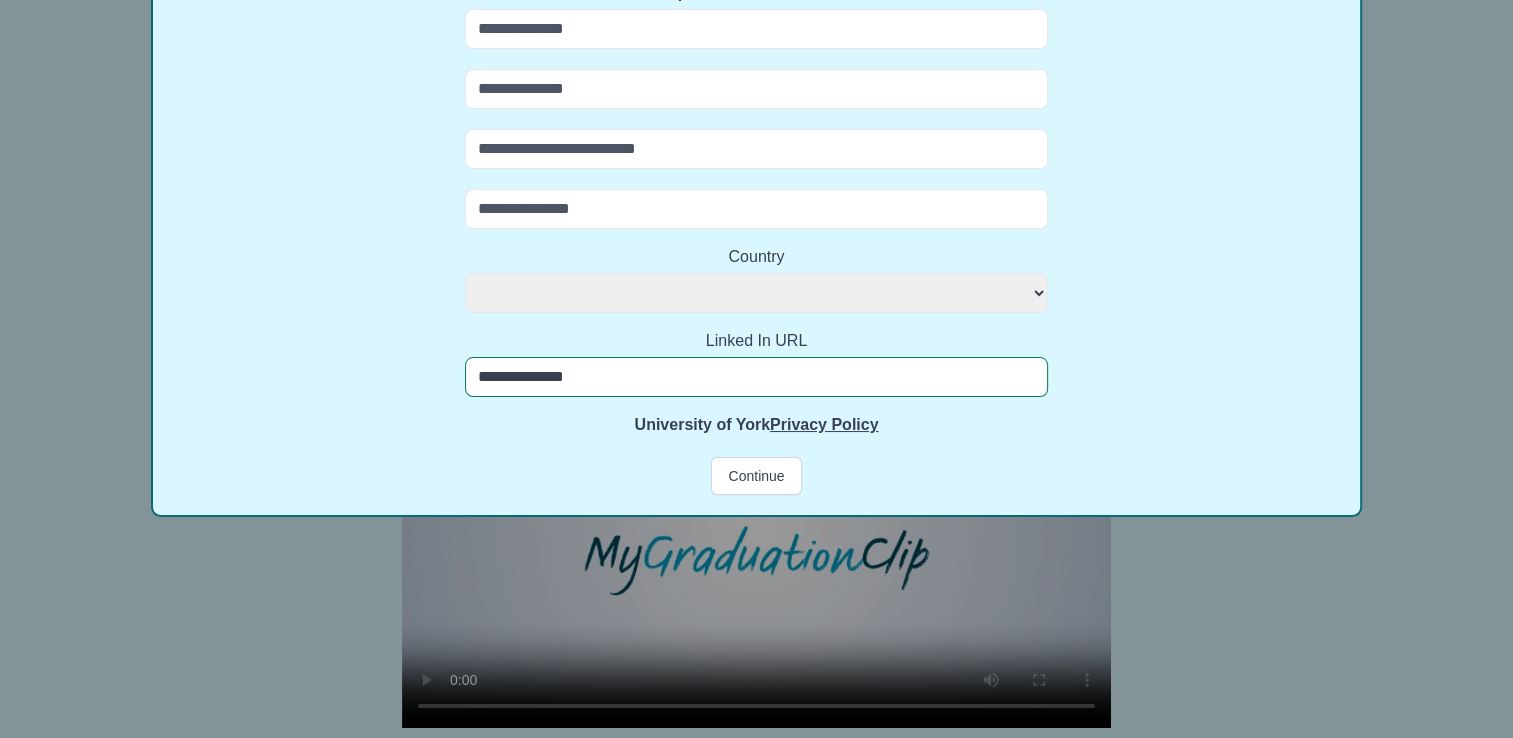select 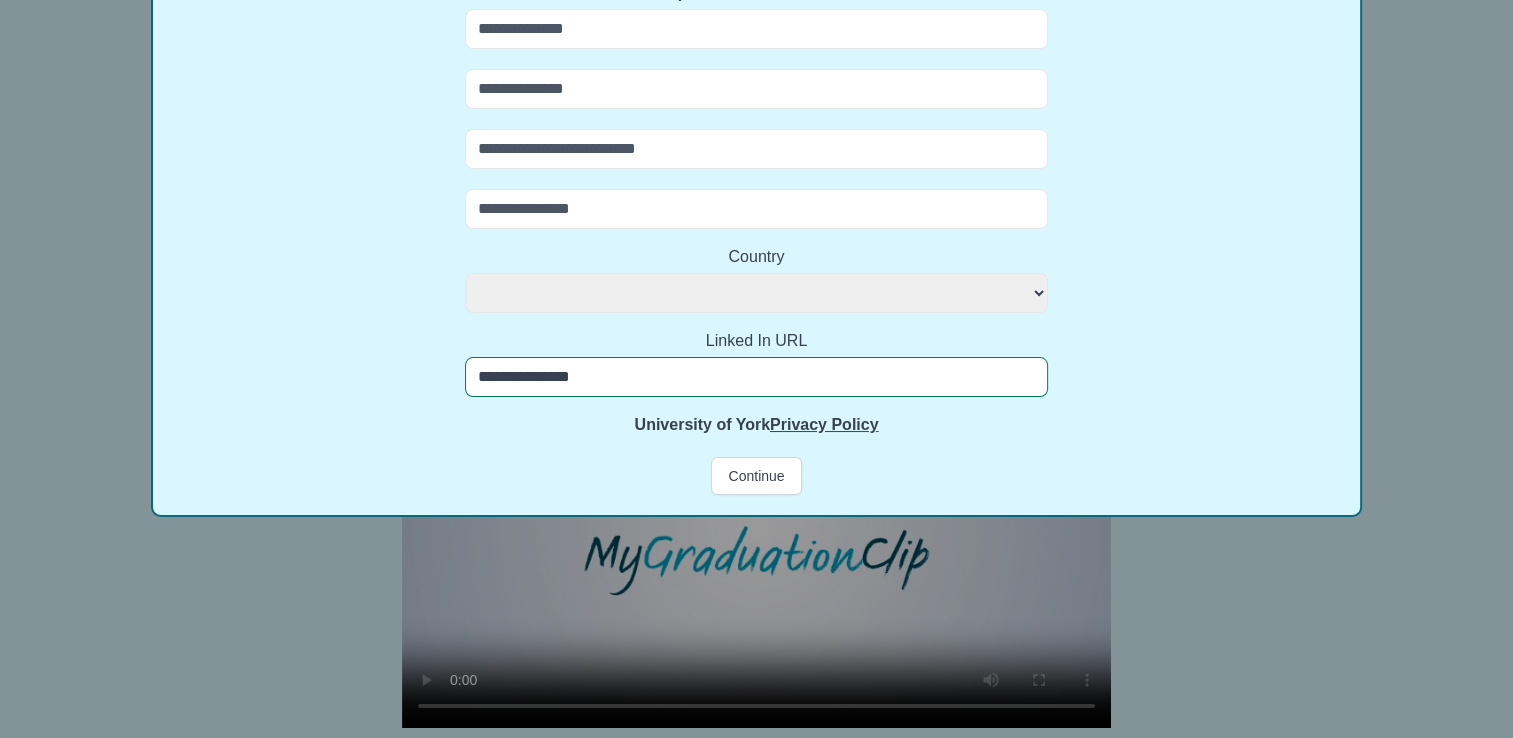 select 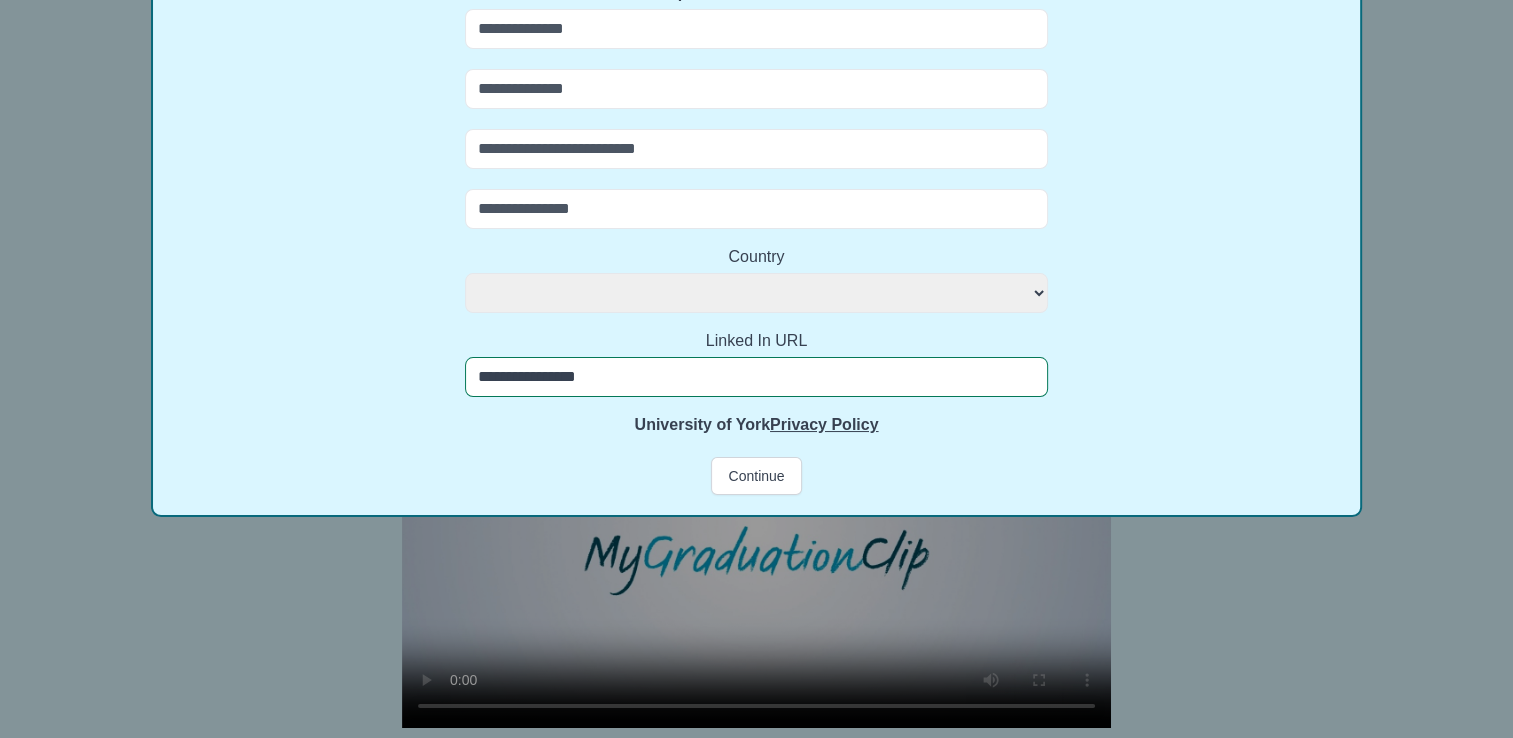 select 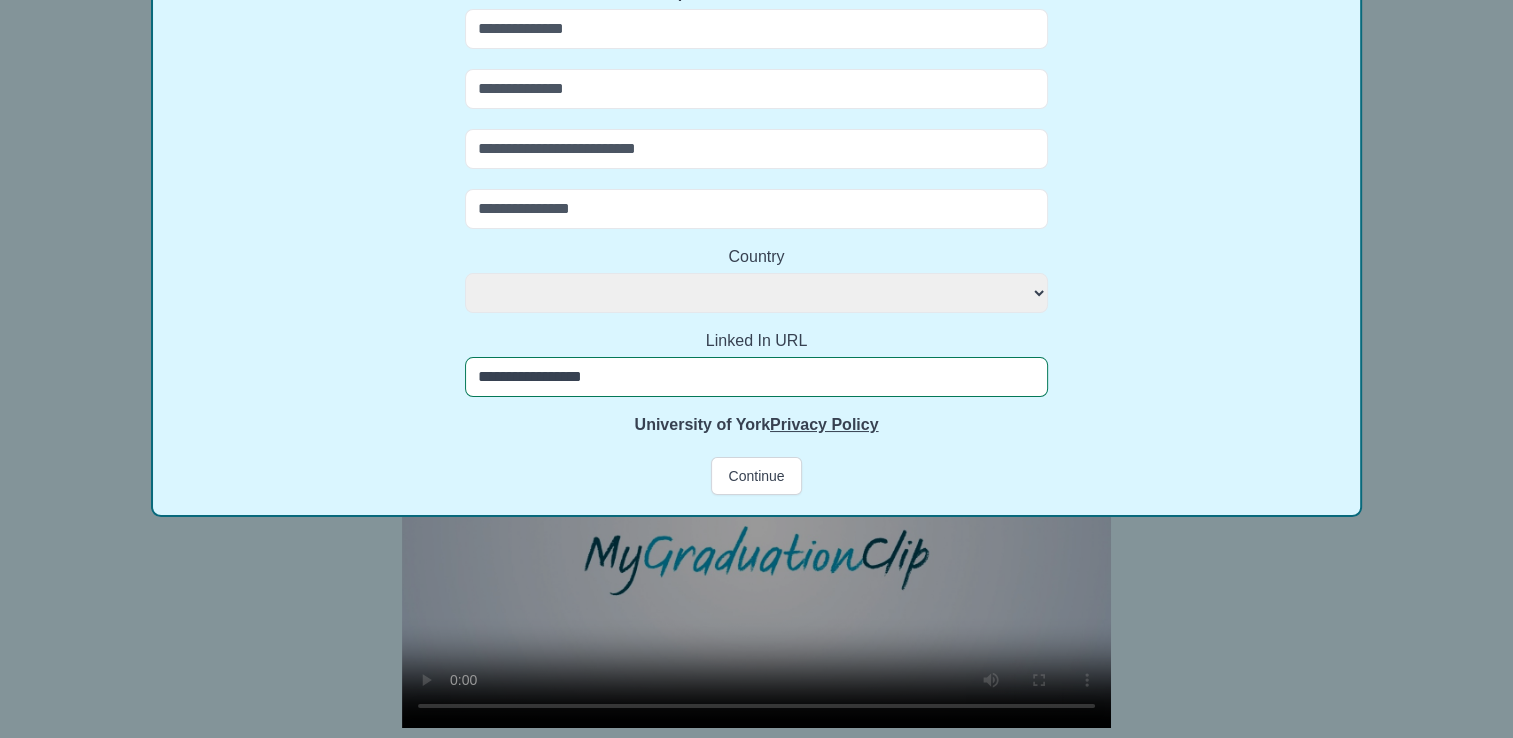 select 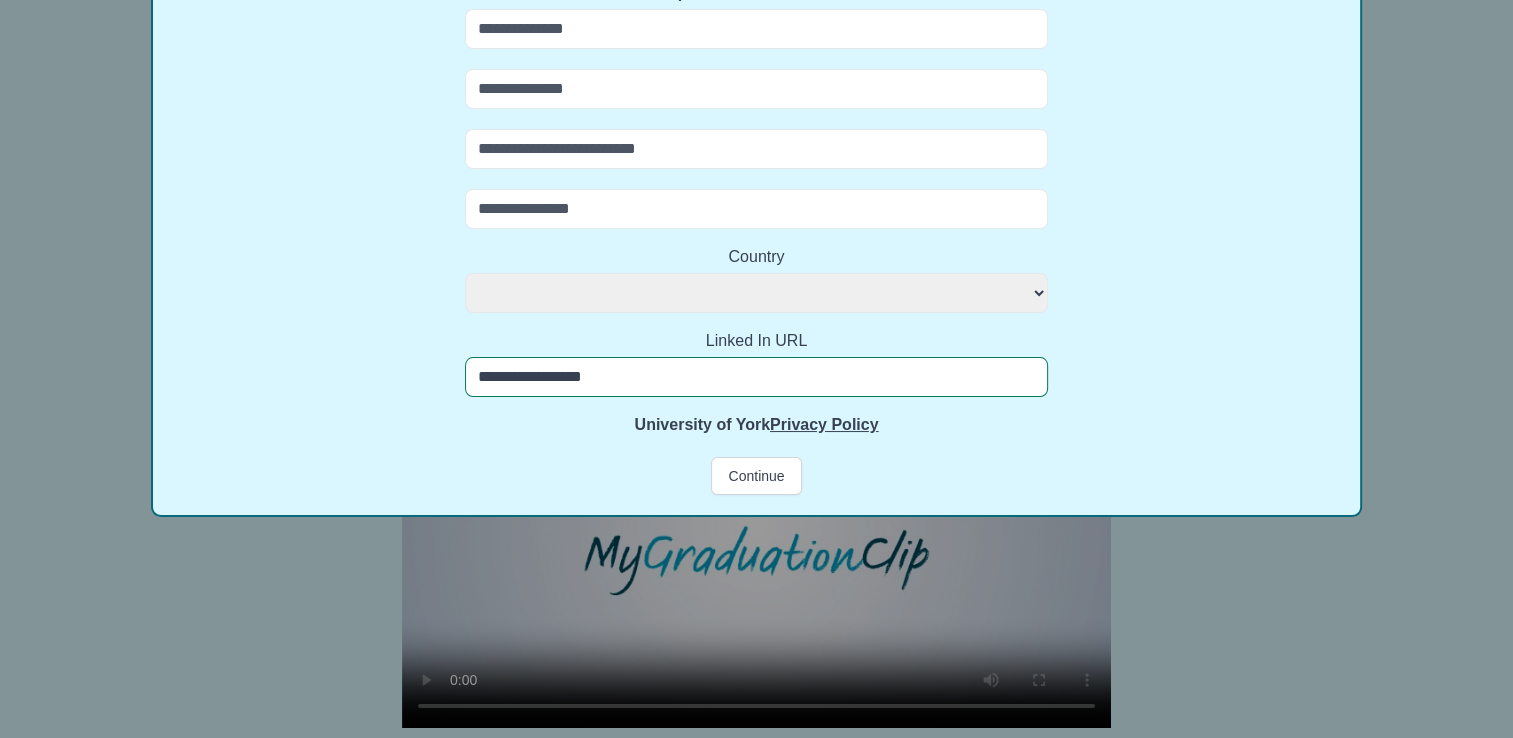type on "**********" 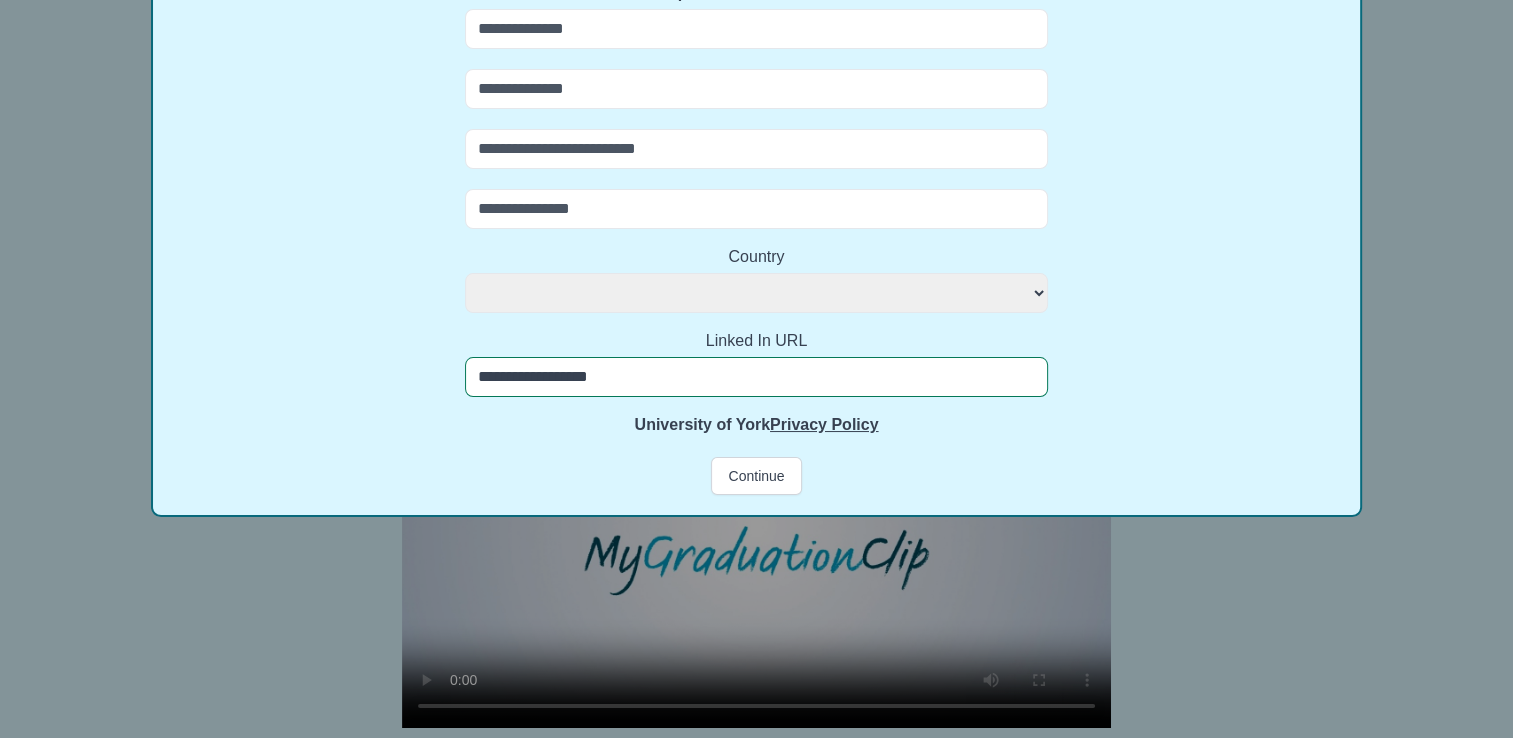select 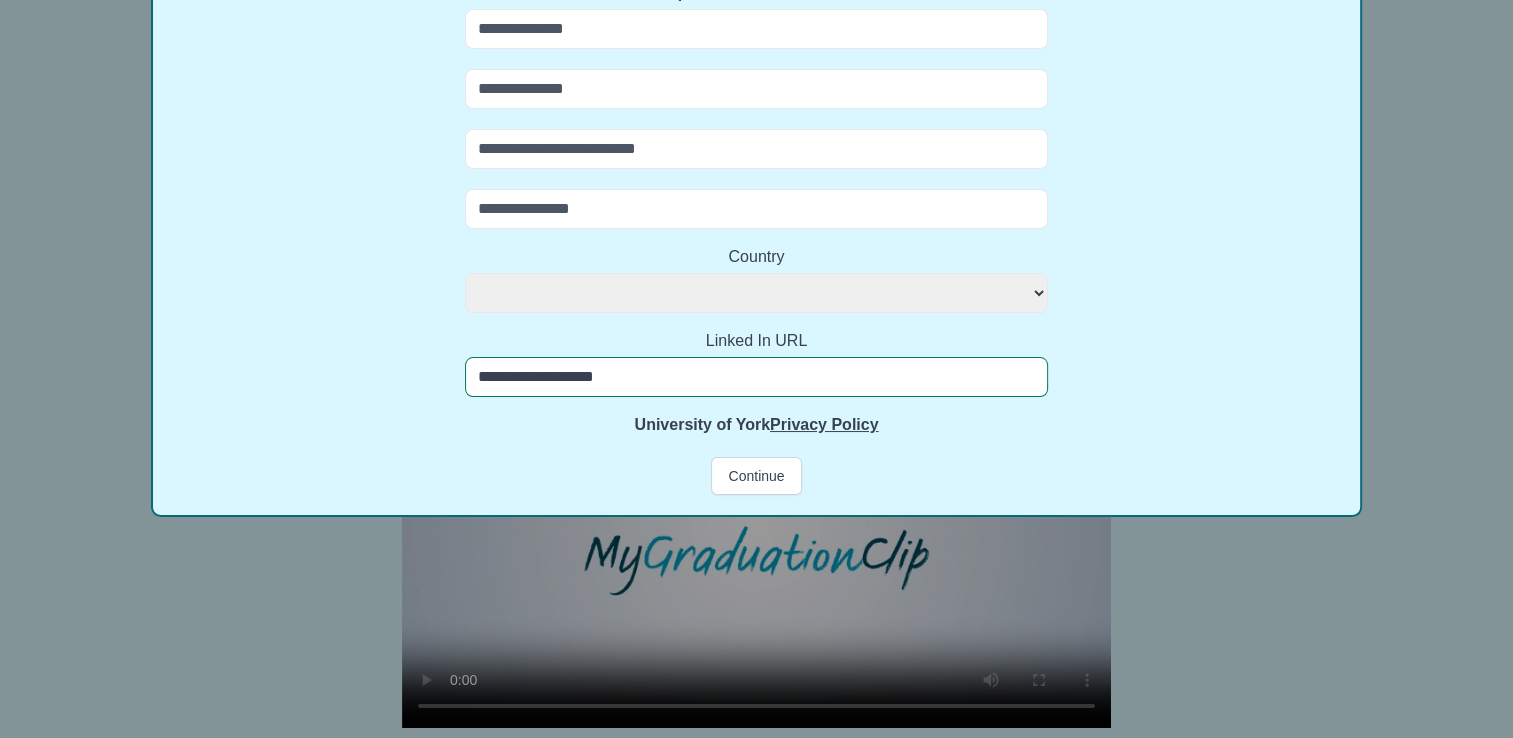 select 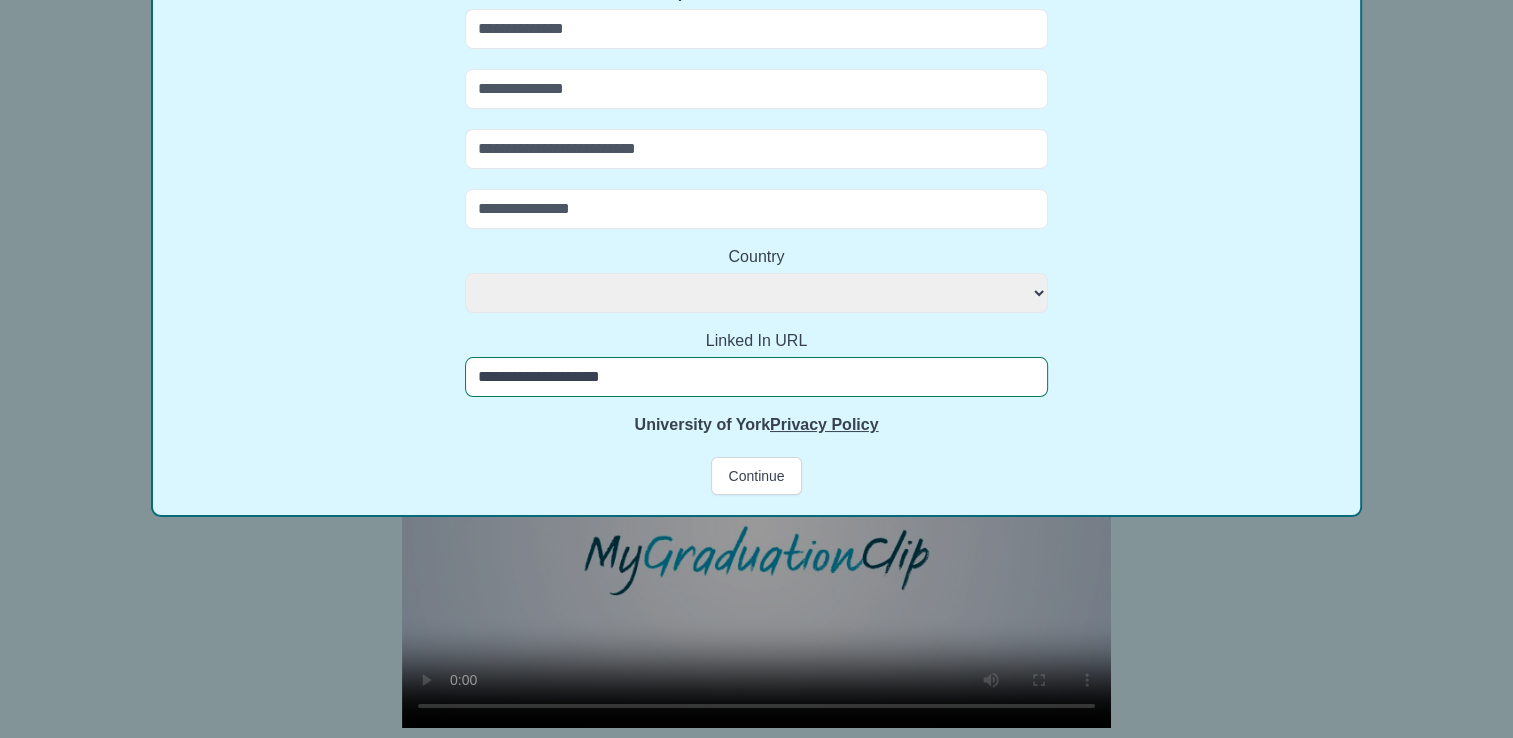select 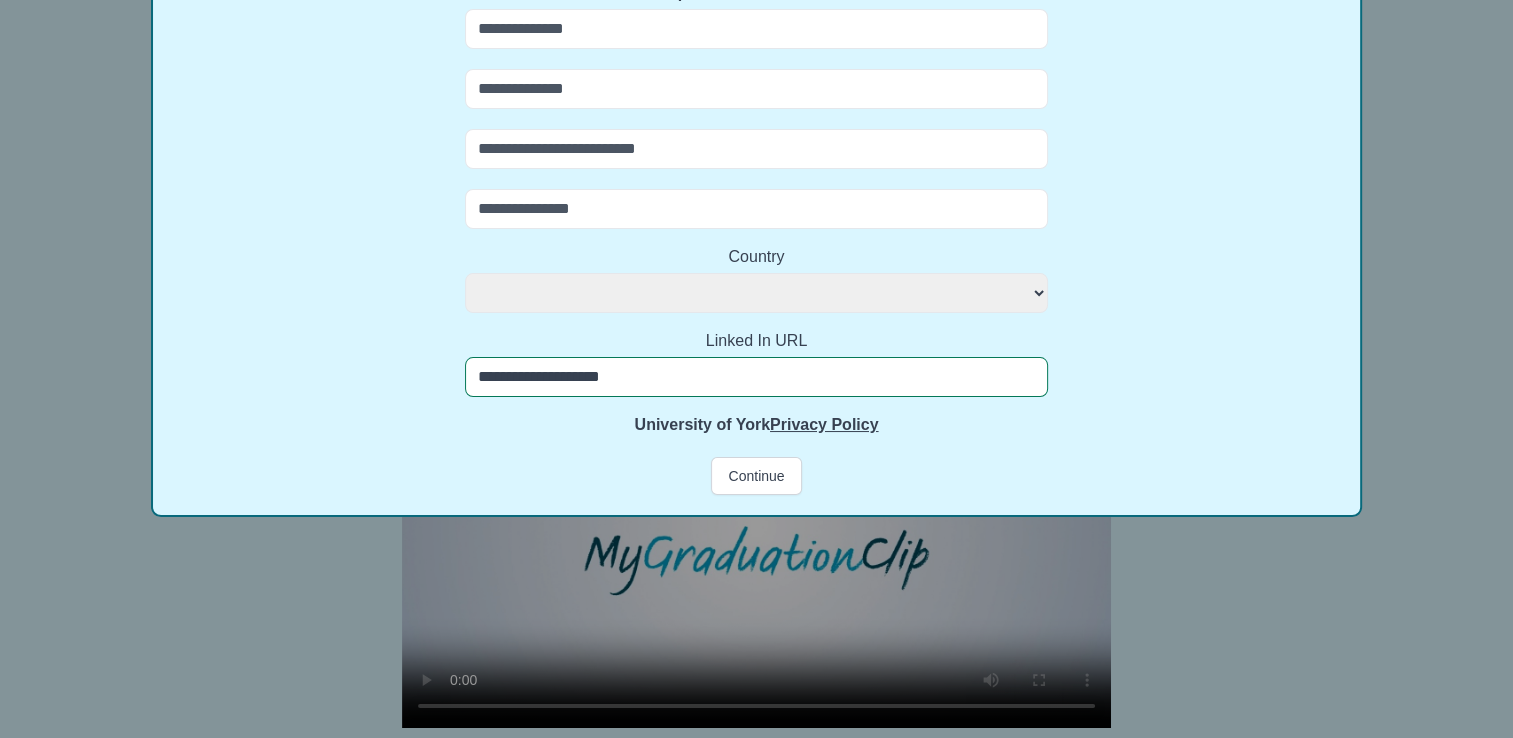 type on "**********" 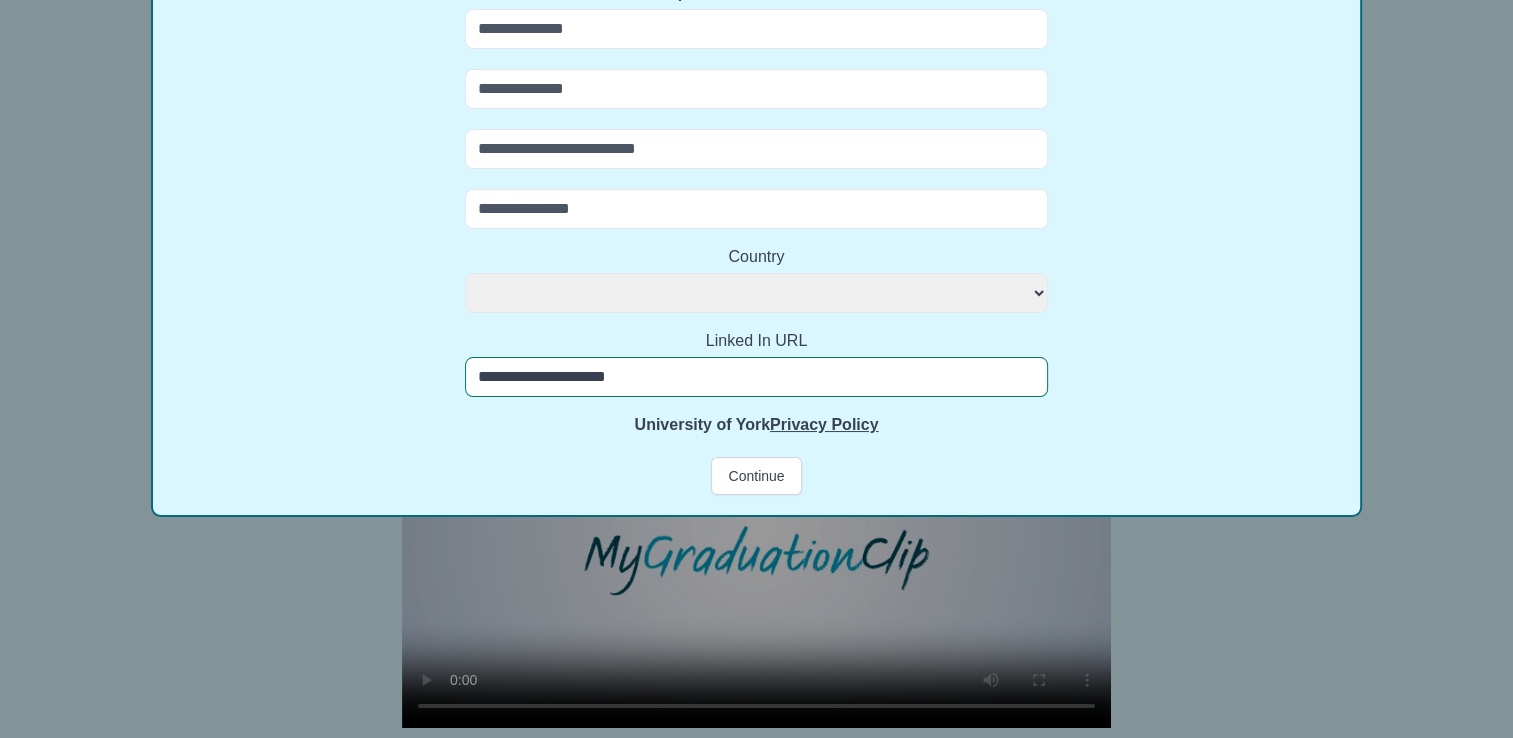 select 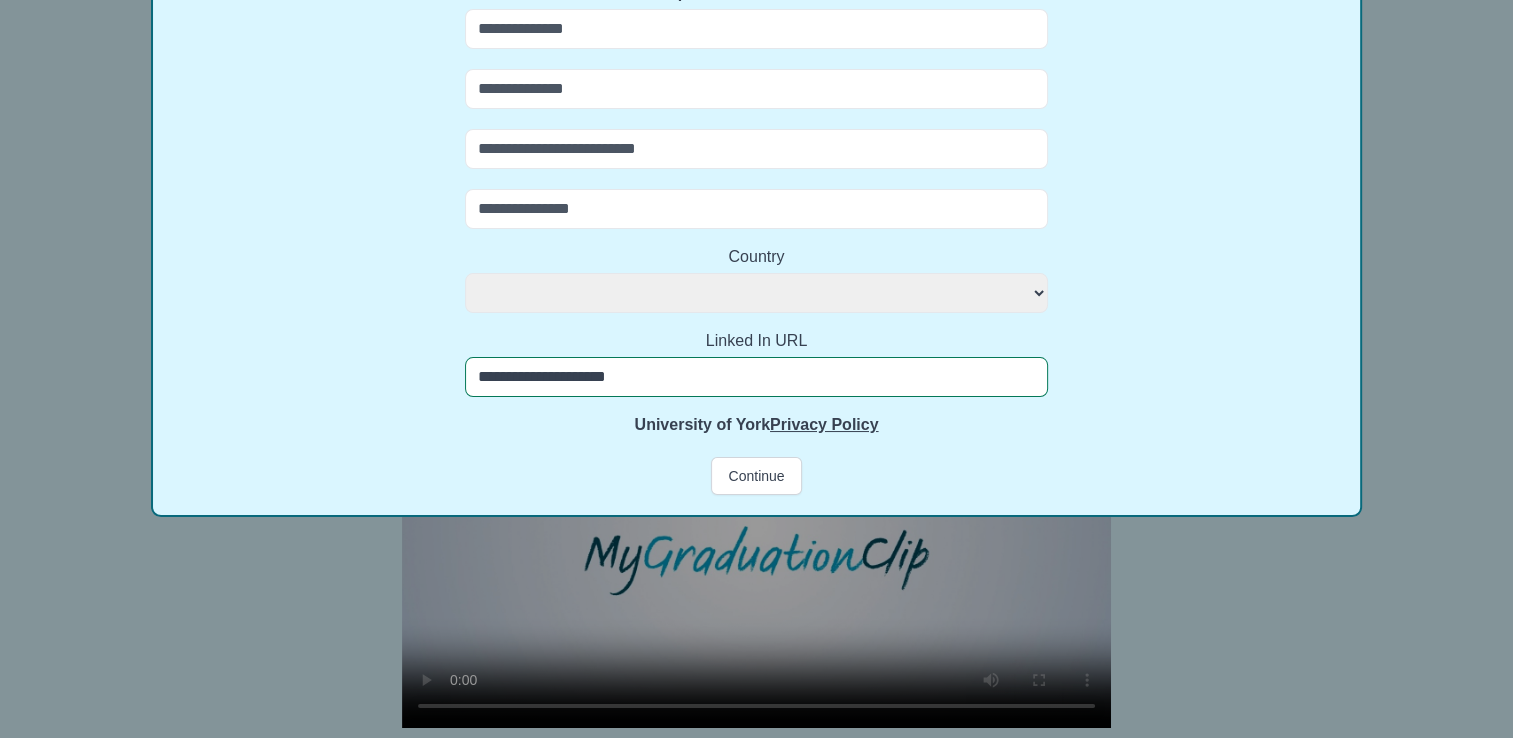 type on "**********" 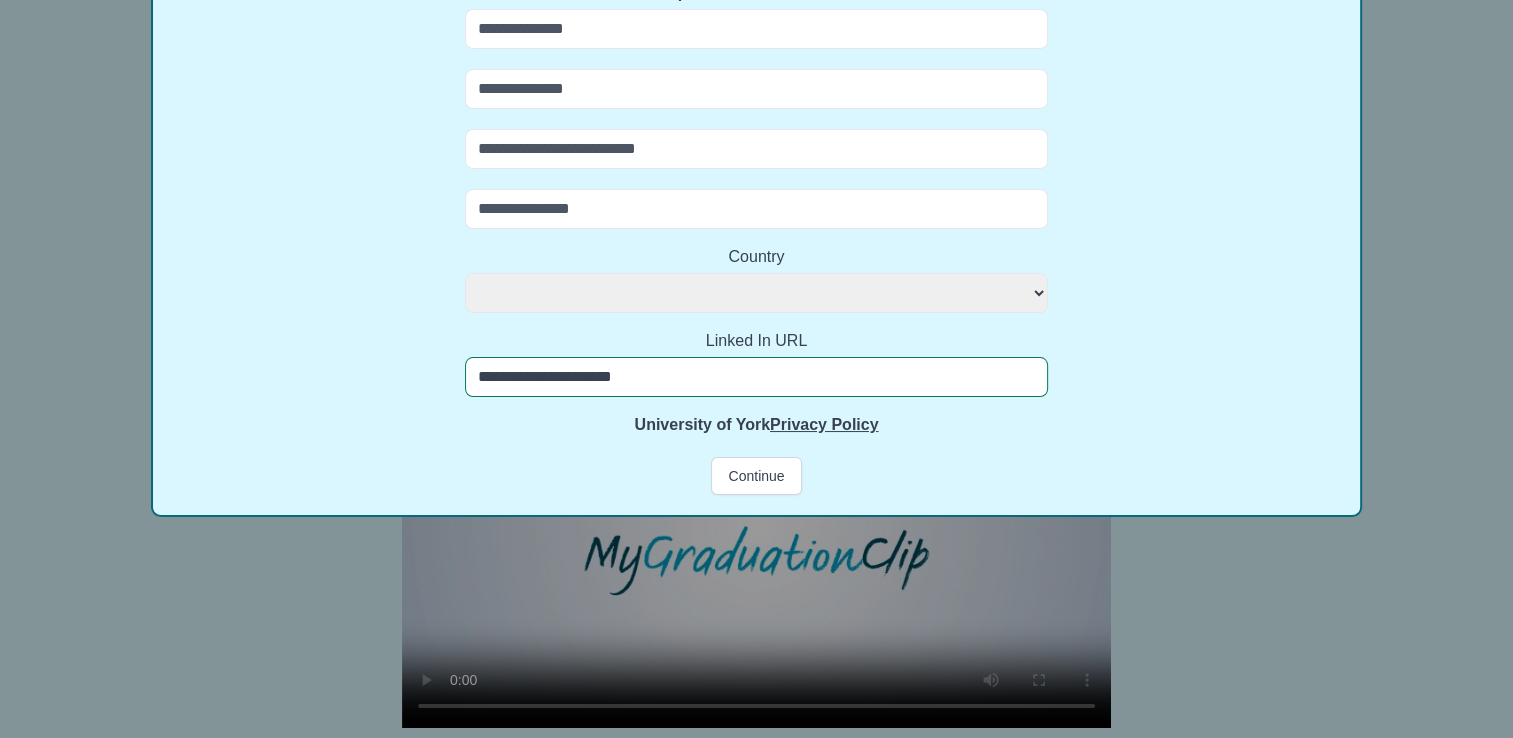 select 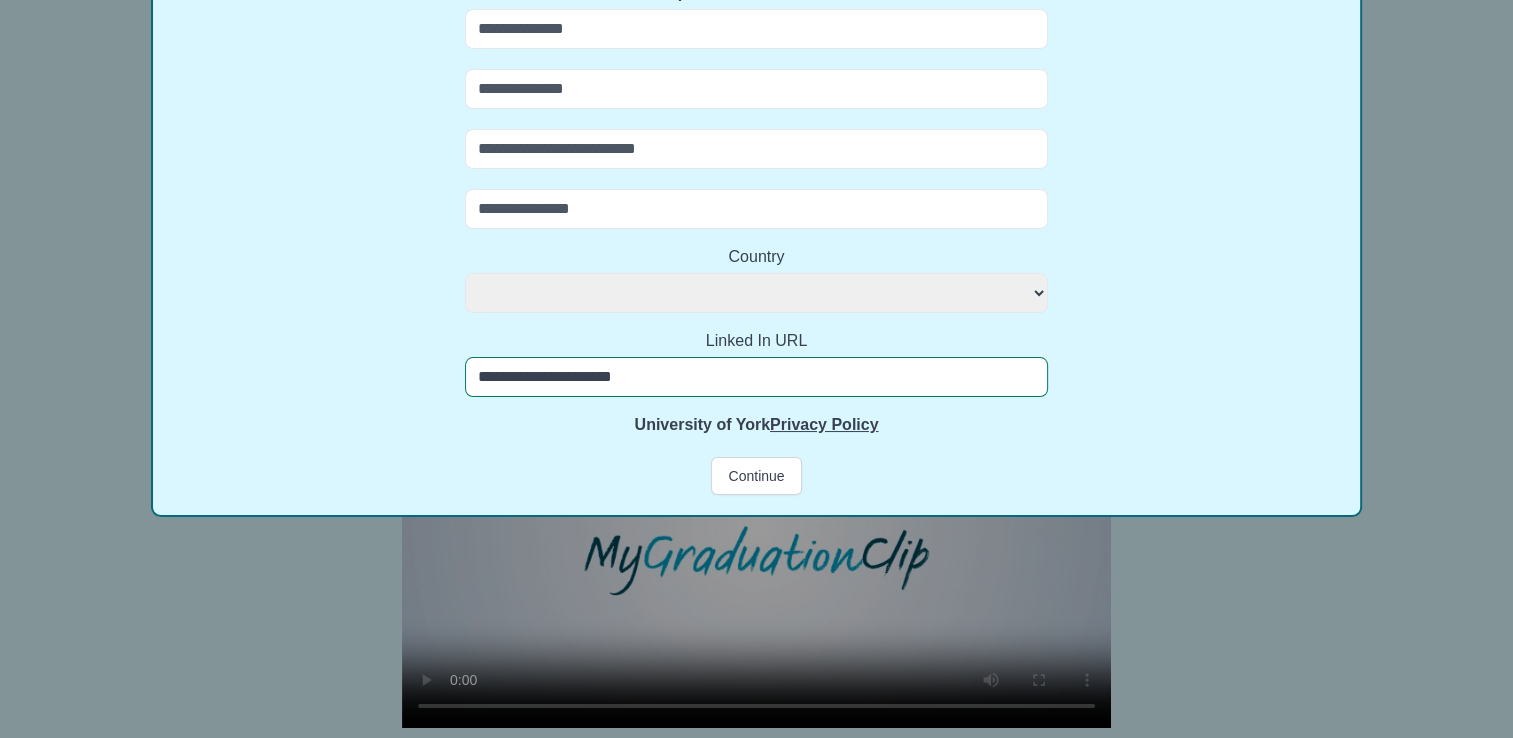 type on "**********" 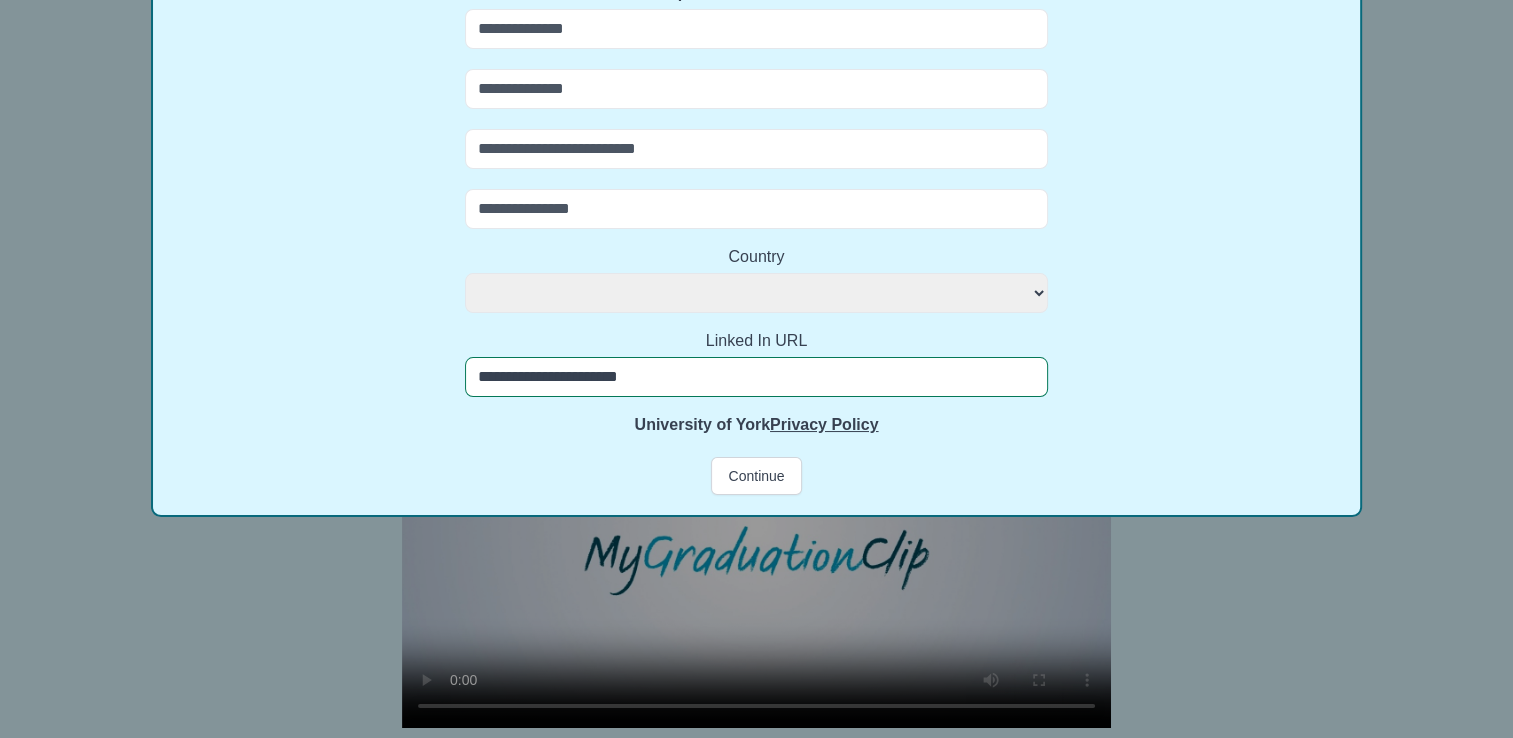 select 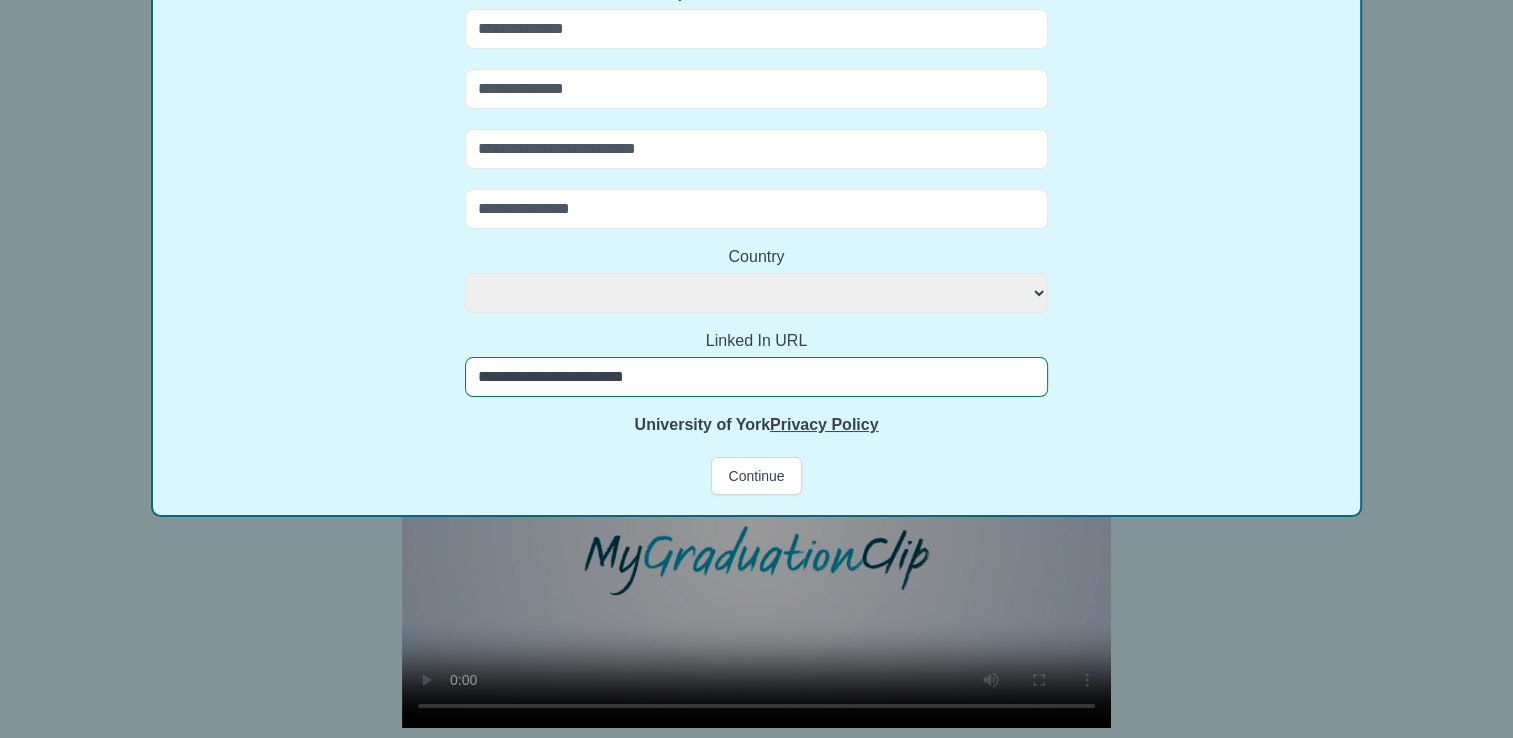 select 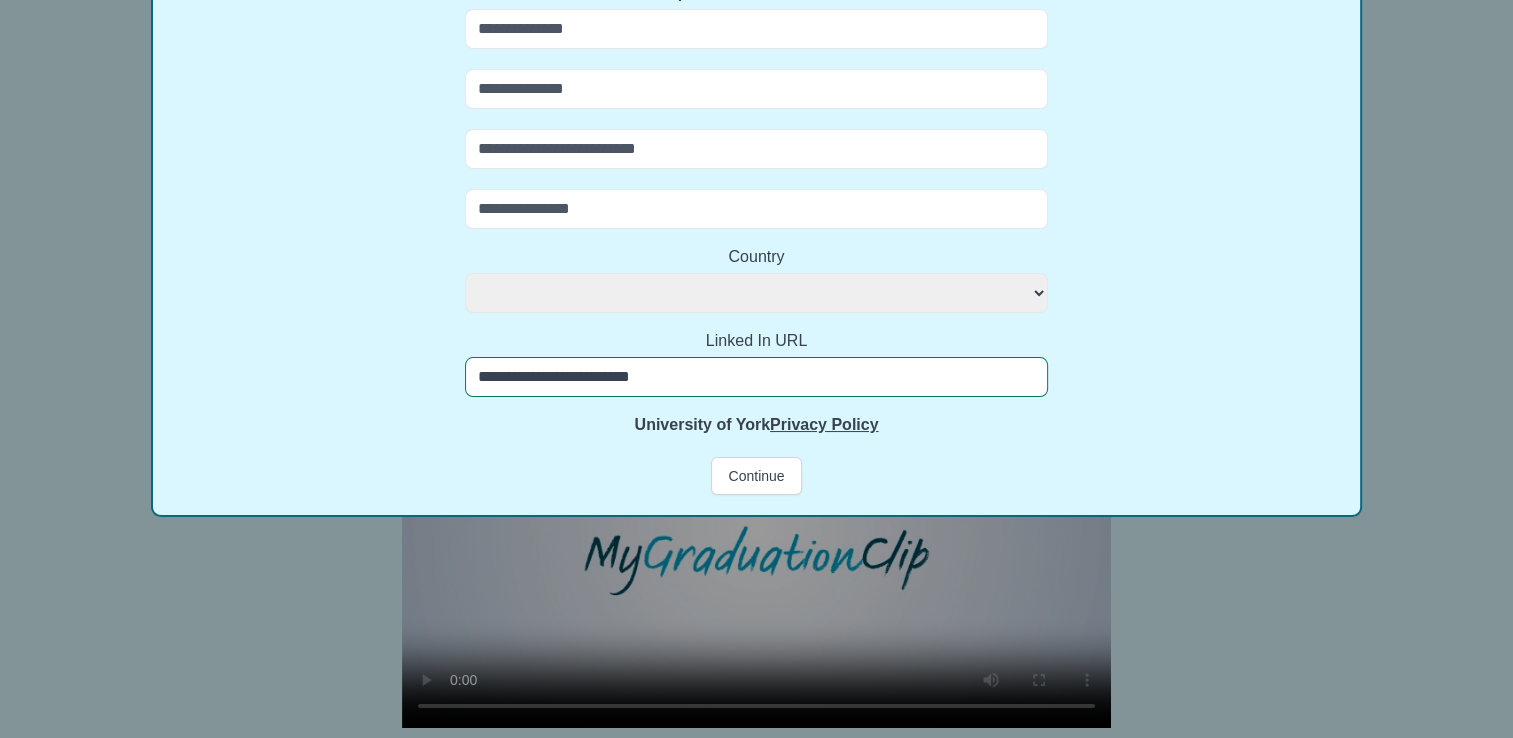 select 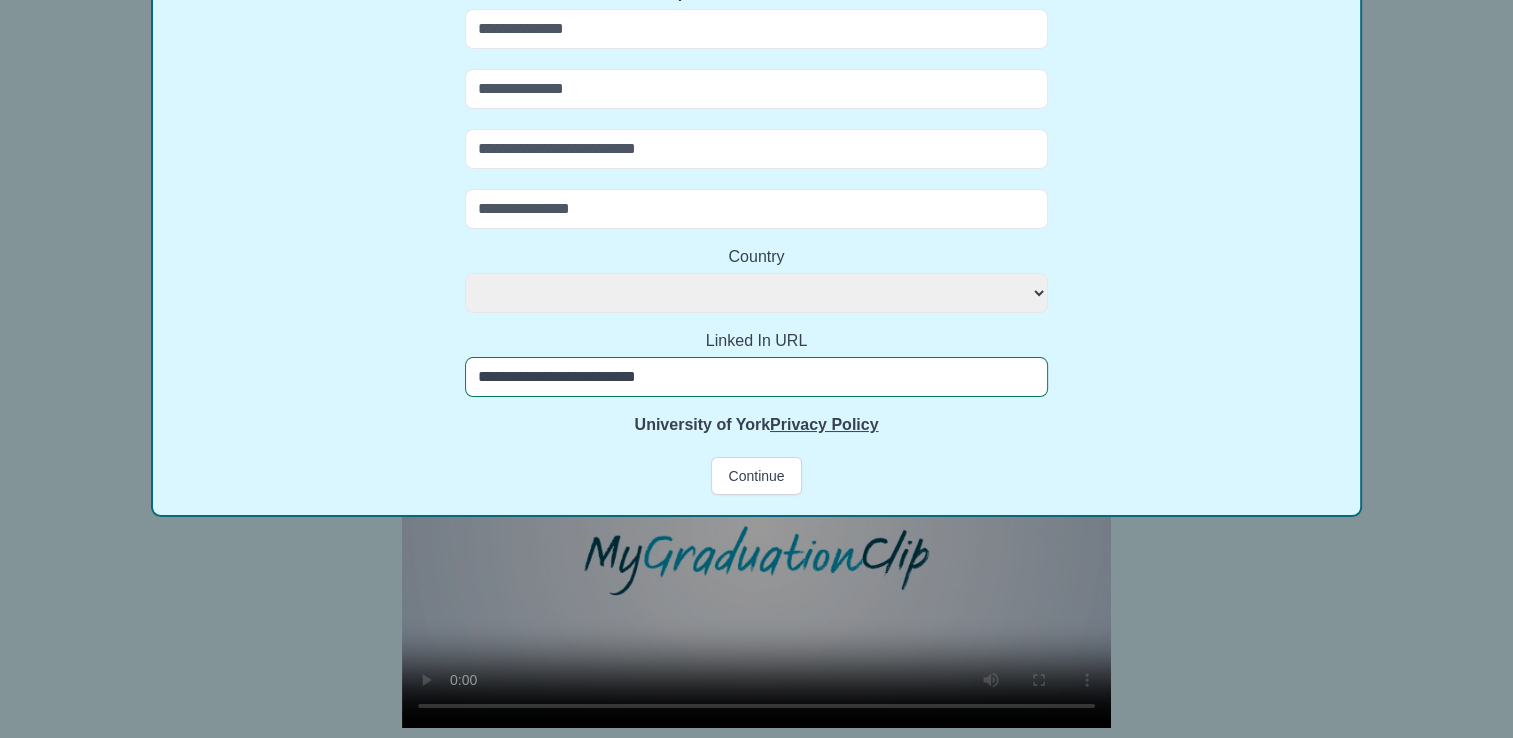 select 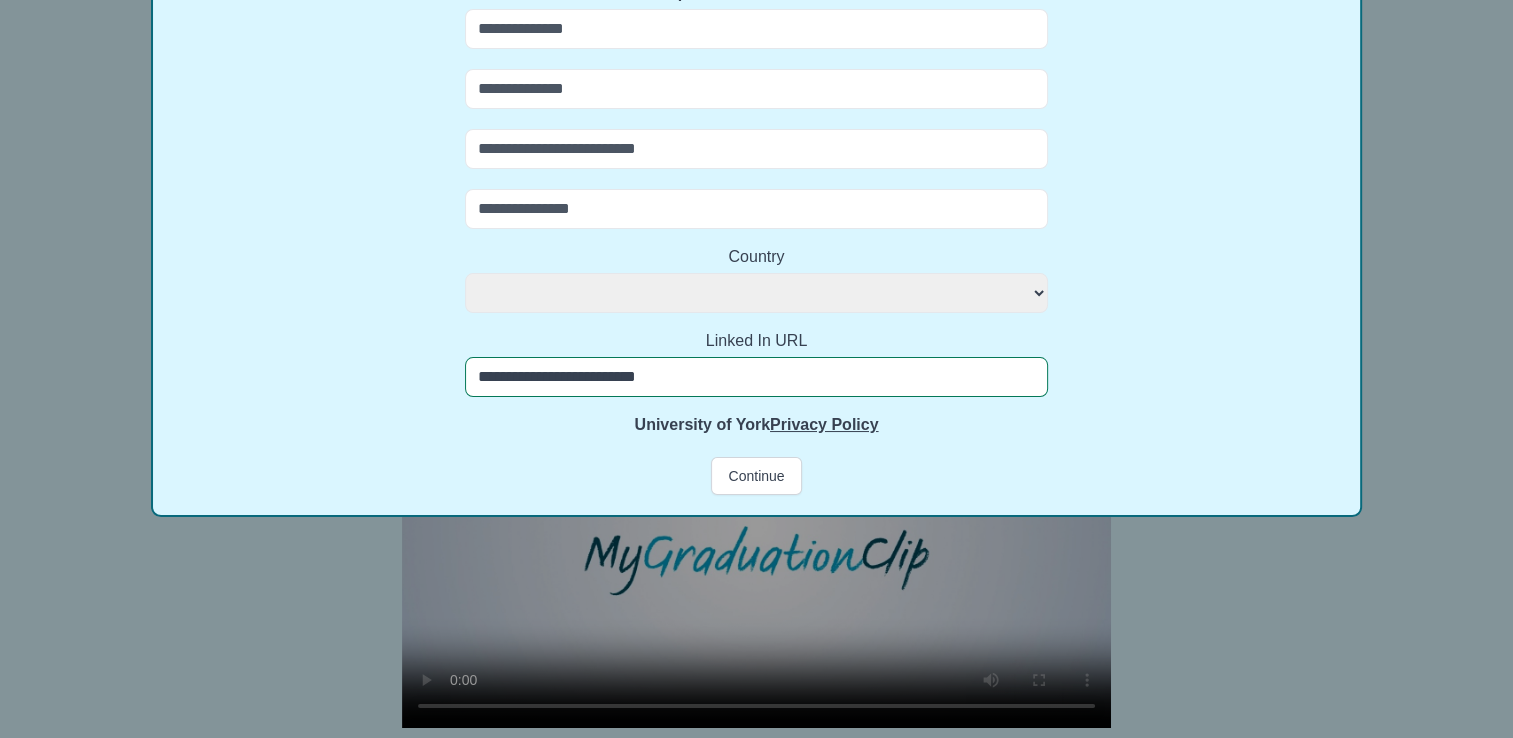 type on "**********" 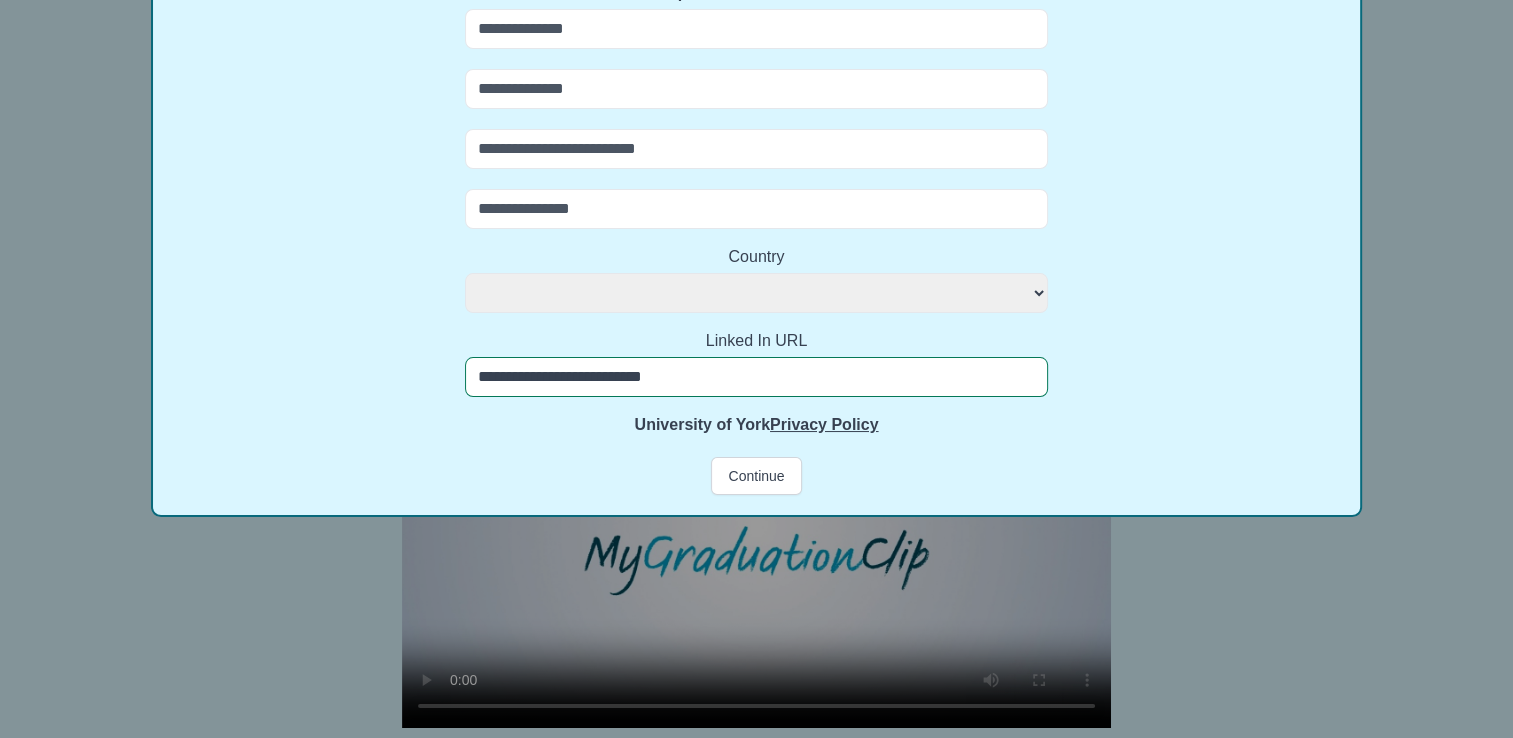 select 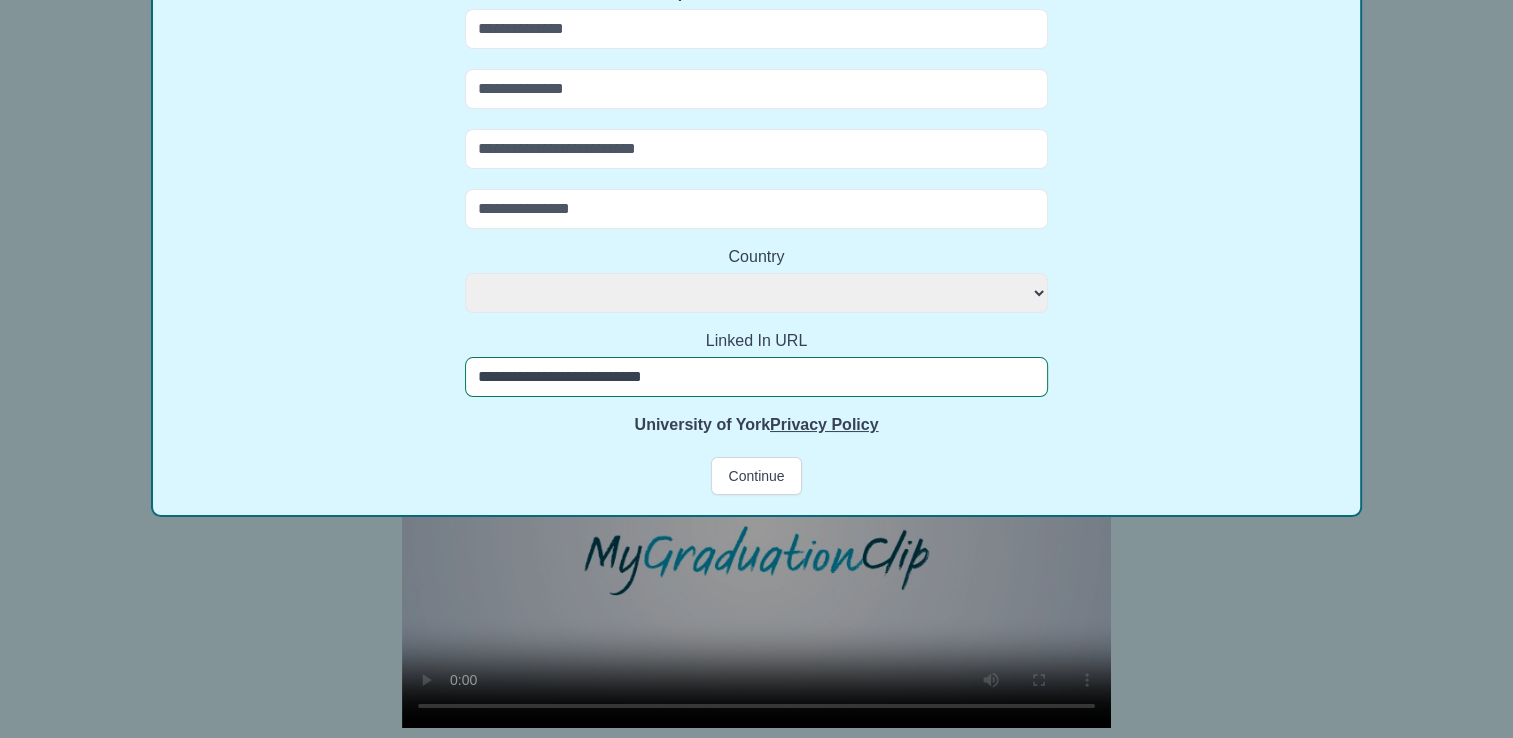 type on "**********" 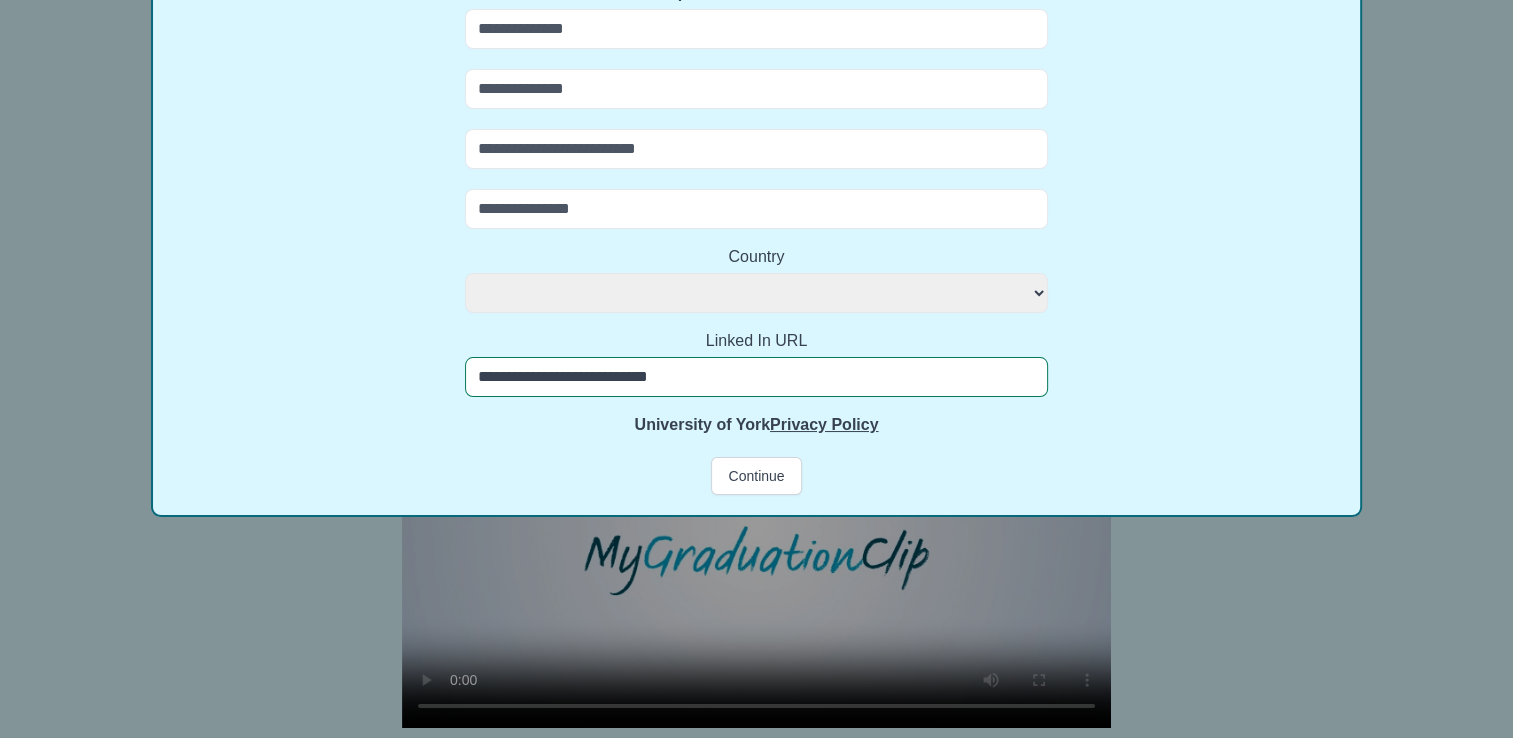 select 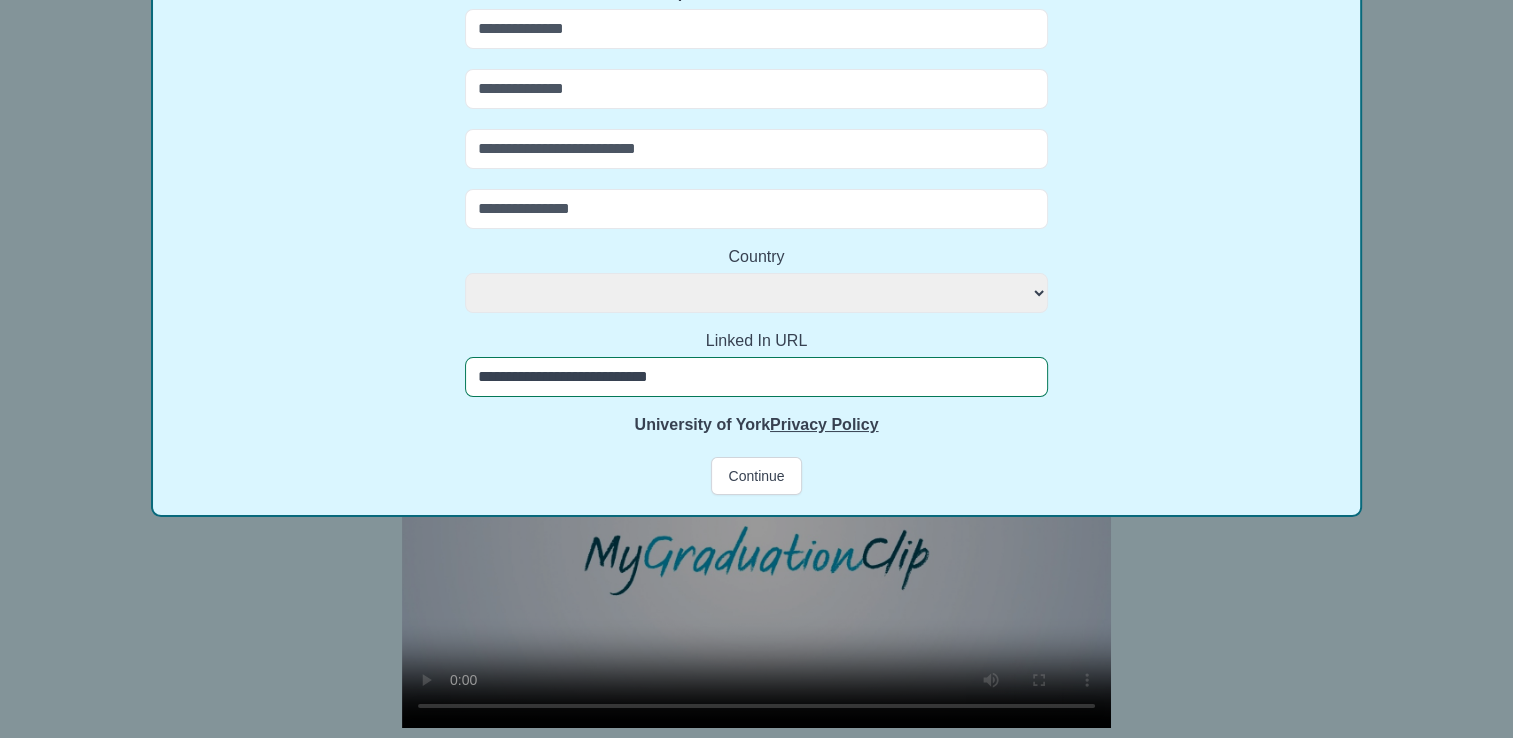 type on "**********" 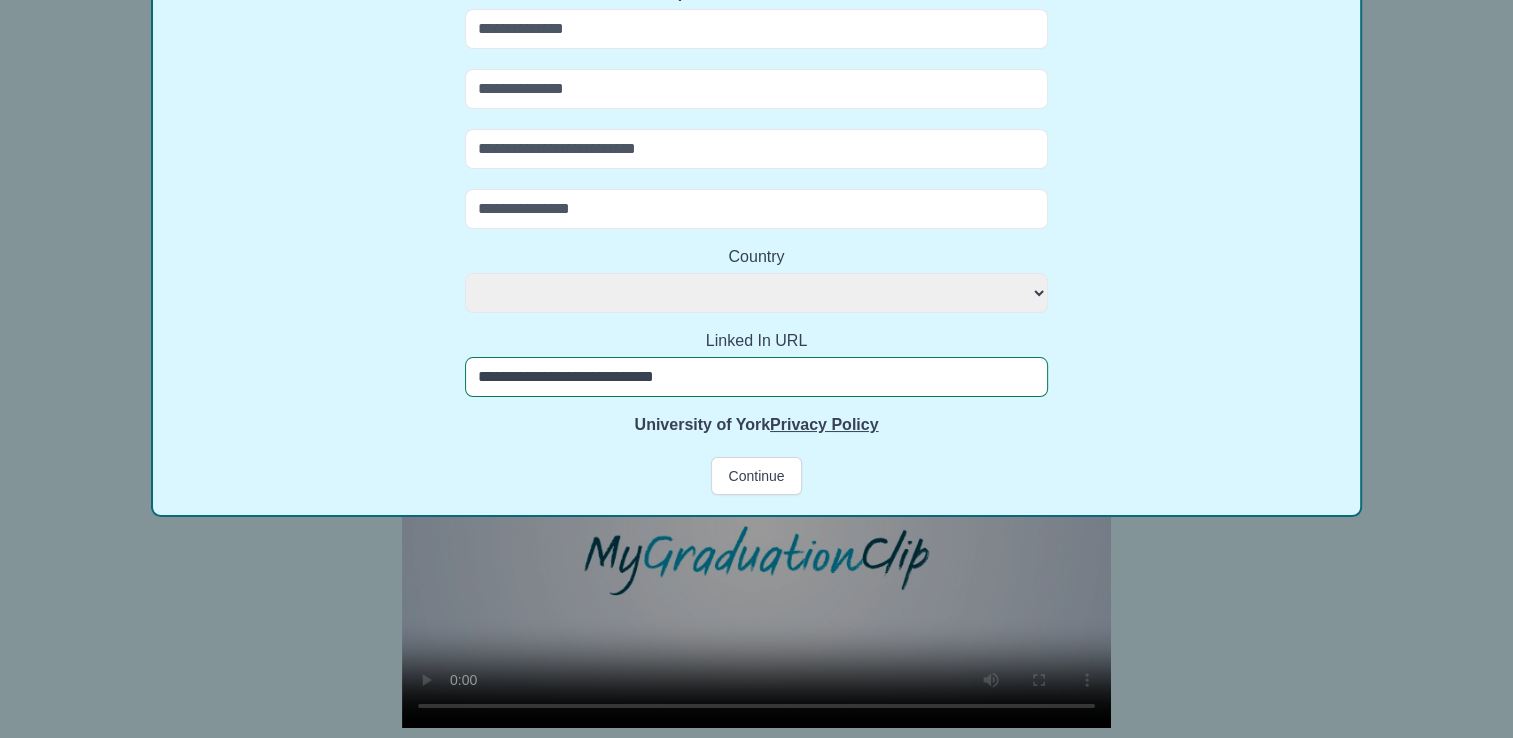 select 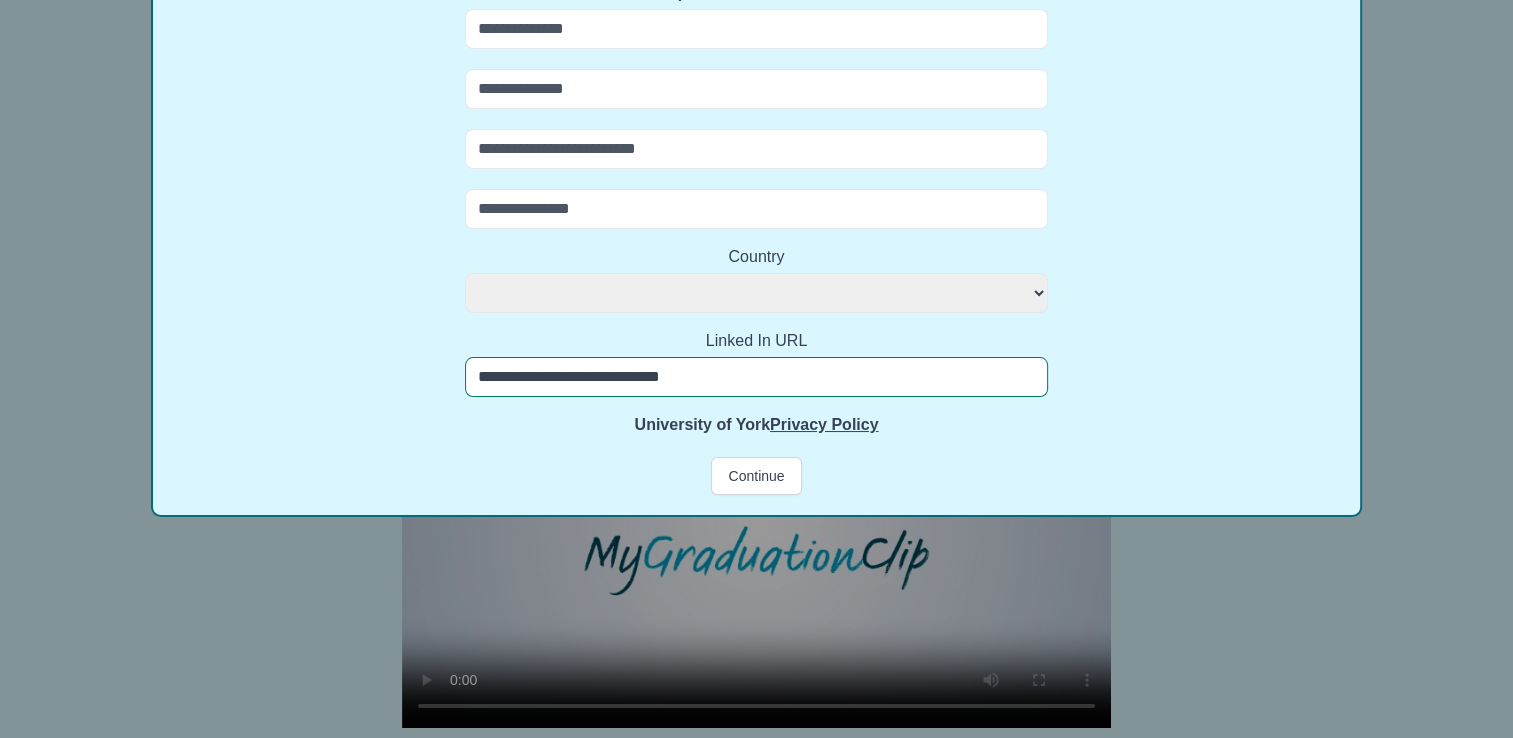 select 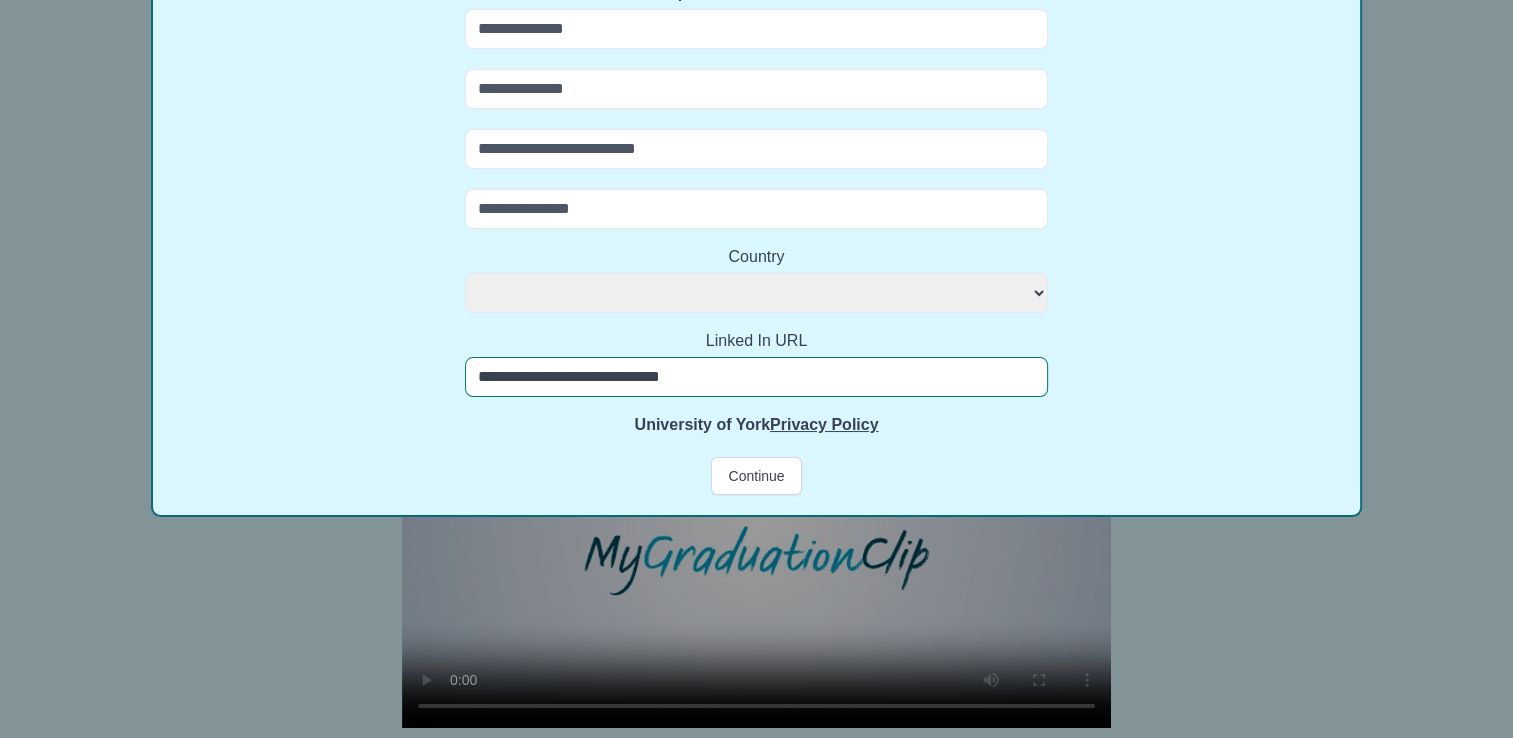 type on "**********" 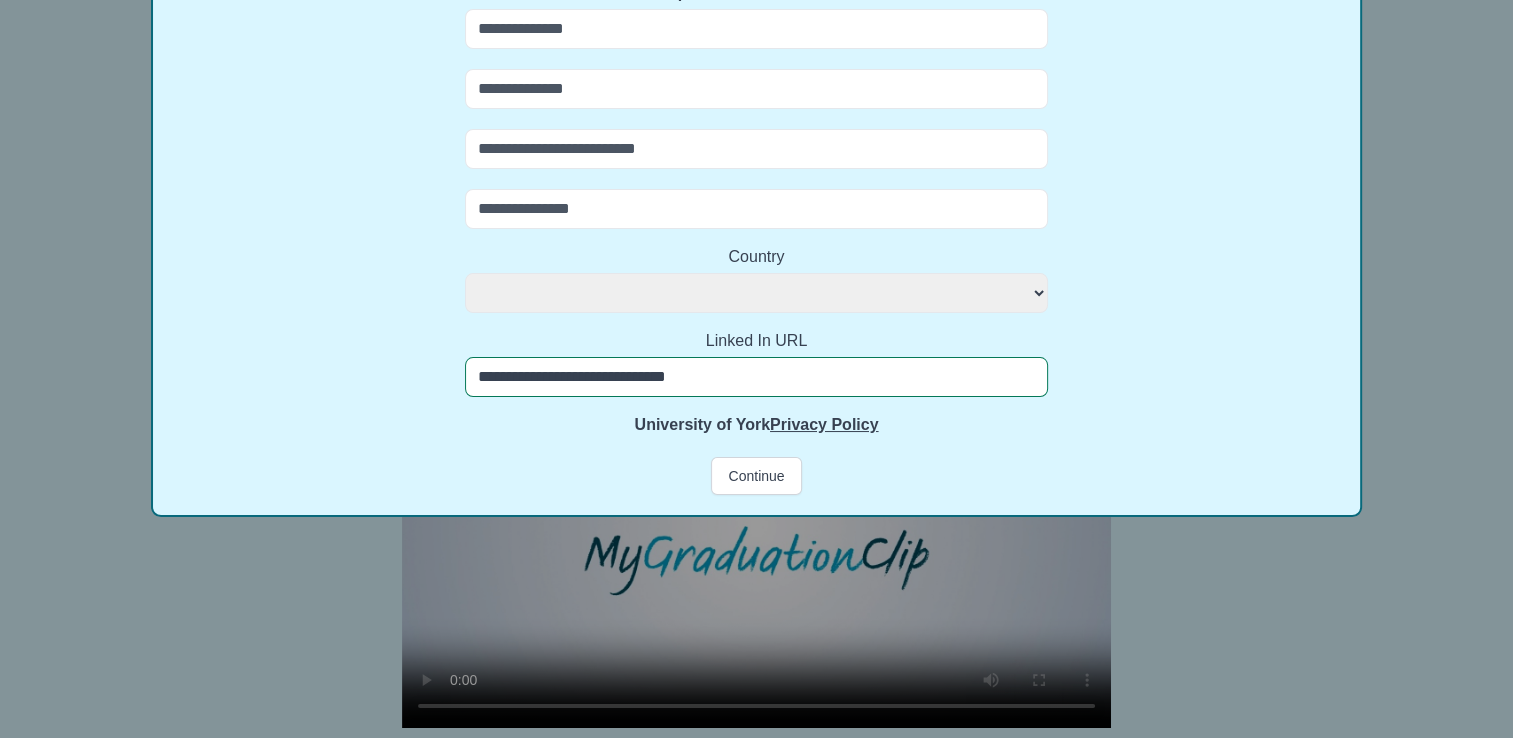 select 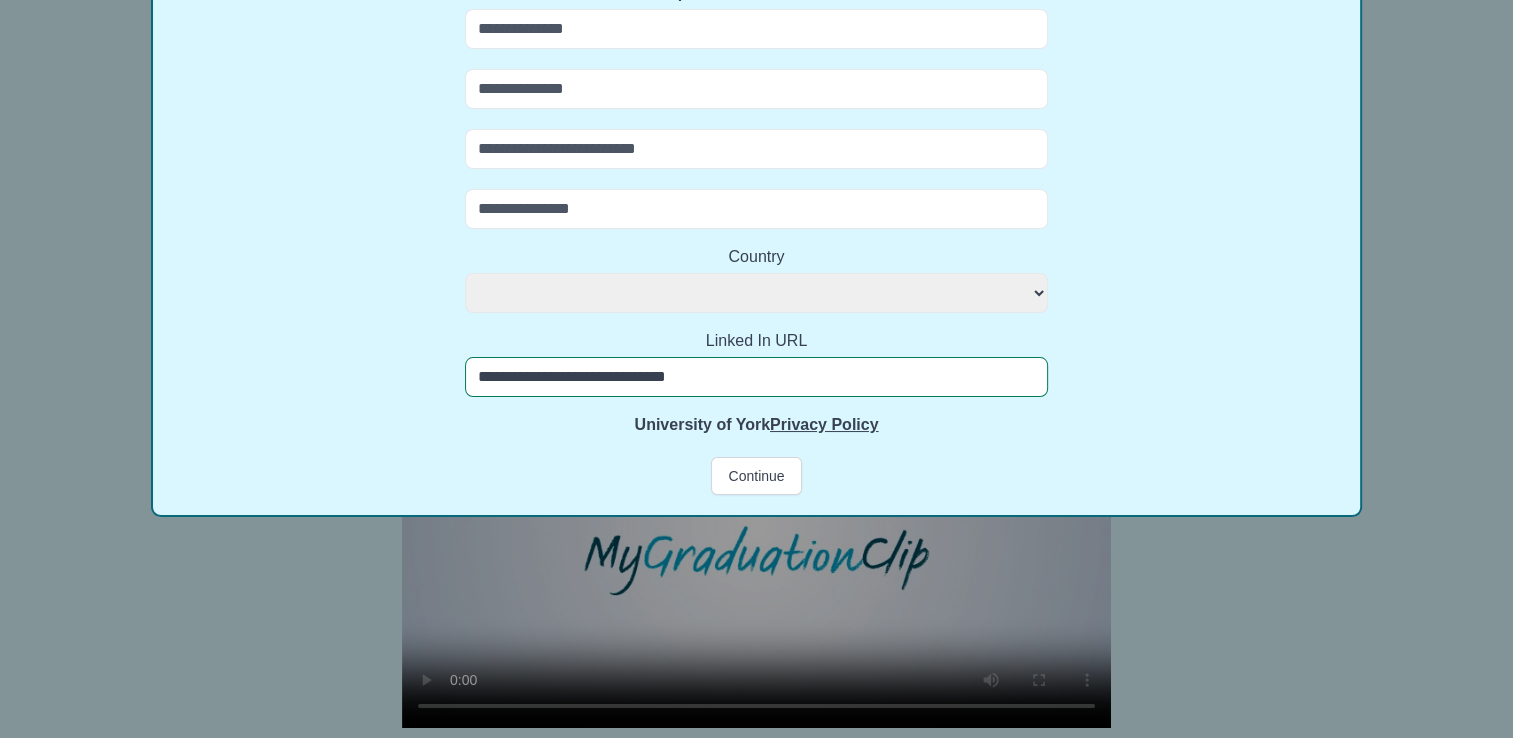 type on "**********" 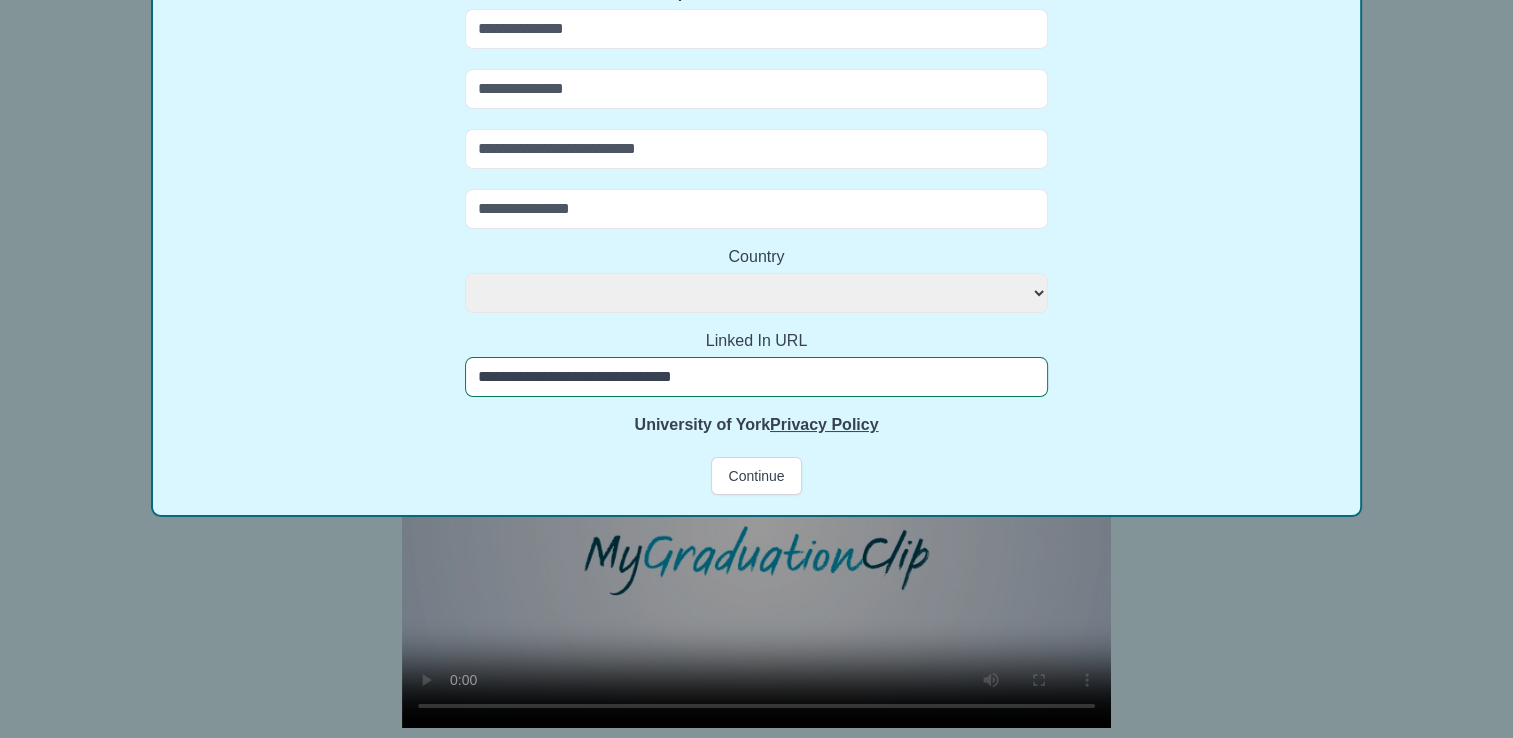 select 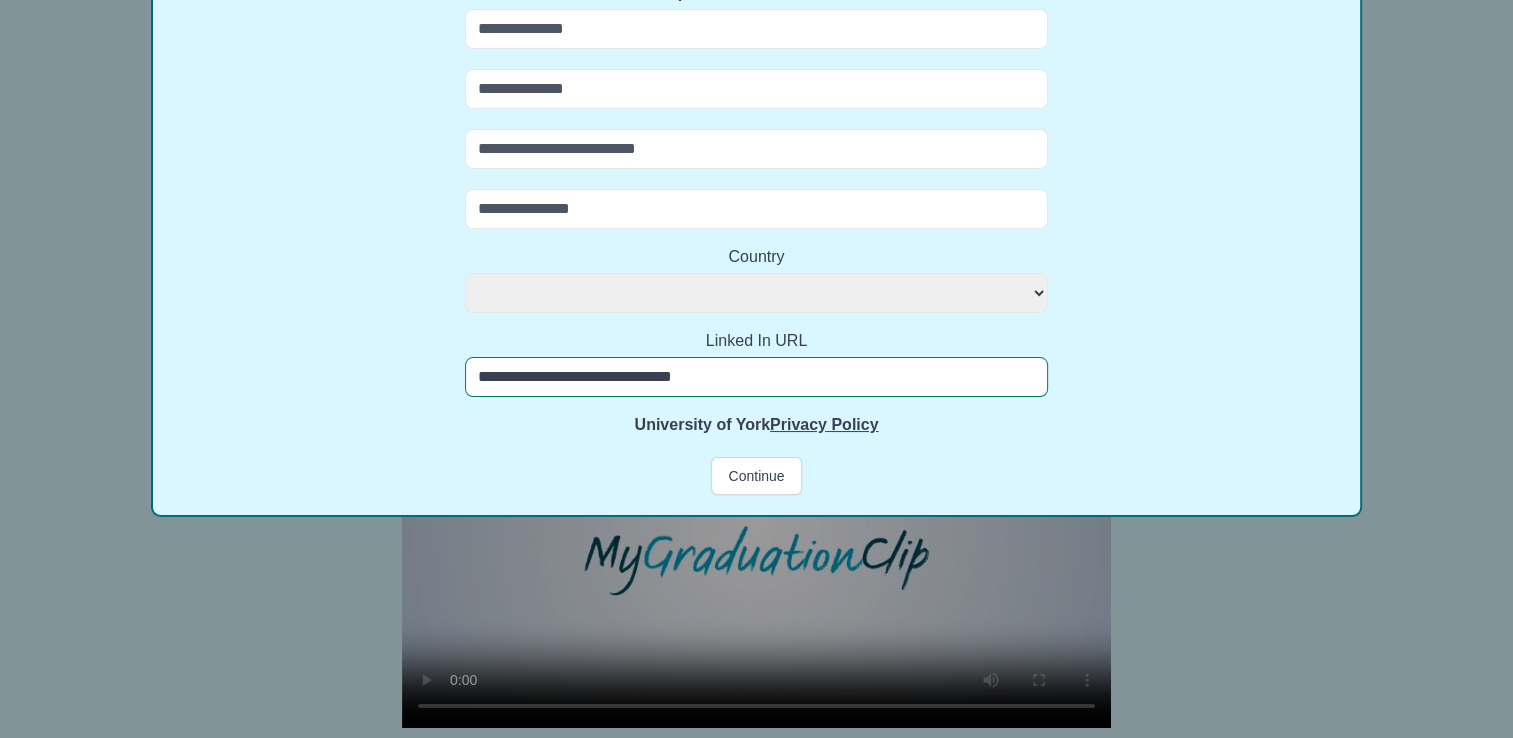 type on "**********" 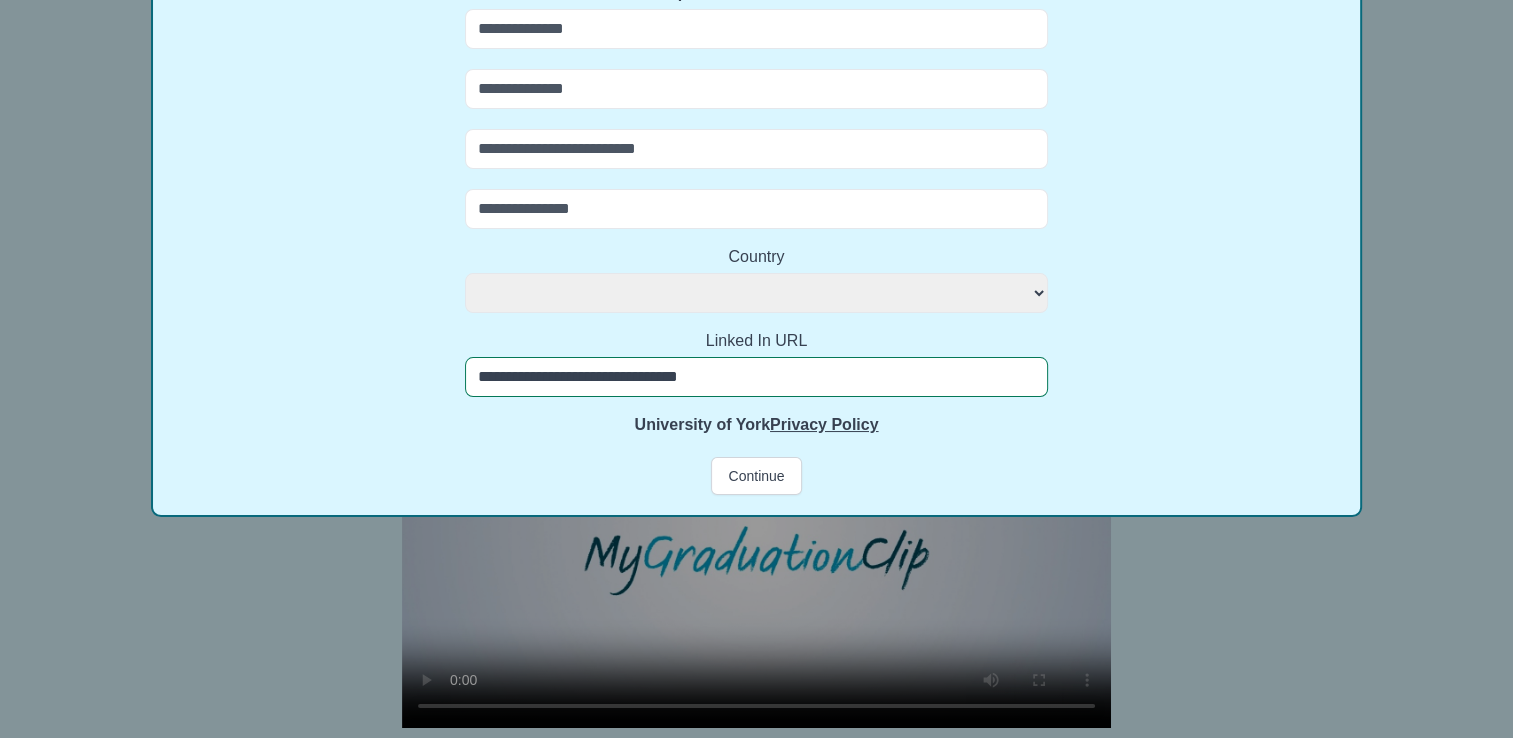 select 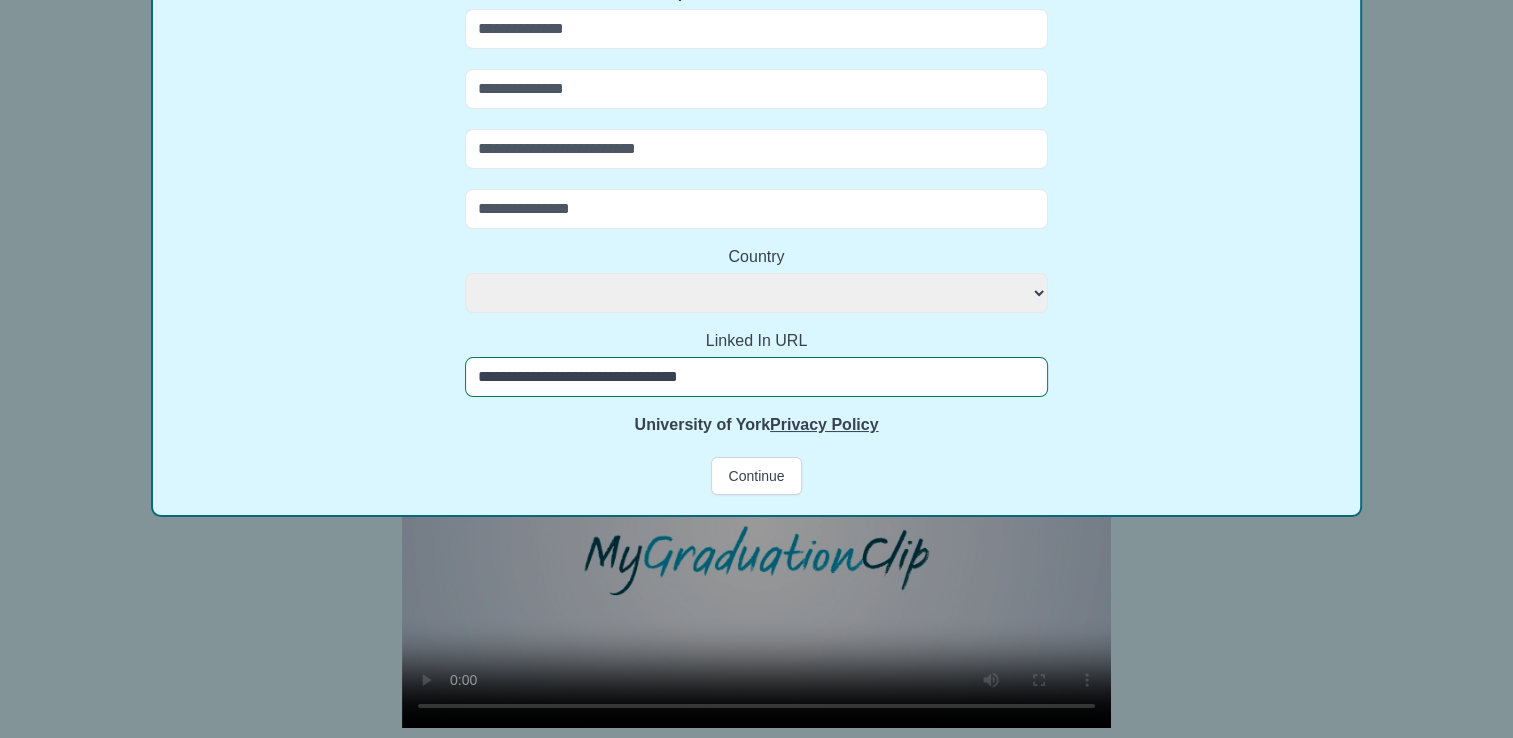 type on "**********" 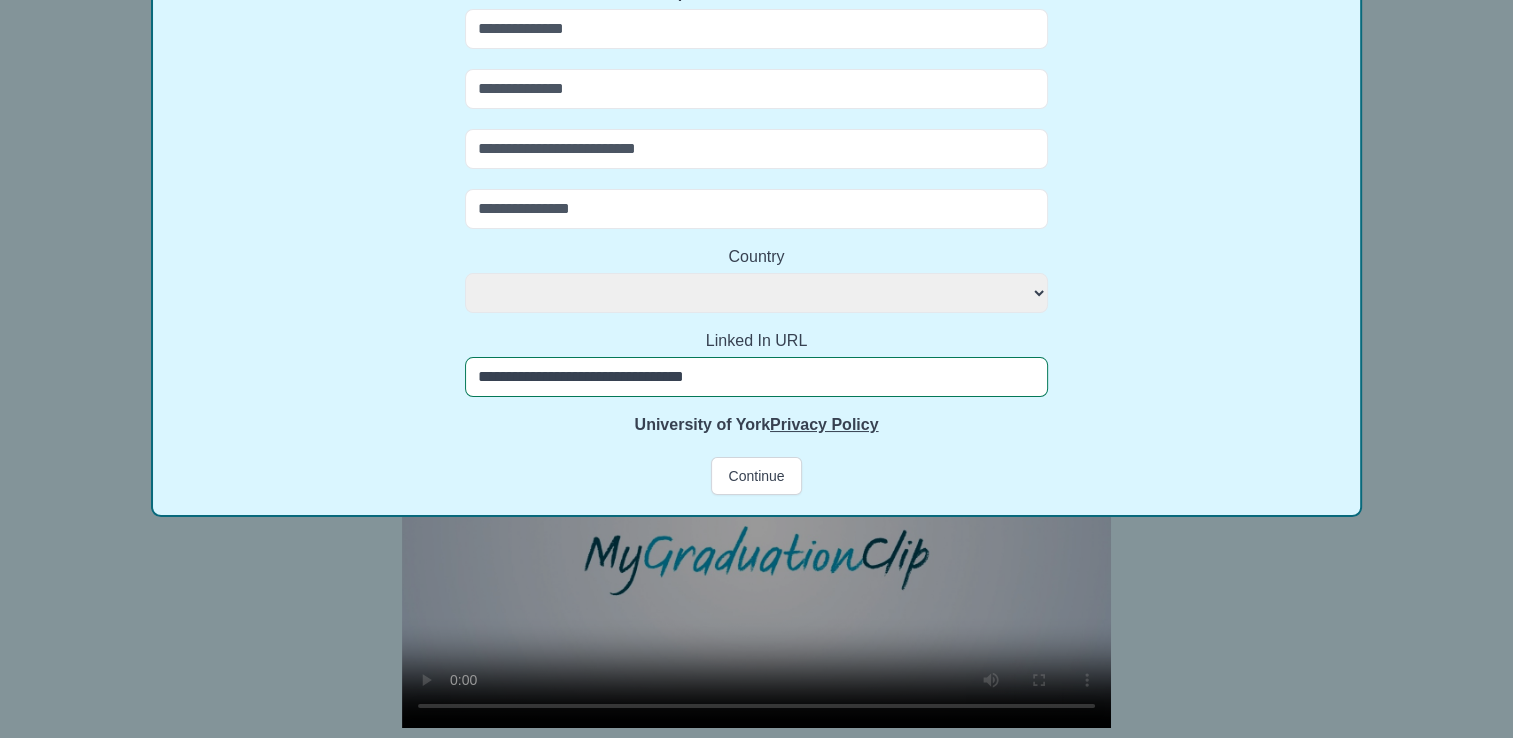 select 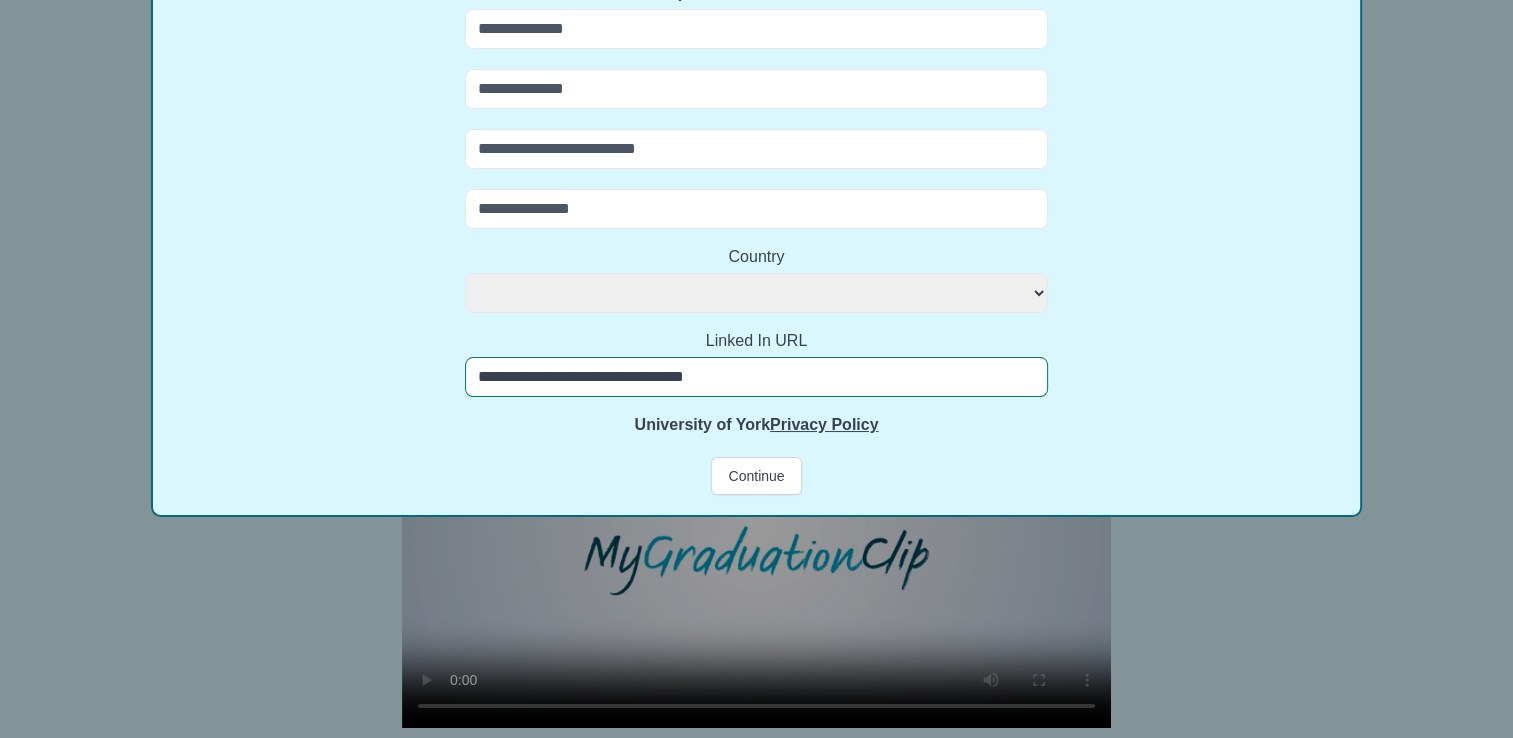 type on "**********" 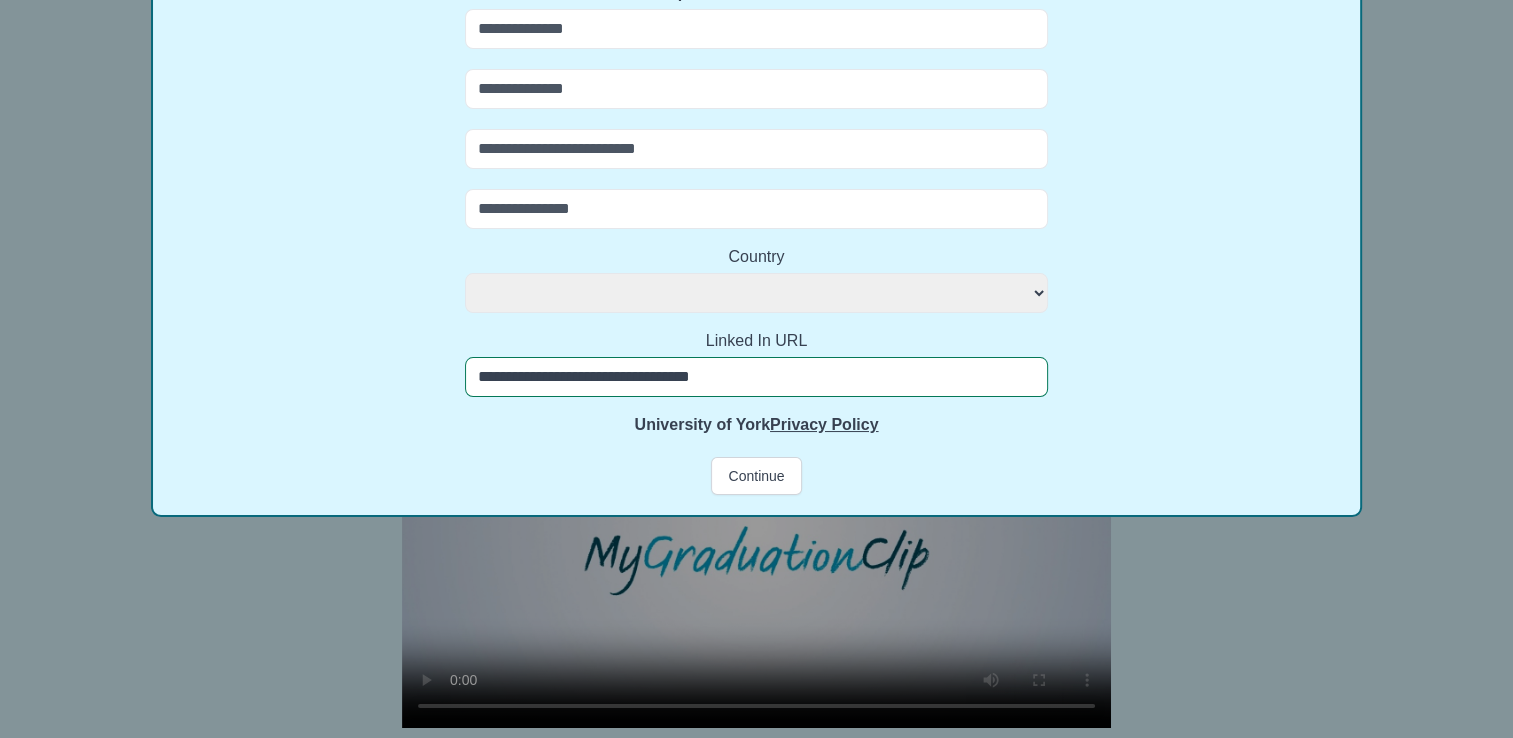 select 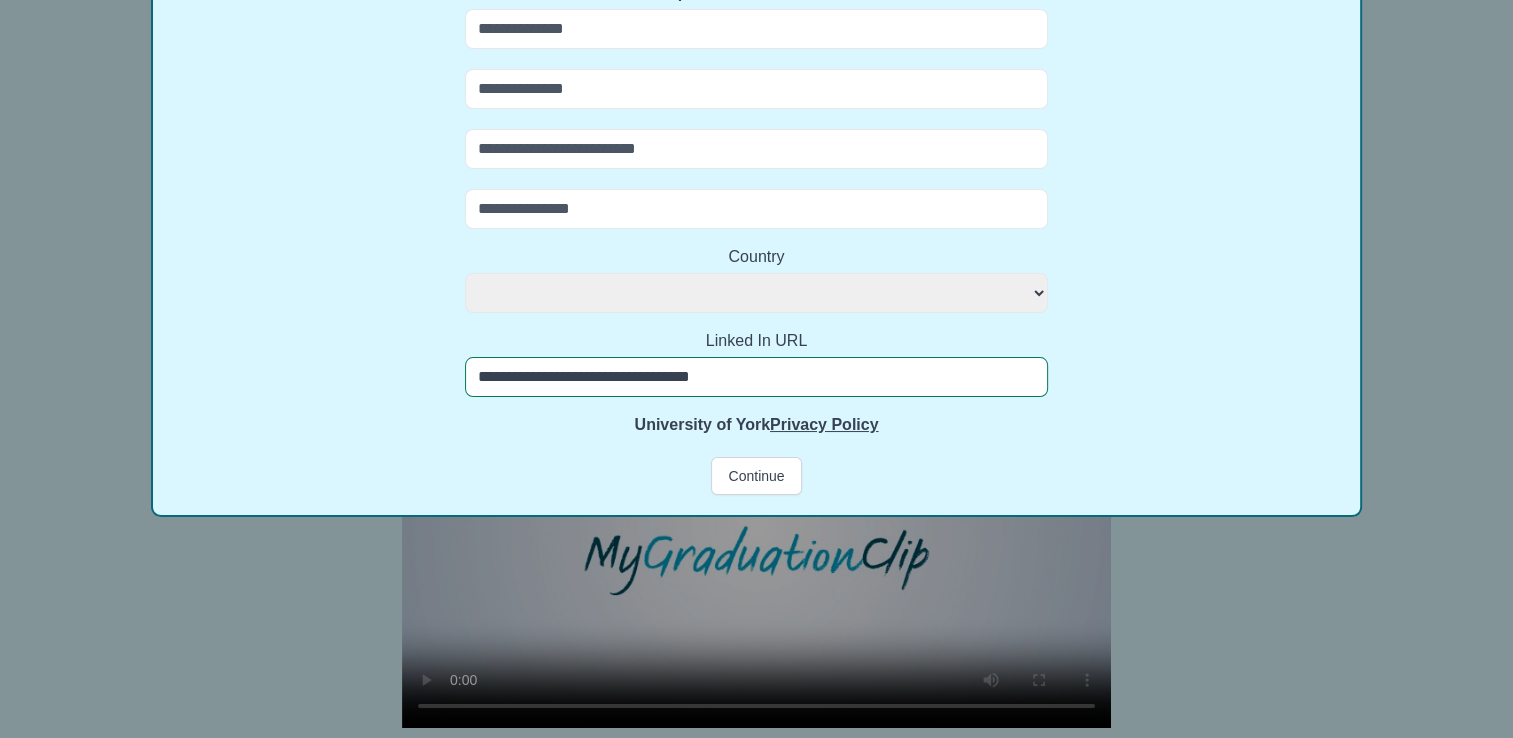 type on "**********" 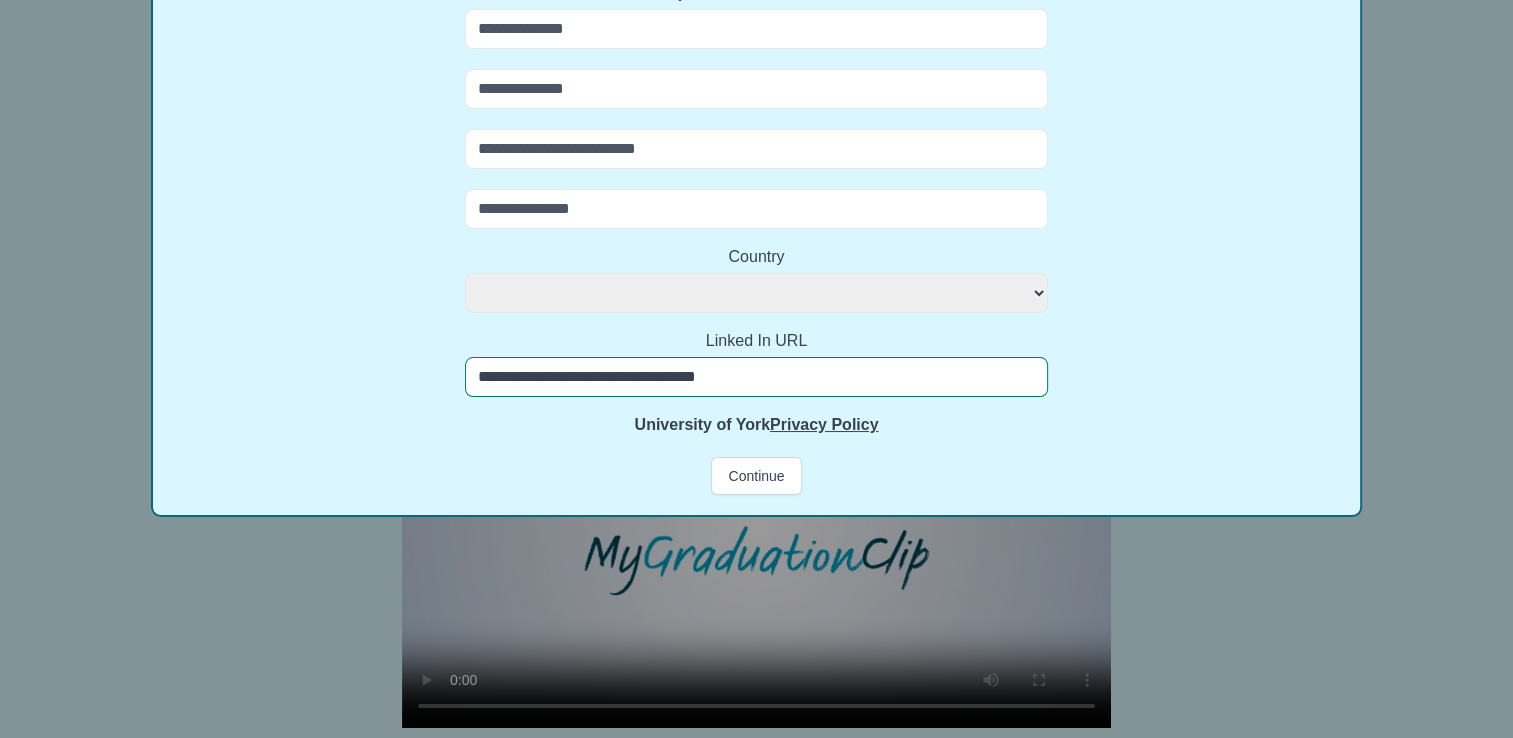 select 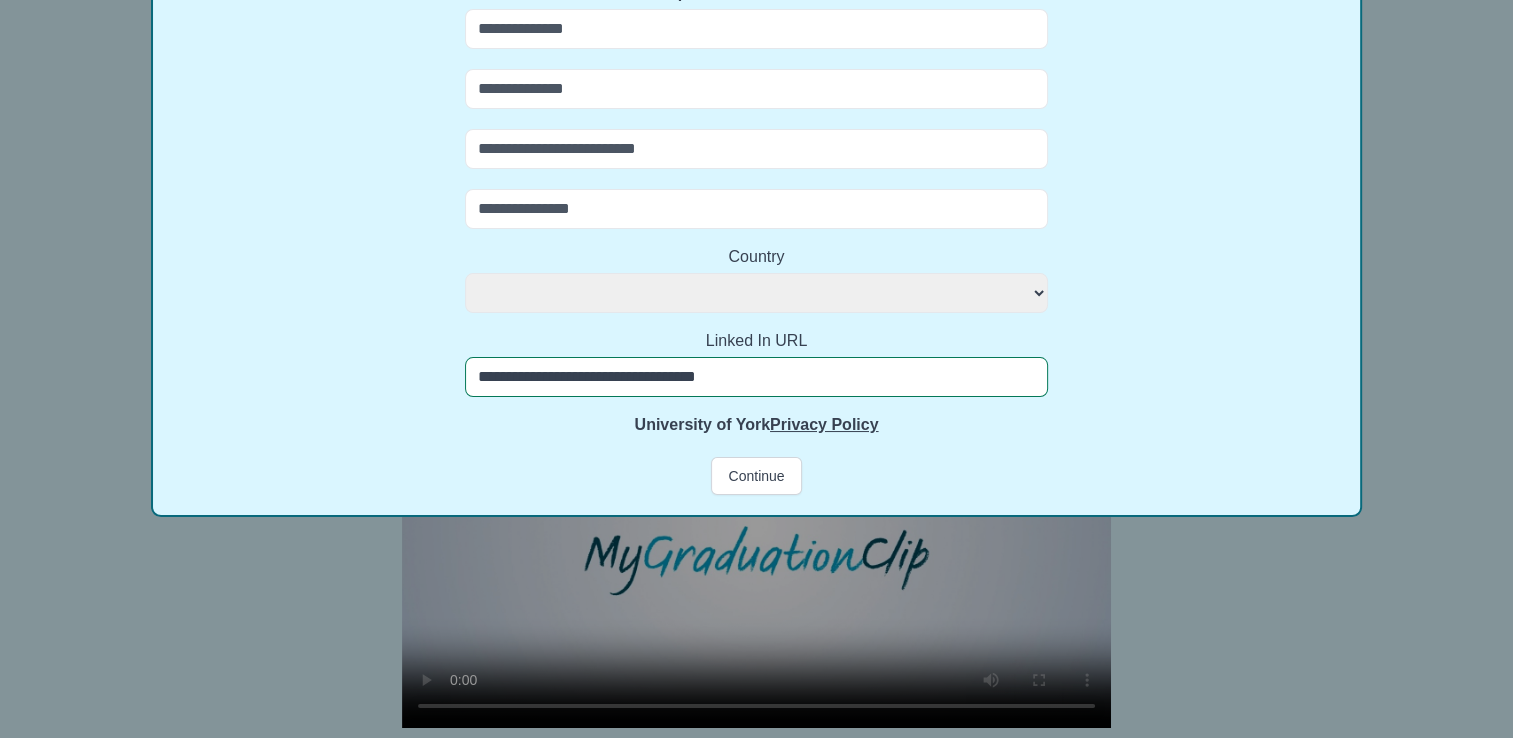 type on "**********" 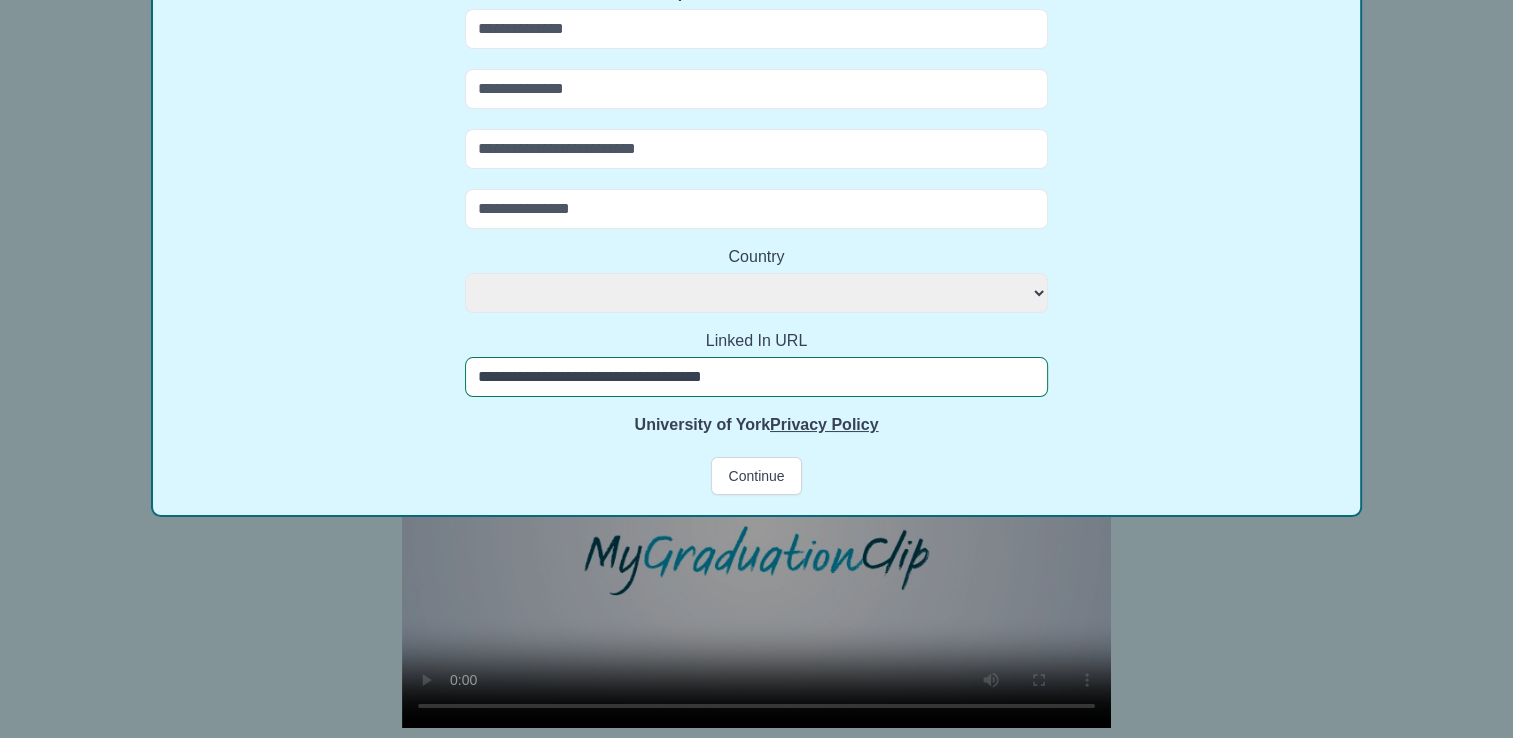 select 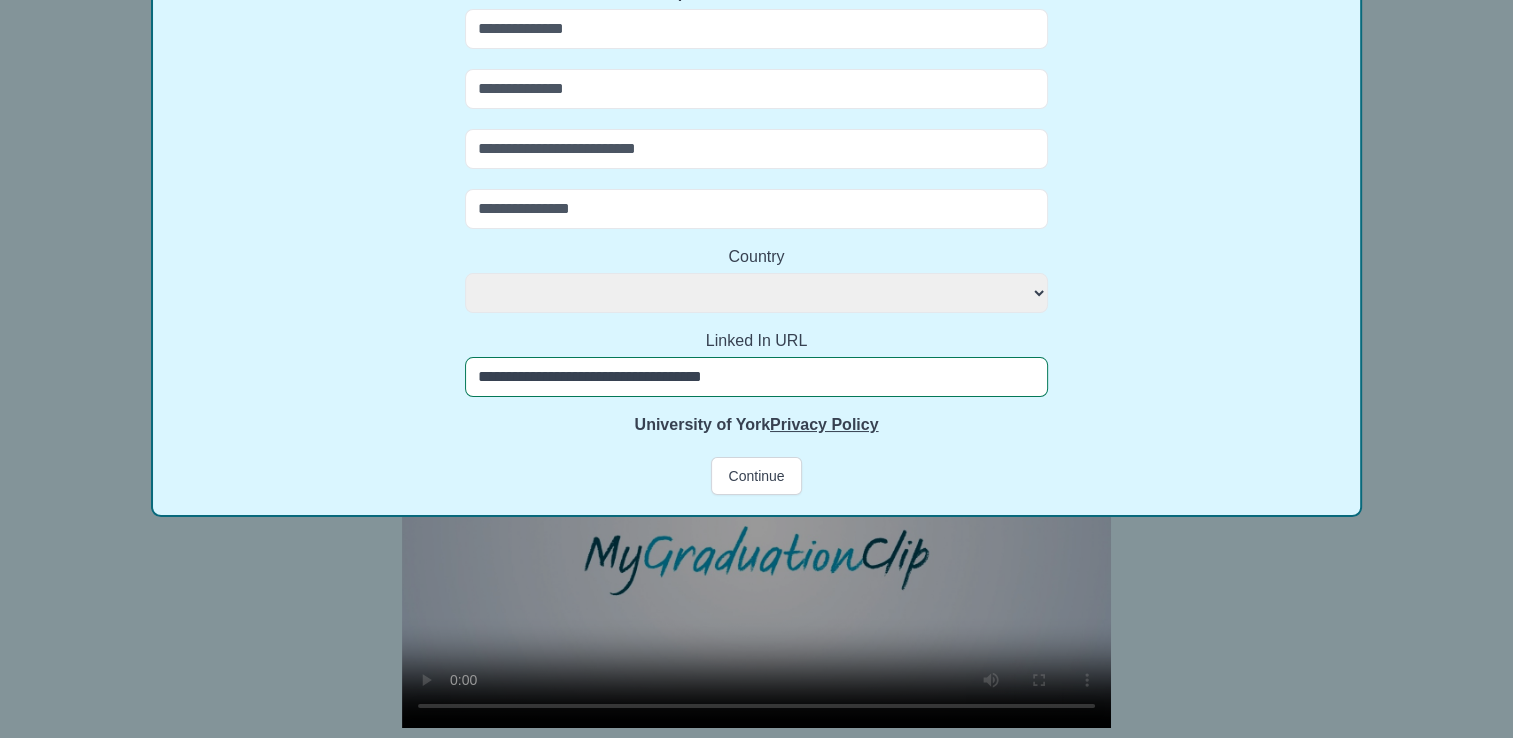 type on "**********" 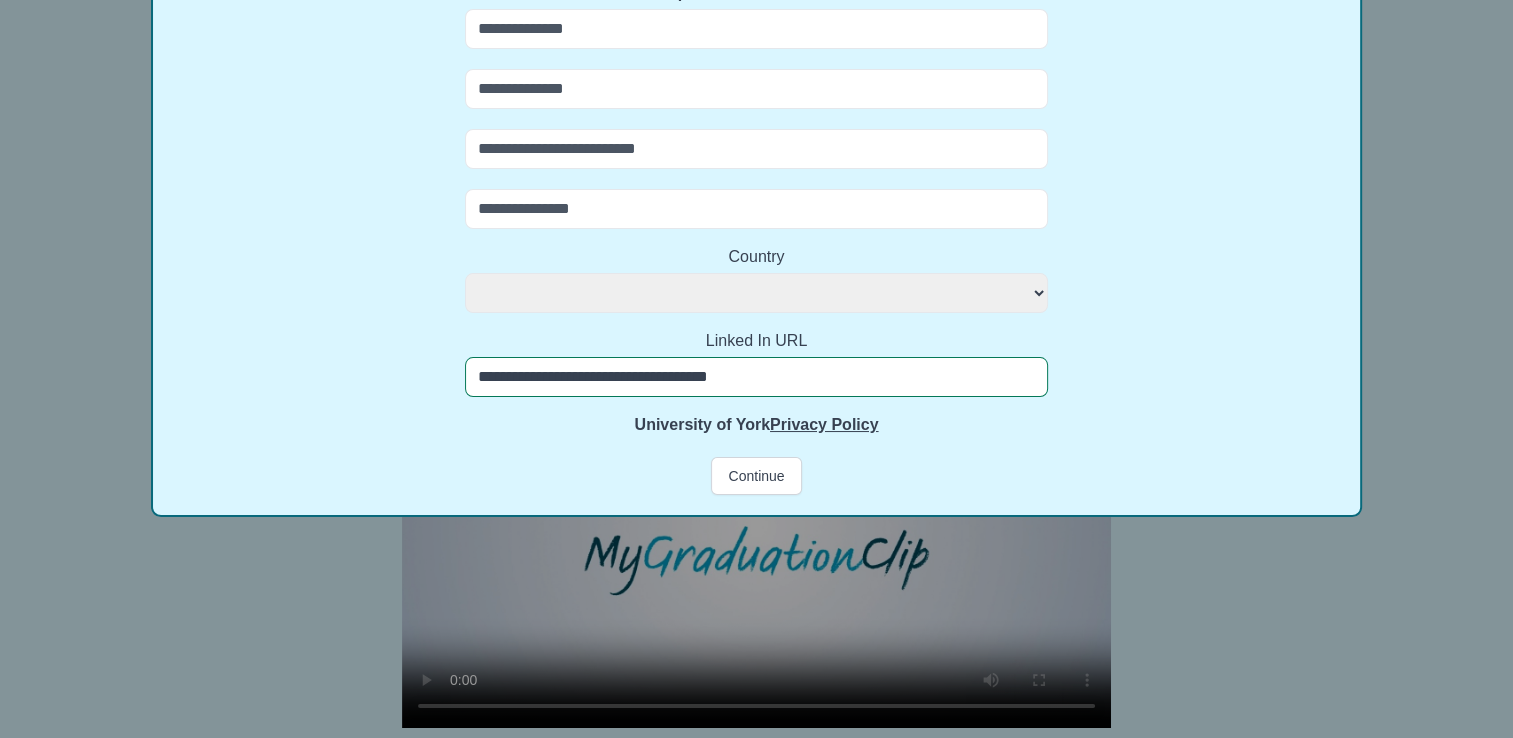 select 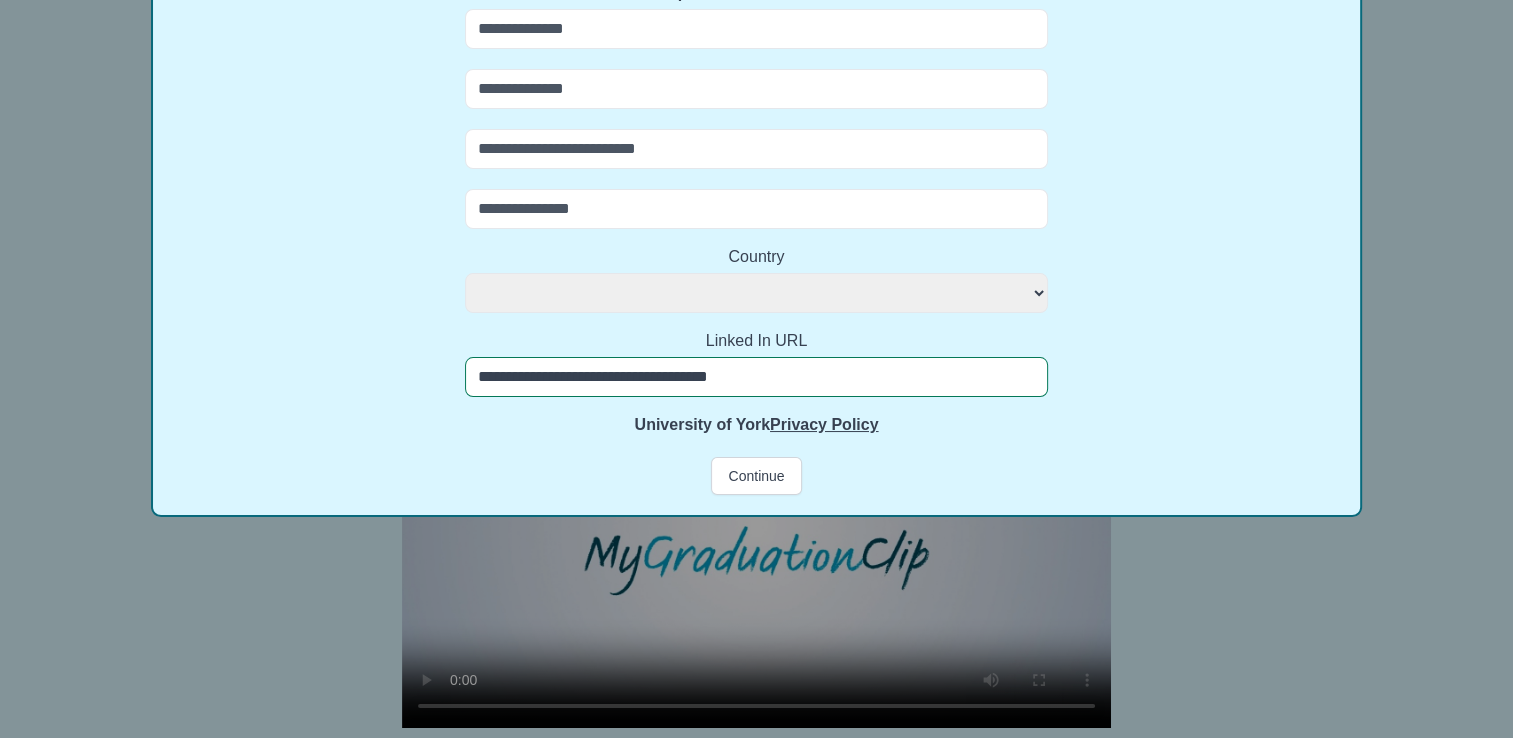 type on "**********" 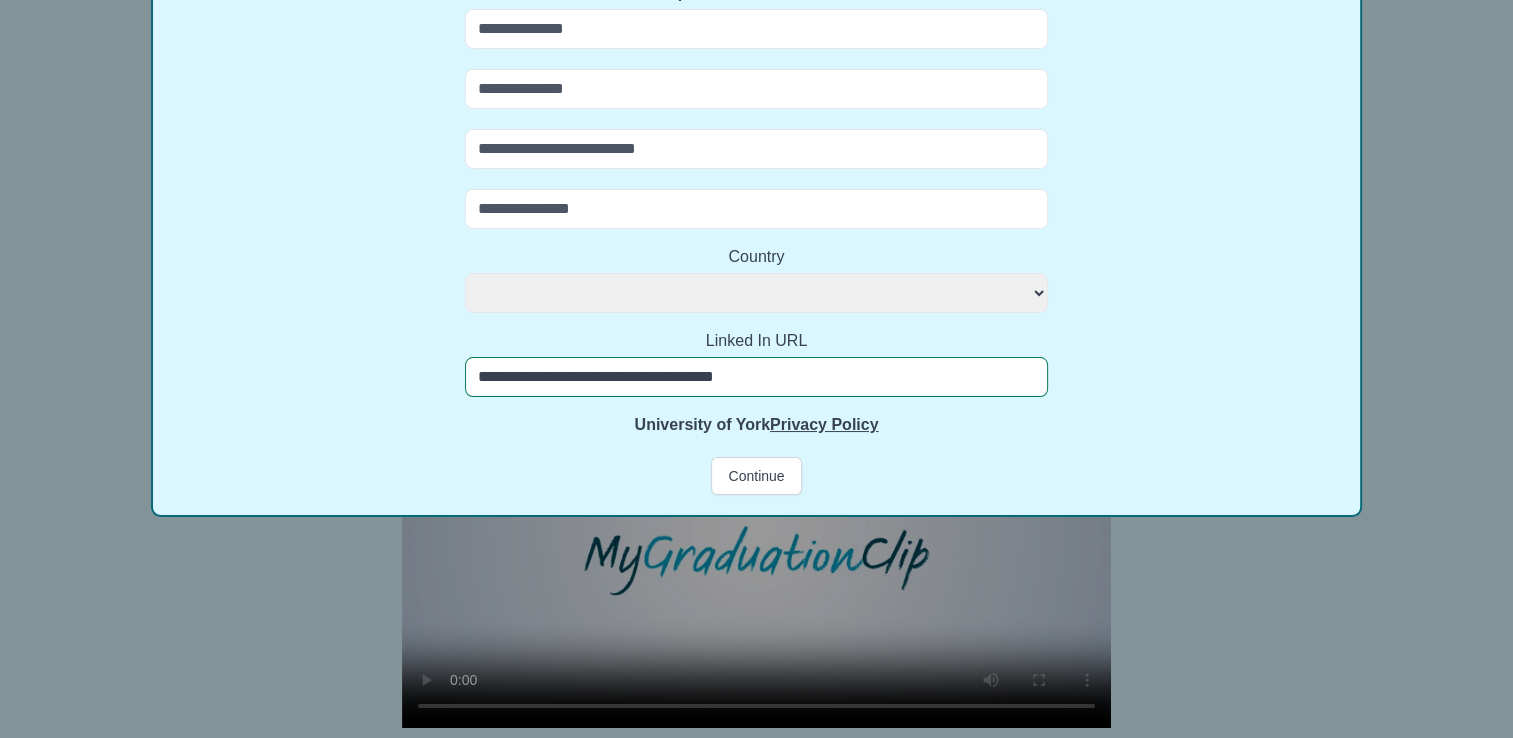select 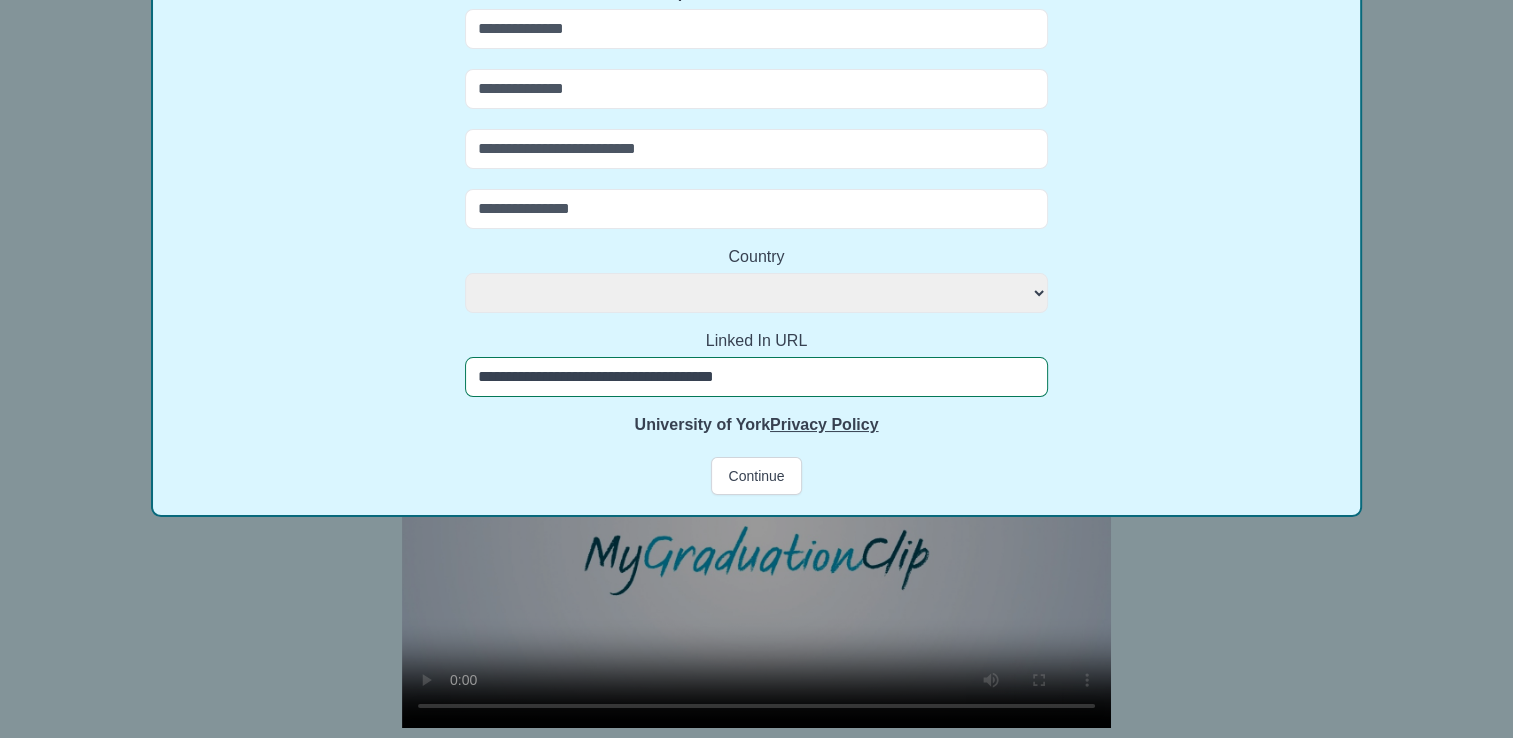 type on "**********" 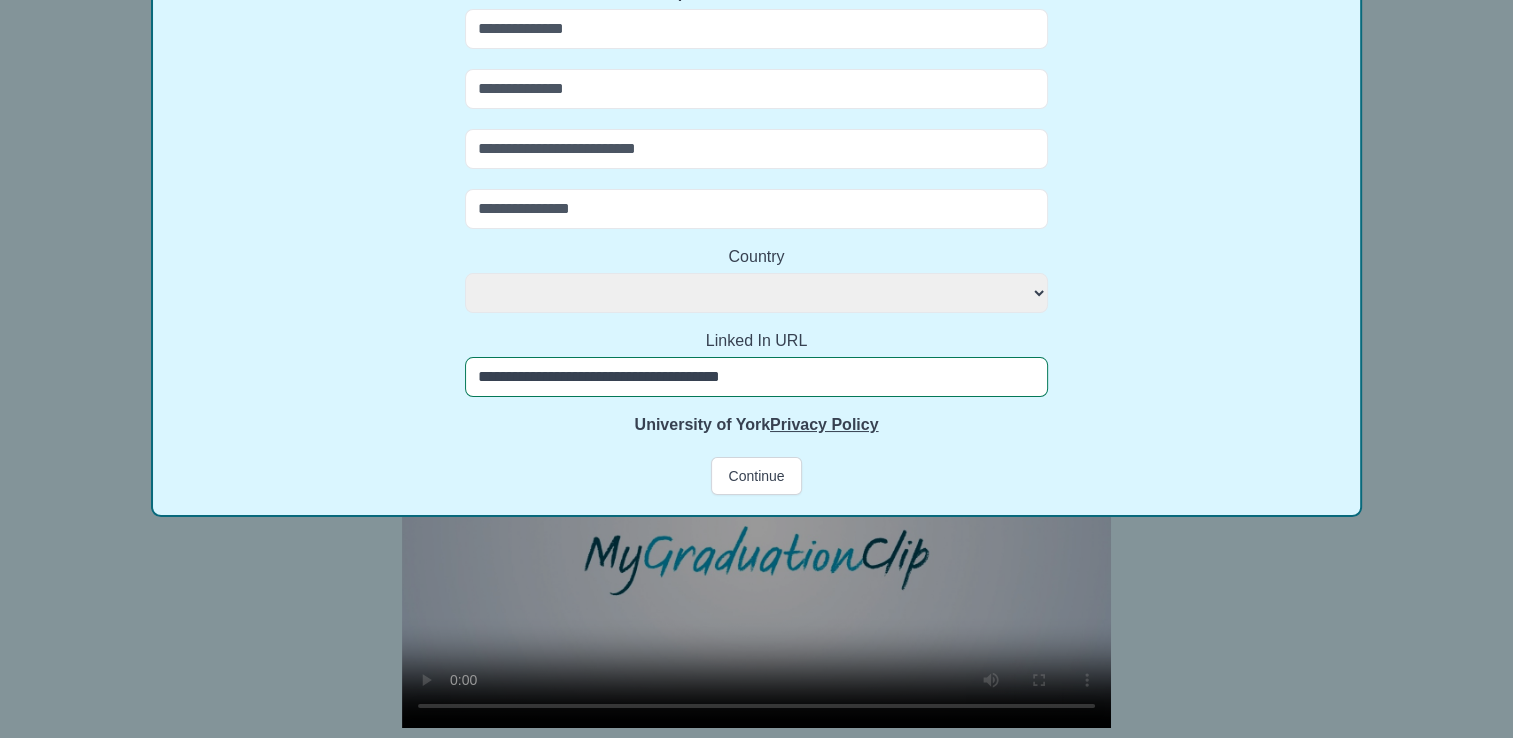 select 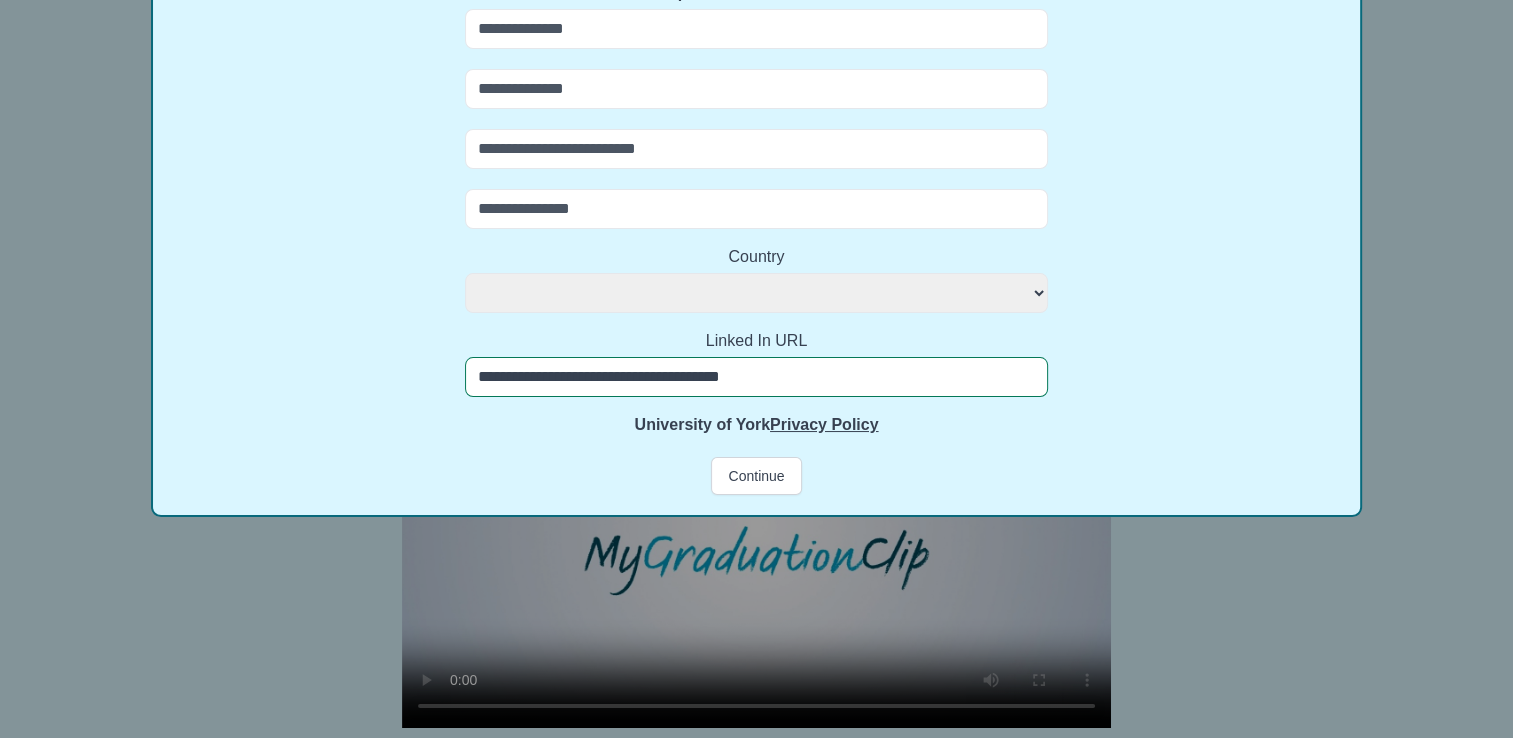 type on "**********" 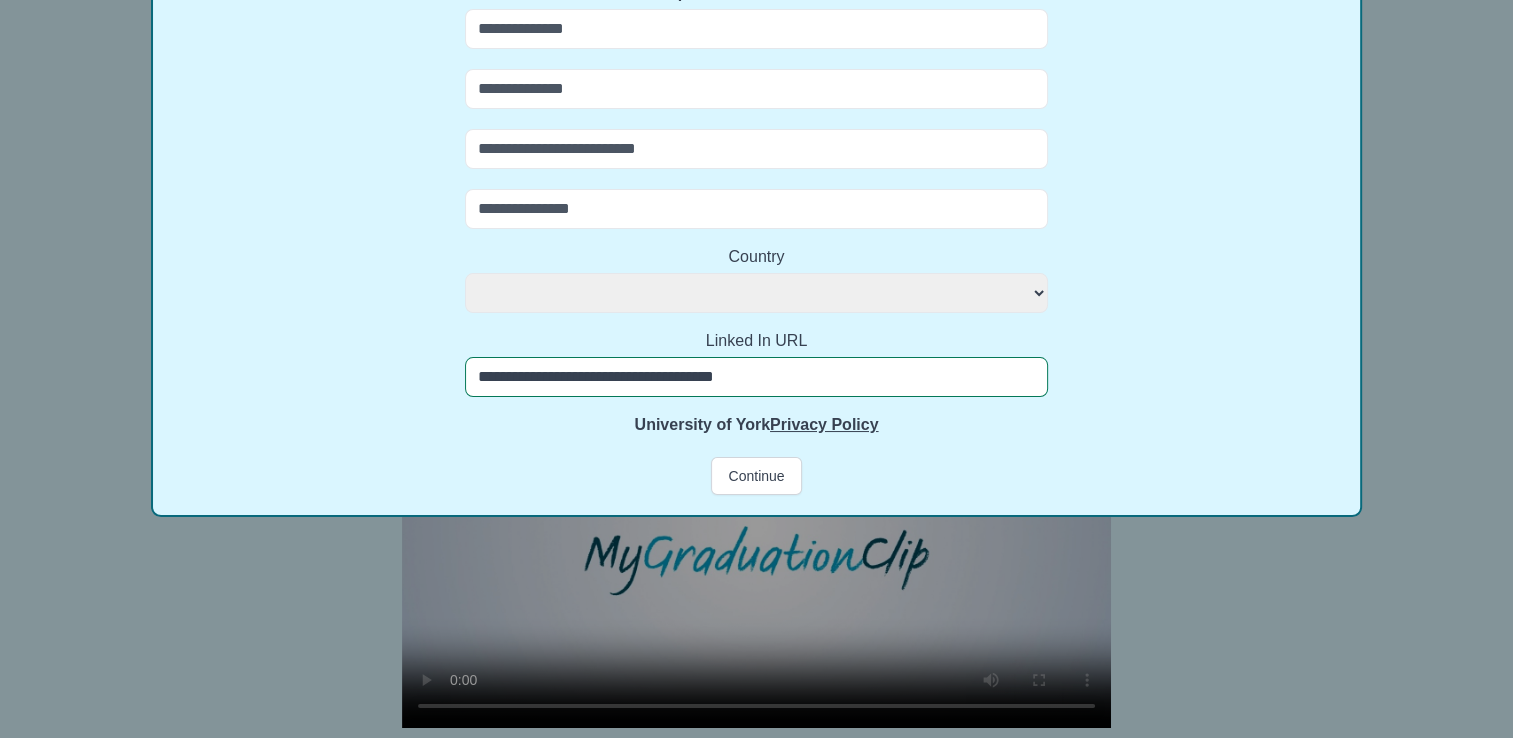 select 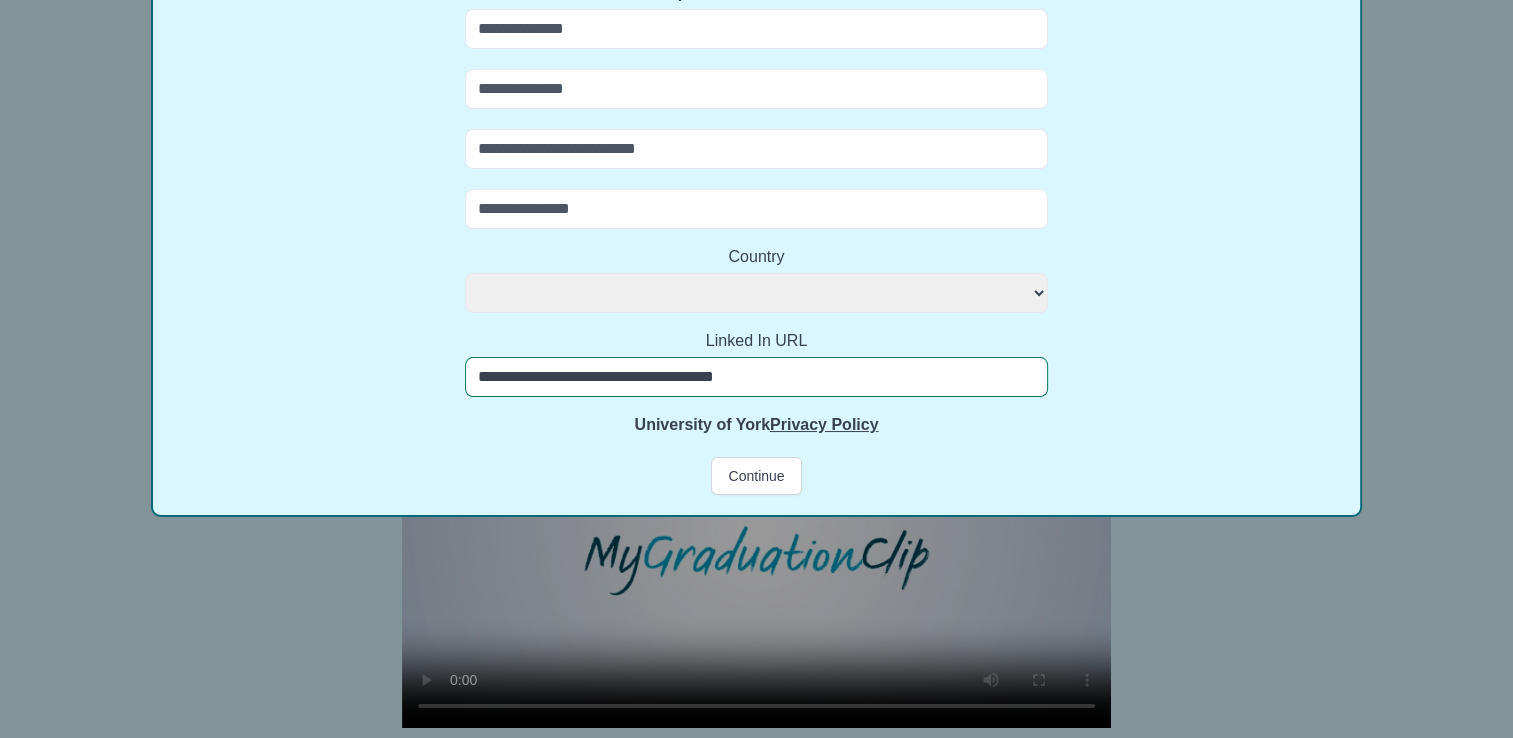 type on "**********" 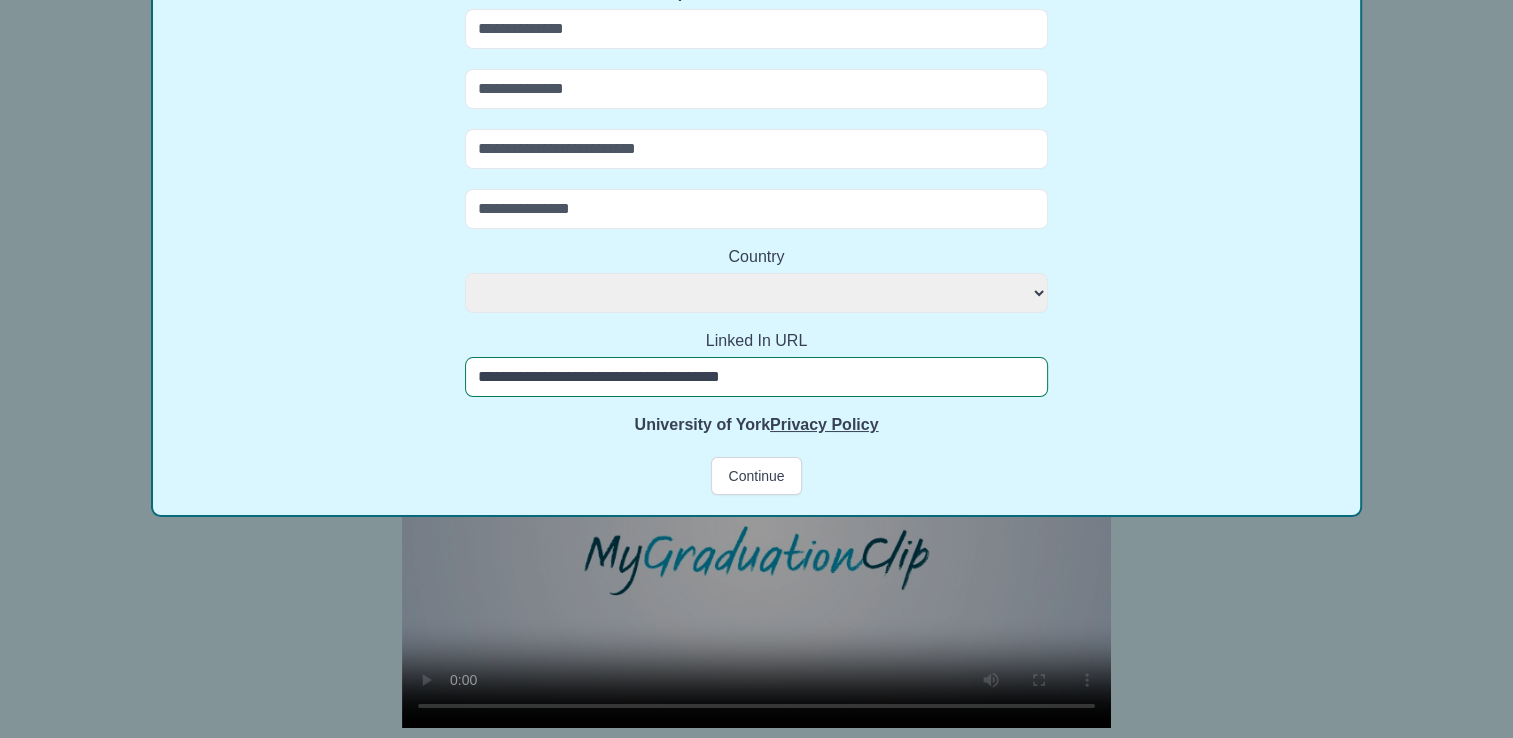 select 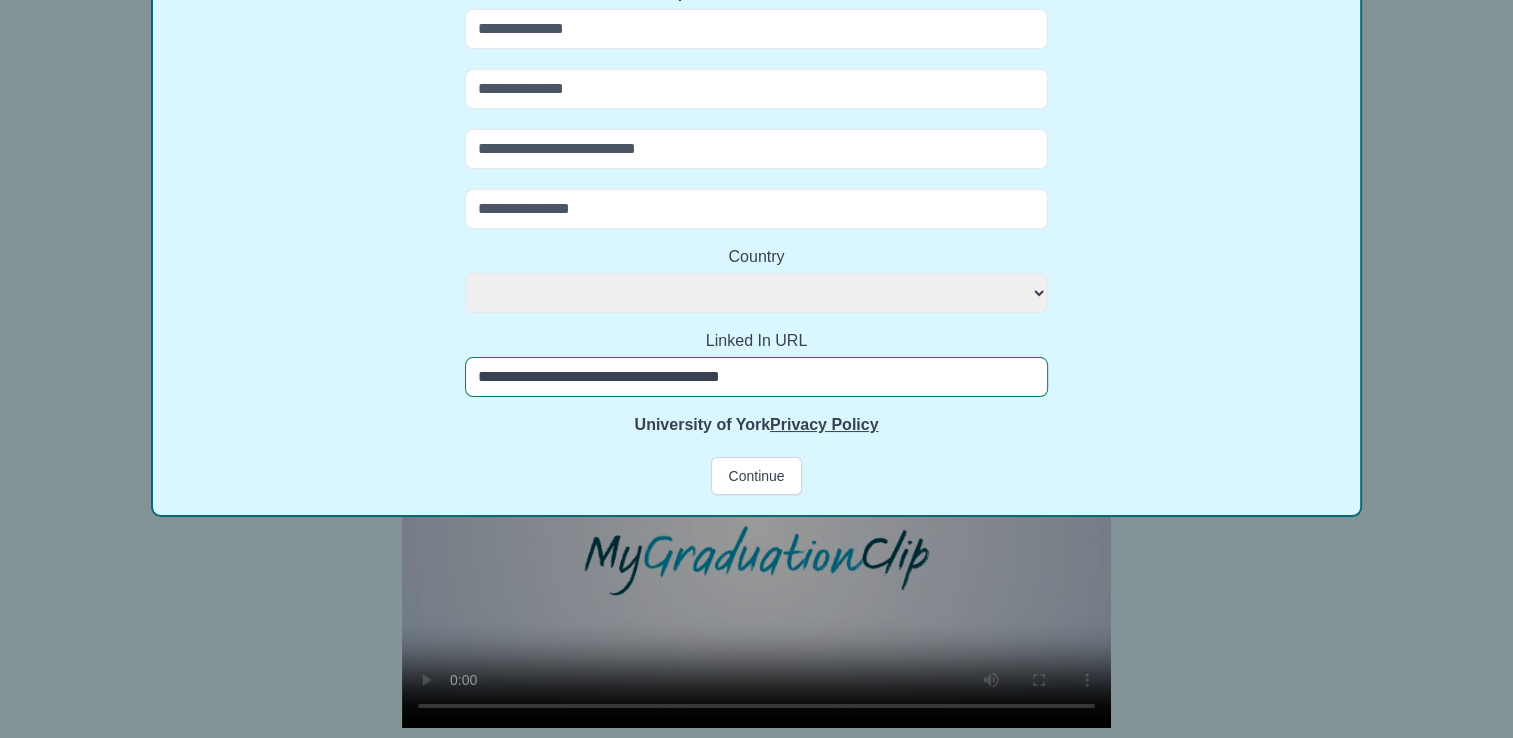 type on "**********" 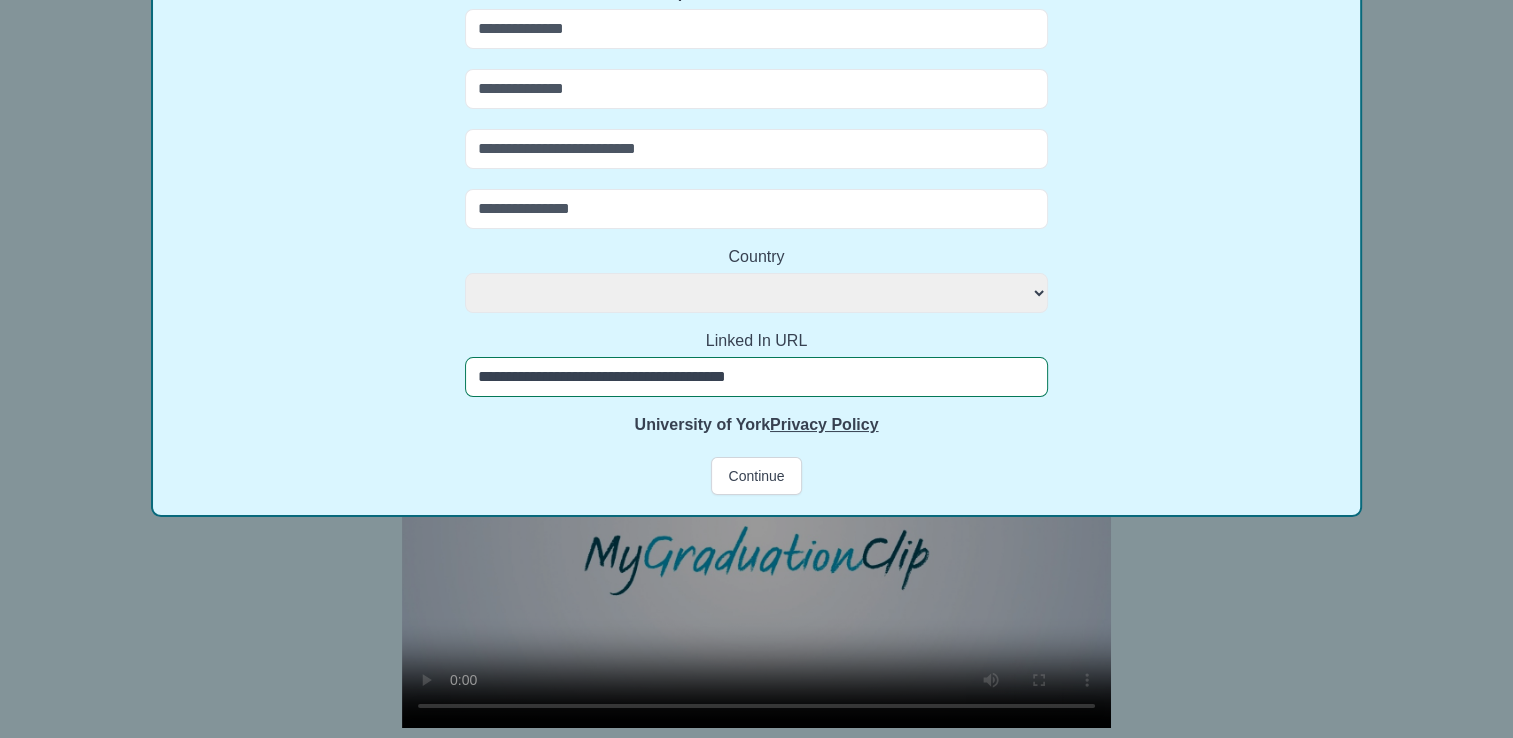 select 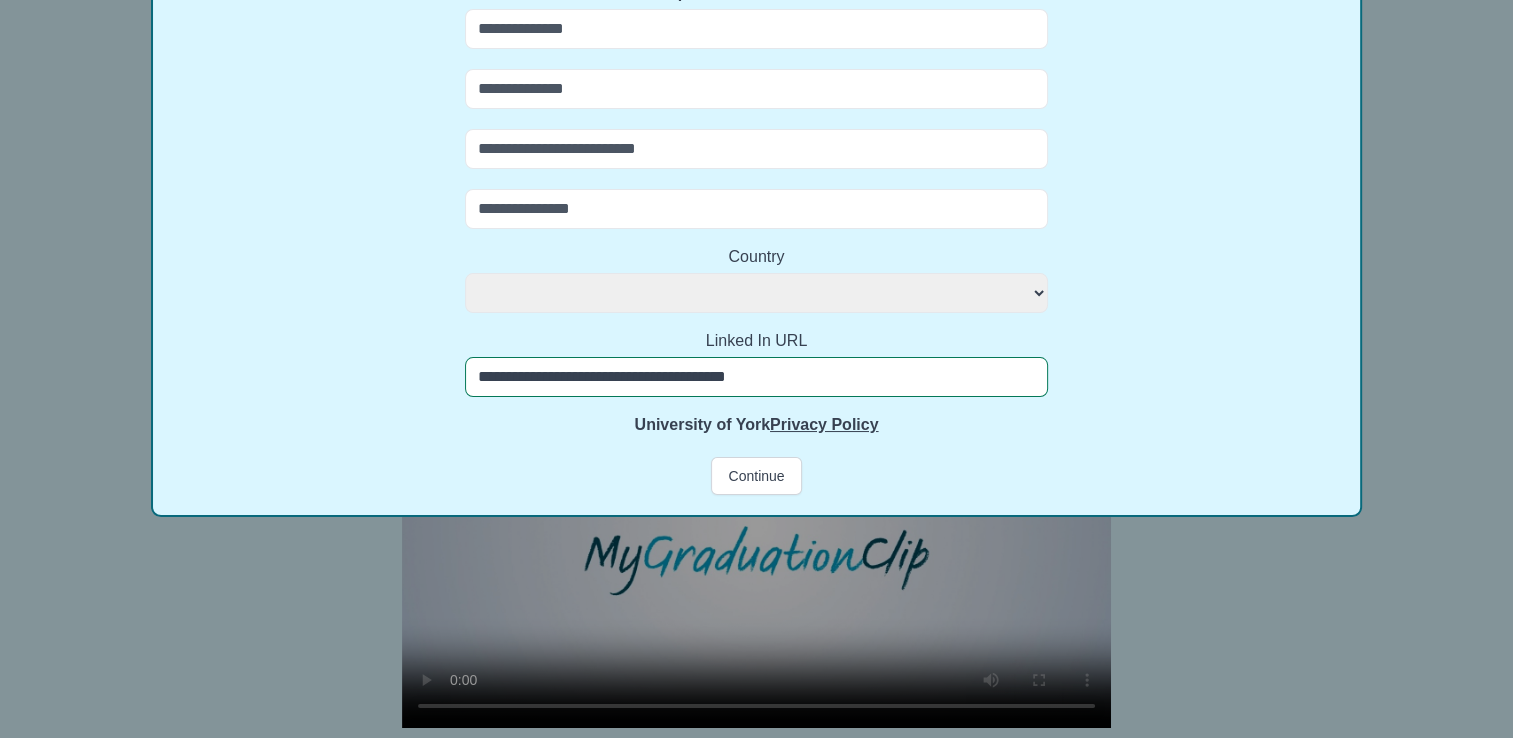 type on "**********" 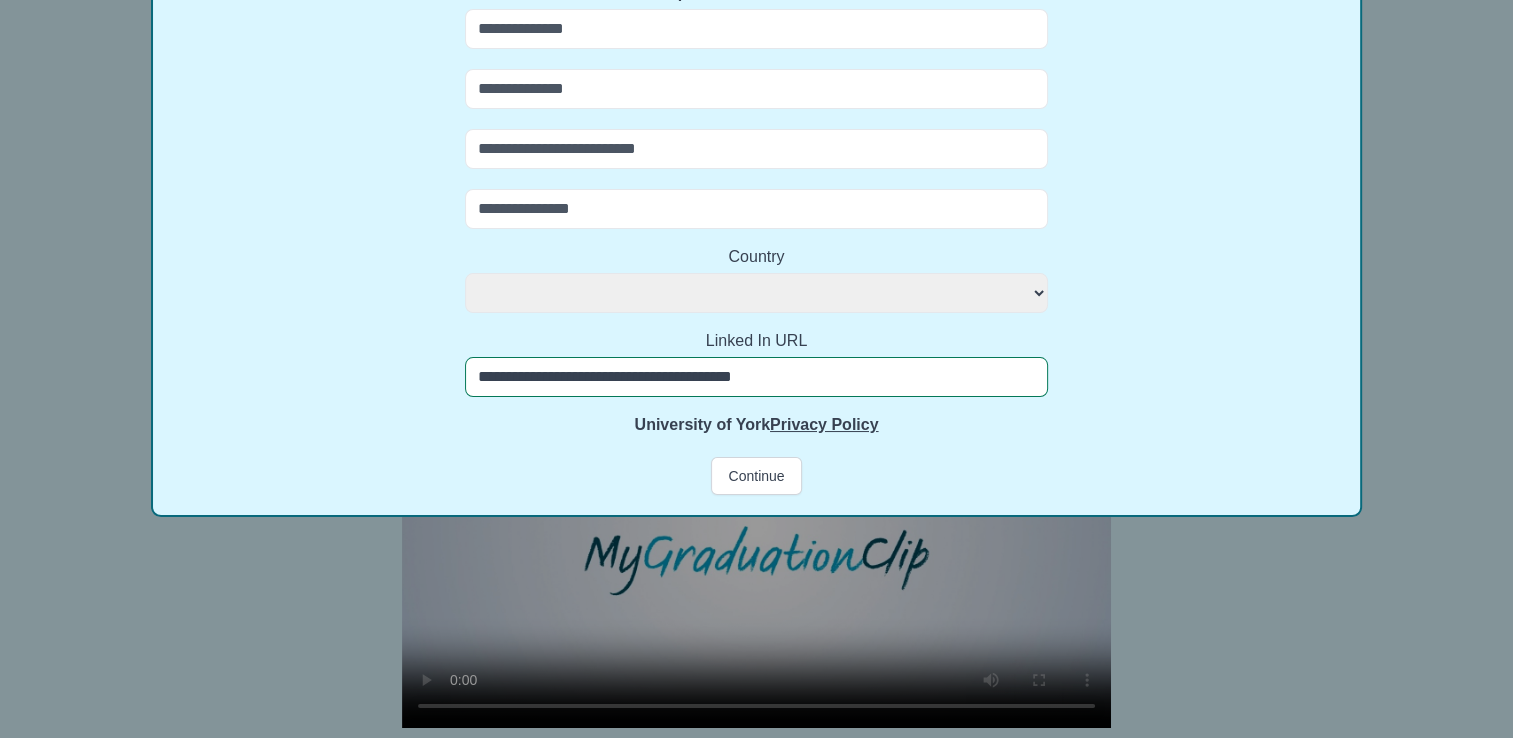 select 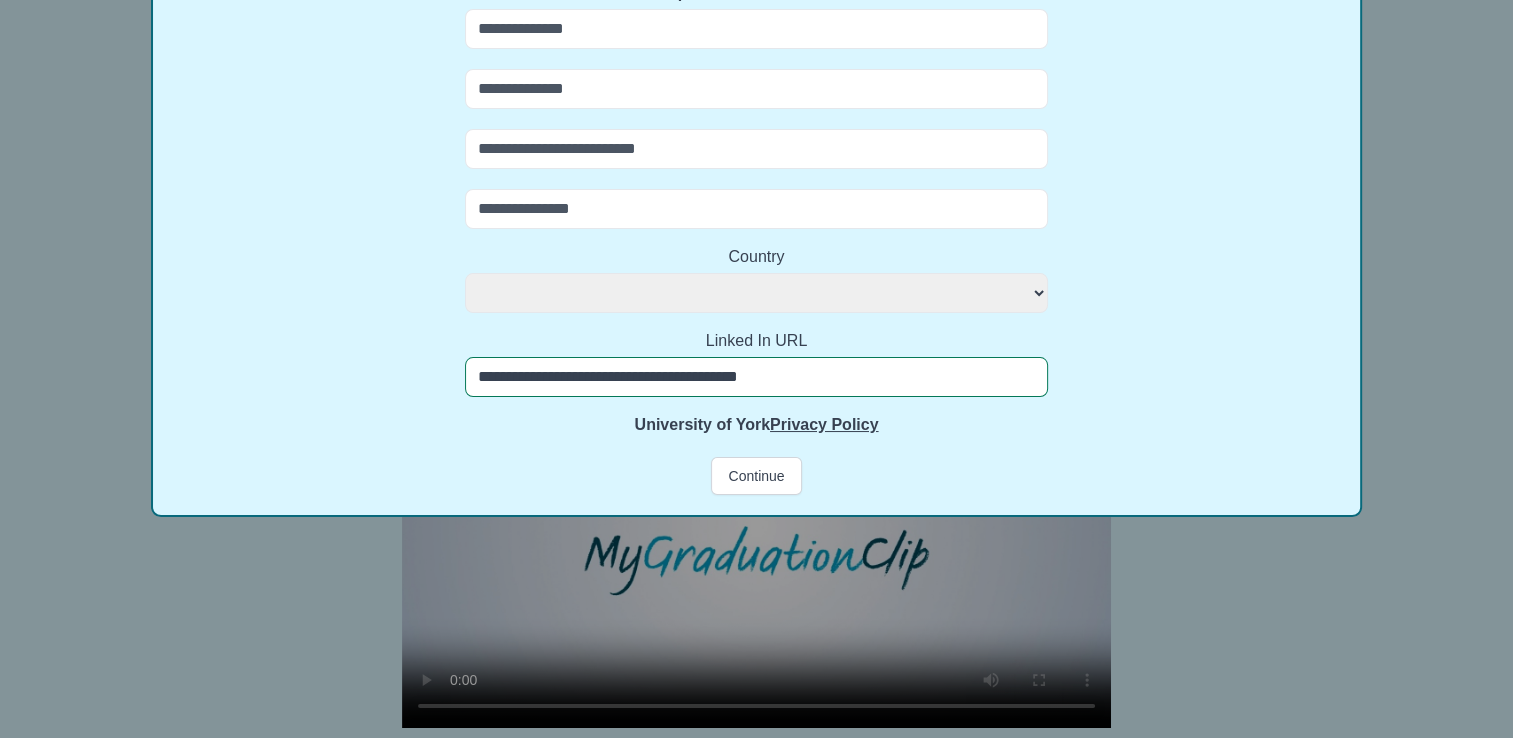 select 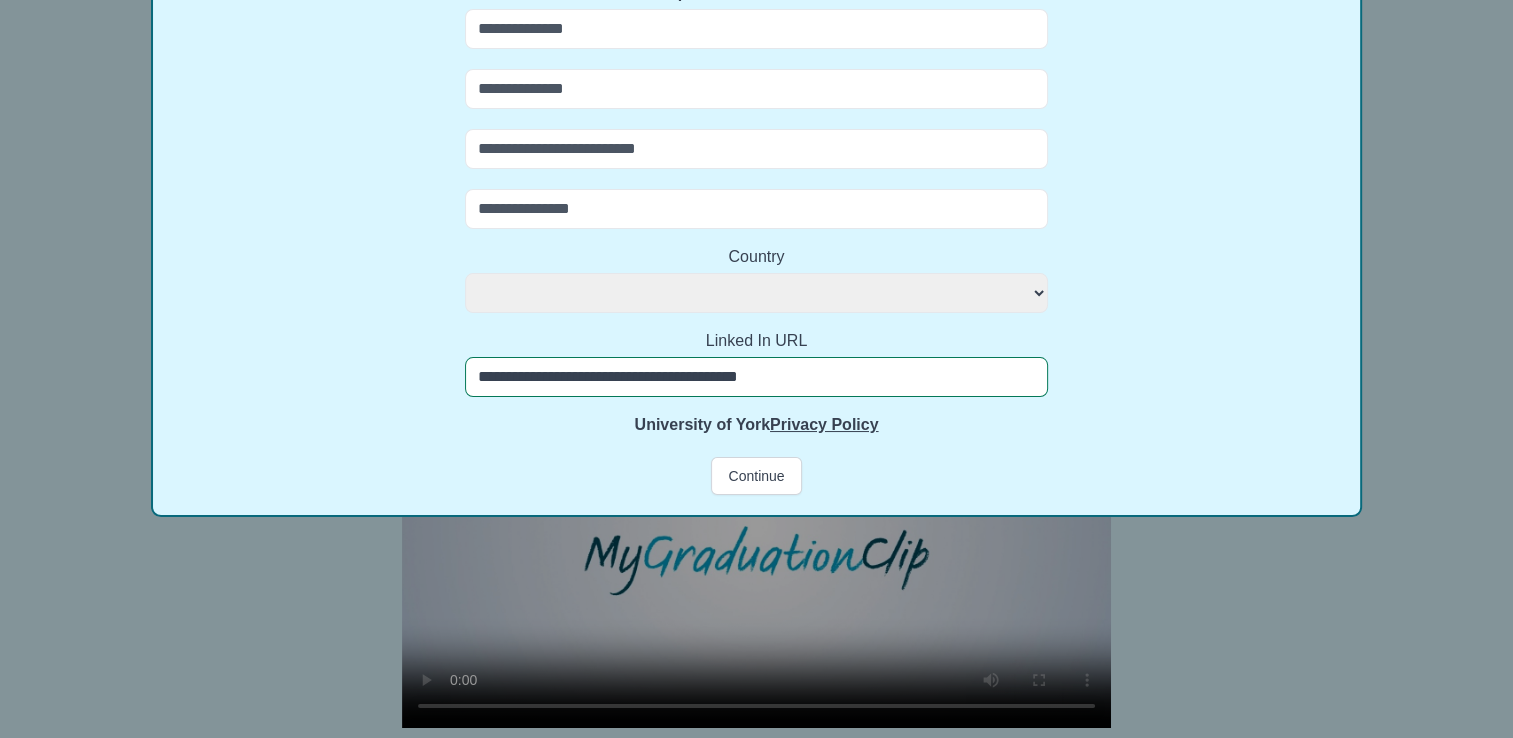 type on "**********" 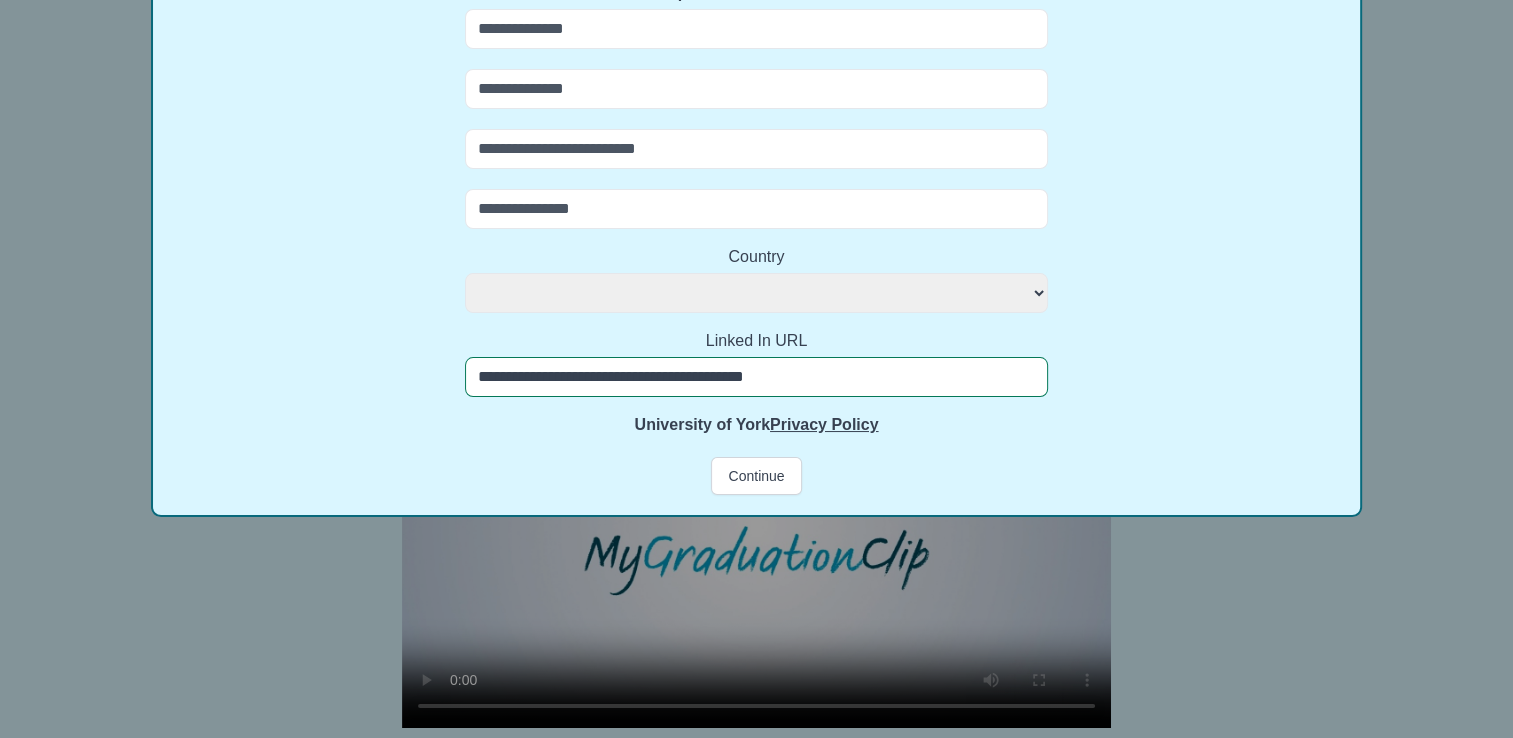 select 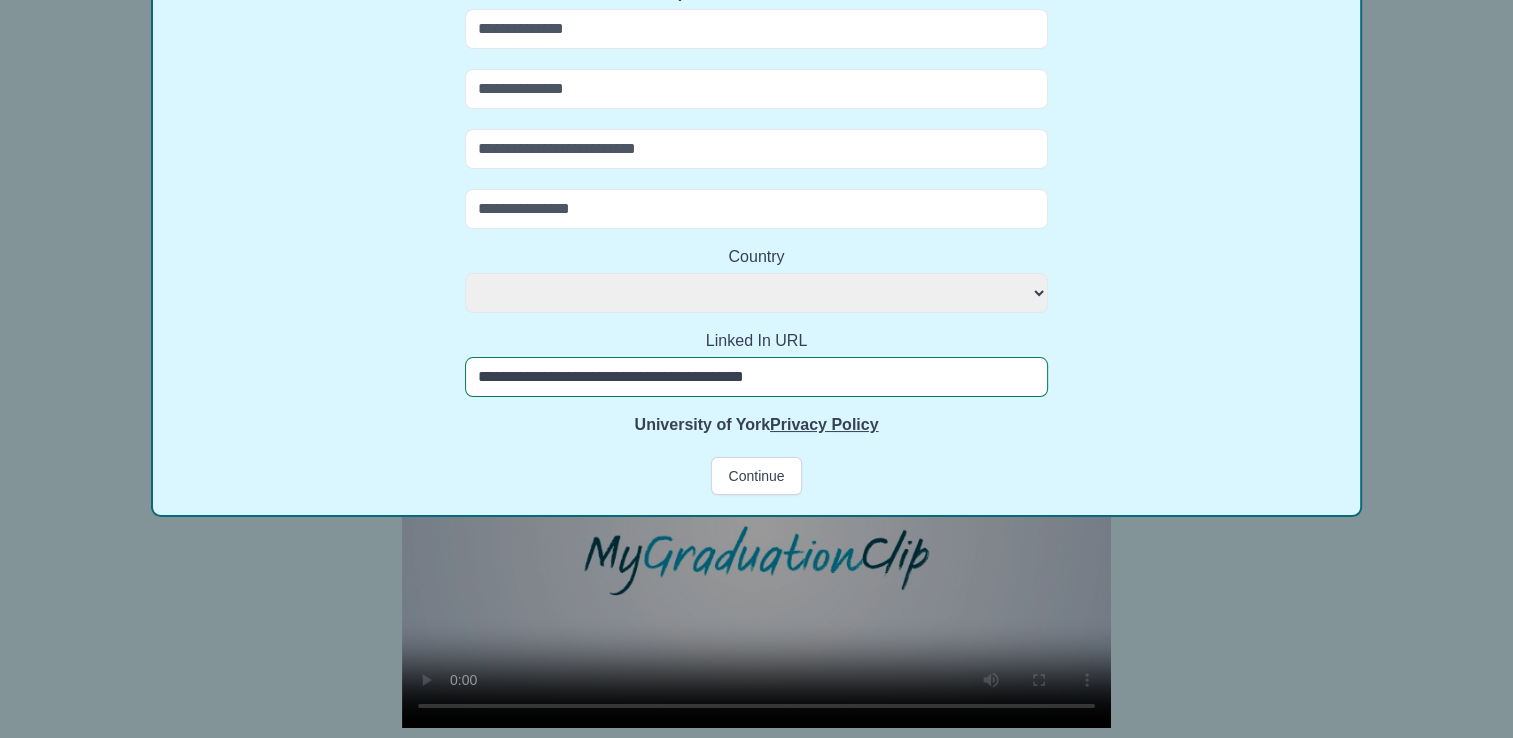 type on "**********" 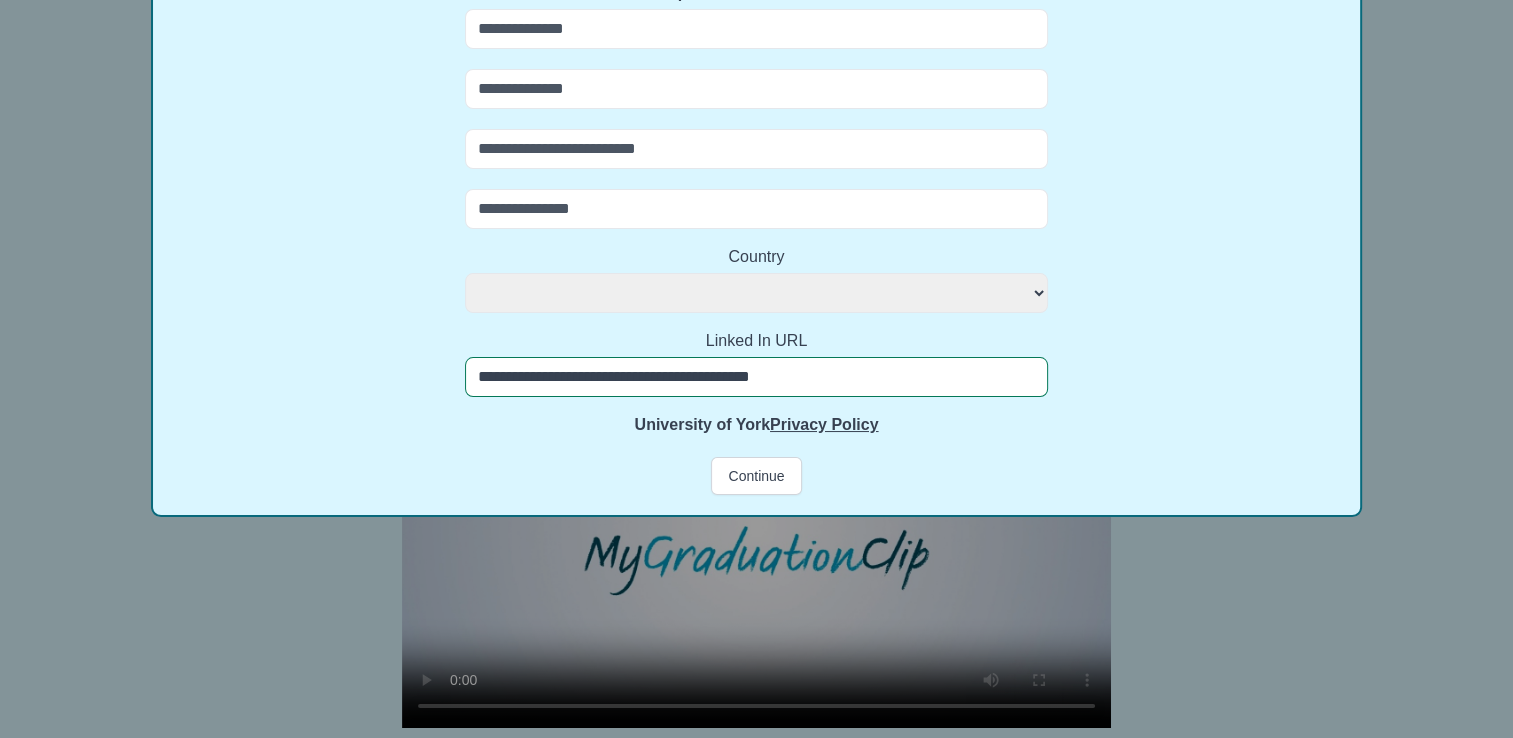 select 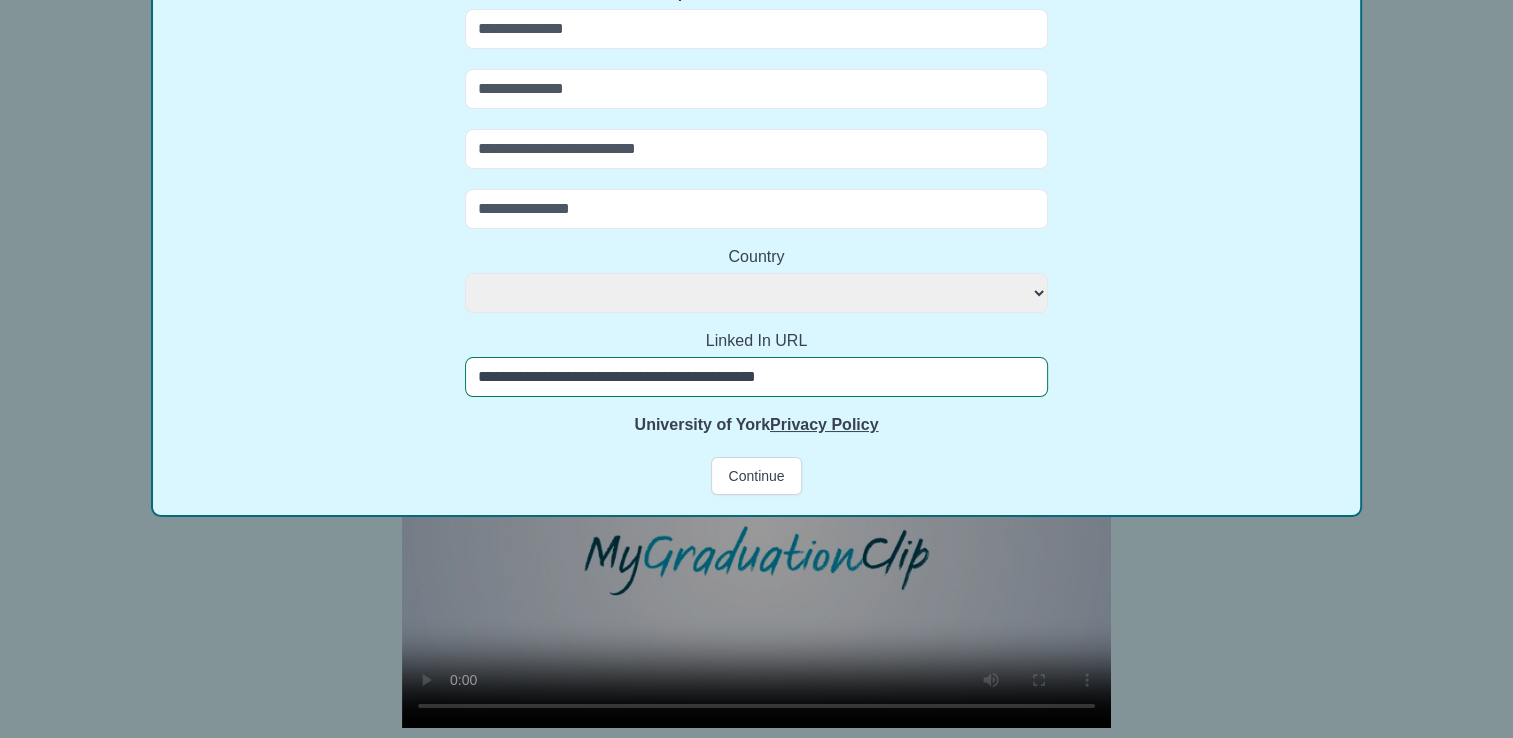 select 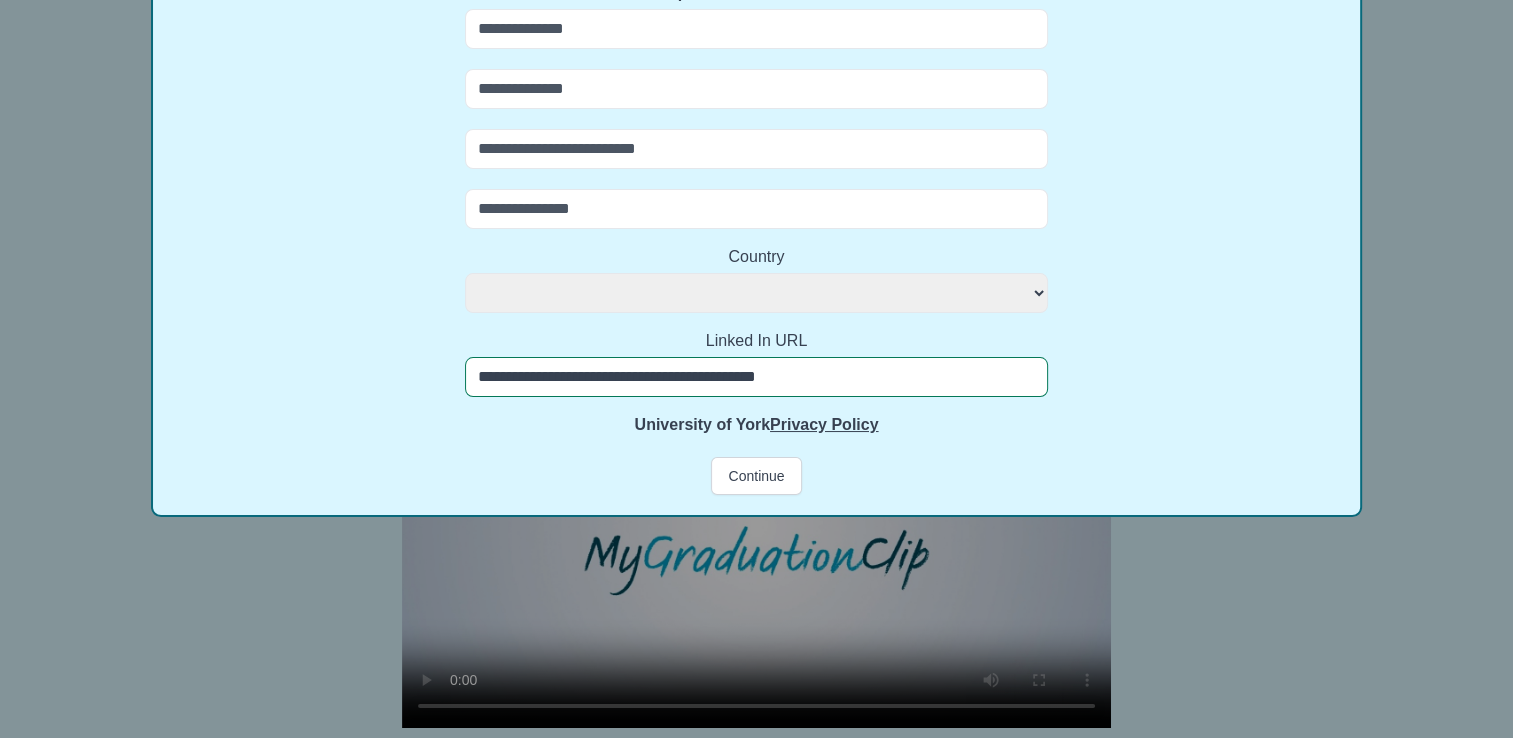 type on "**********" 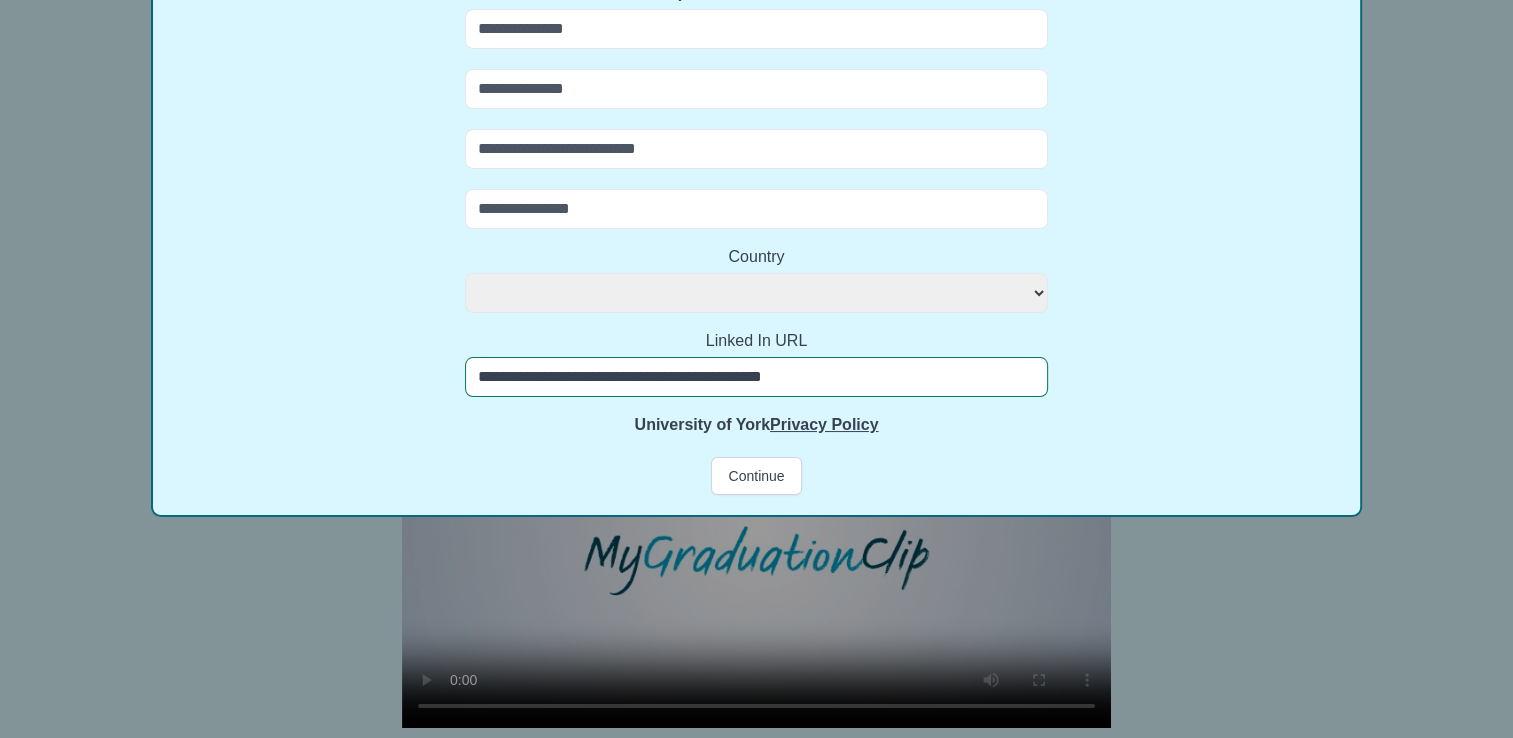 select 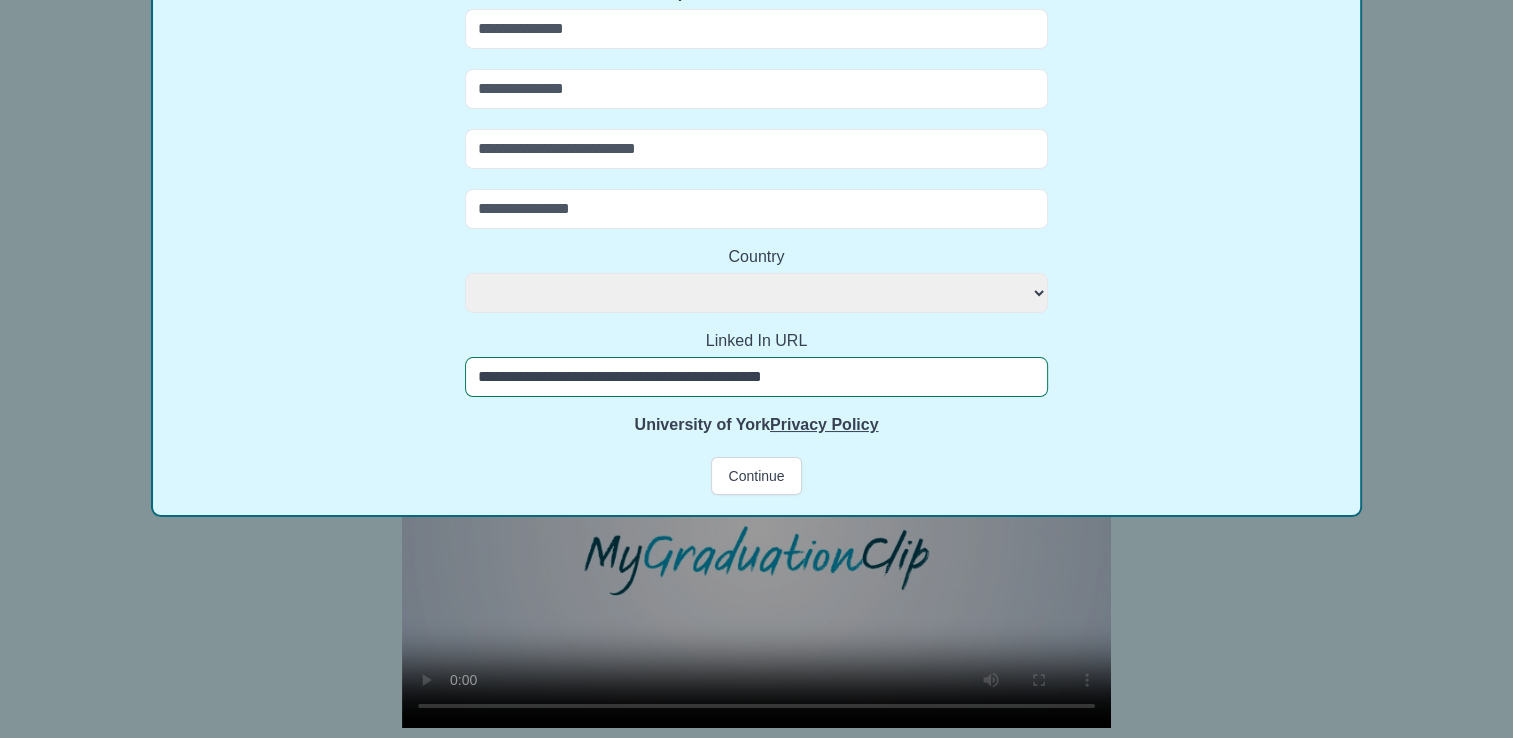 type on "**********" 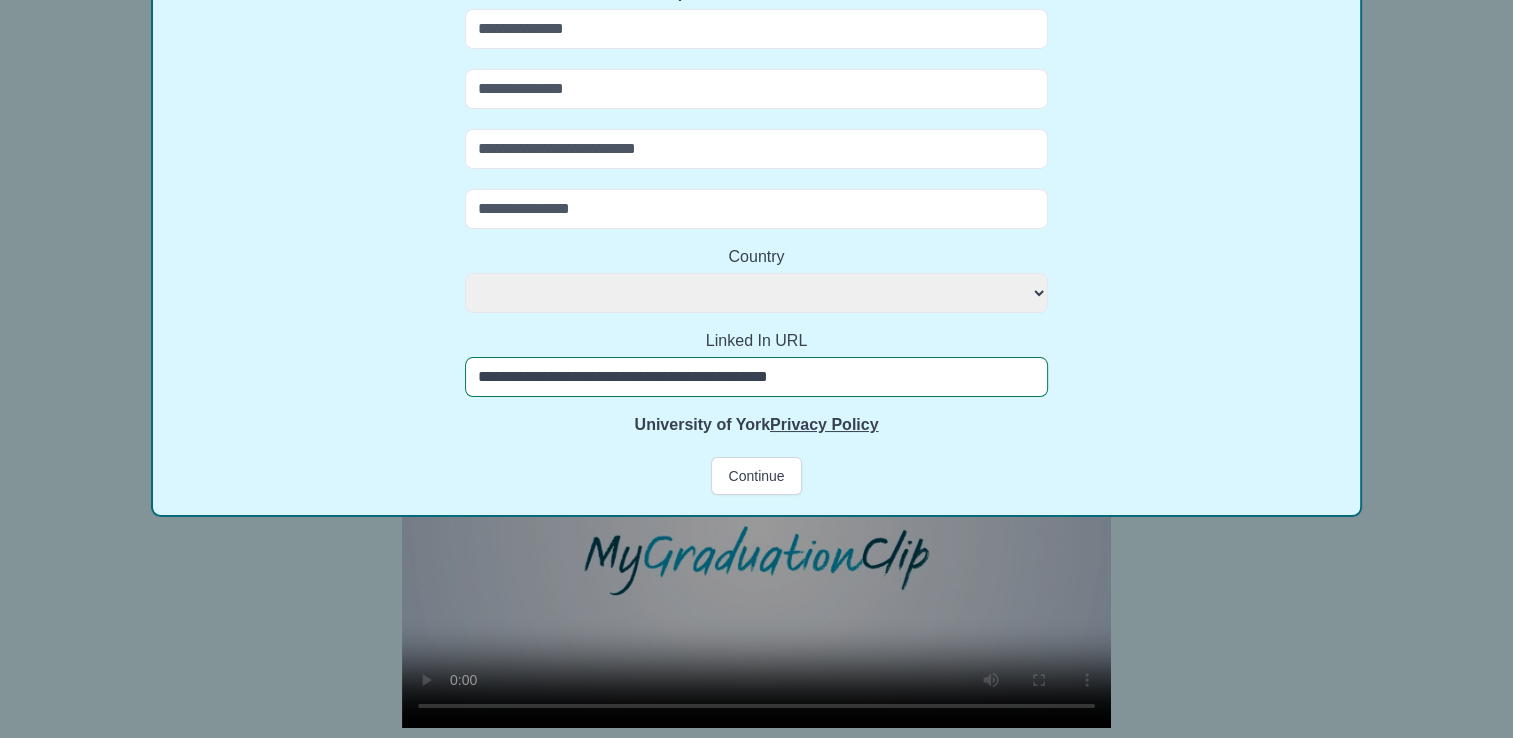 select 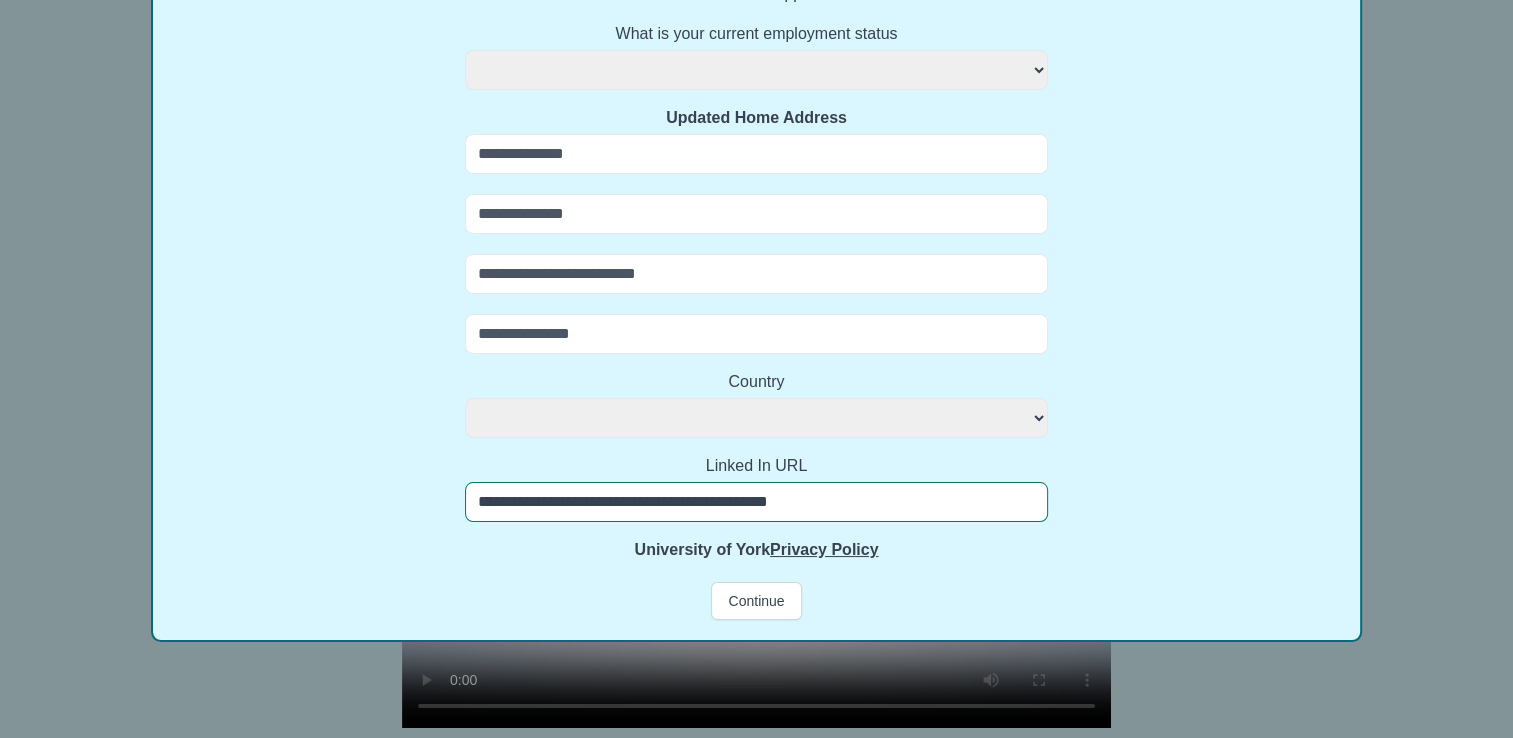 scroll, scrollTop: 664, scrollLeft: 0, axis: vertical 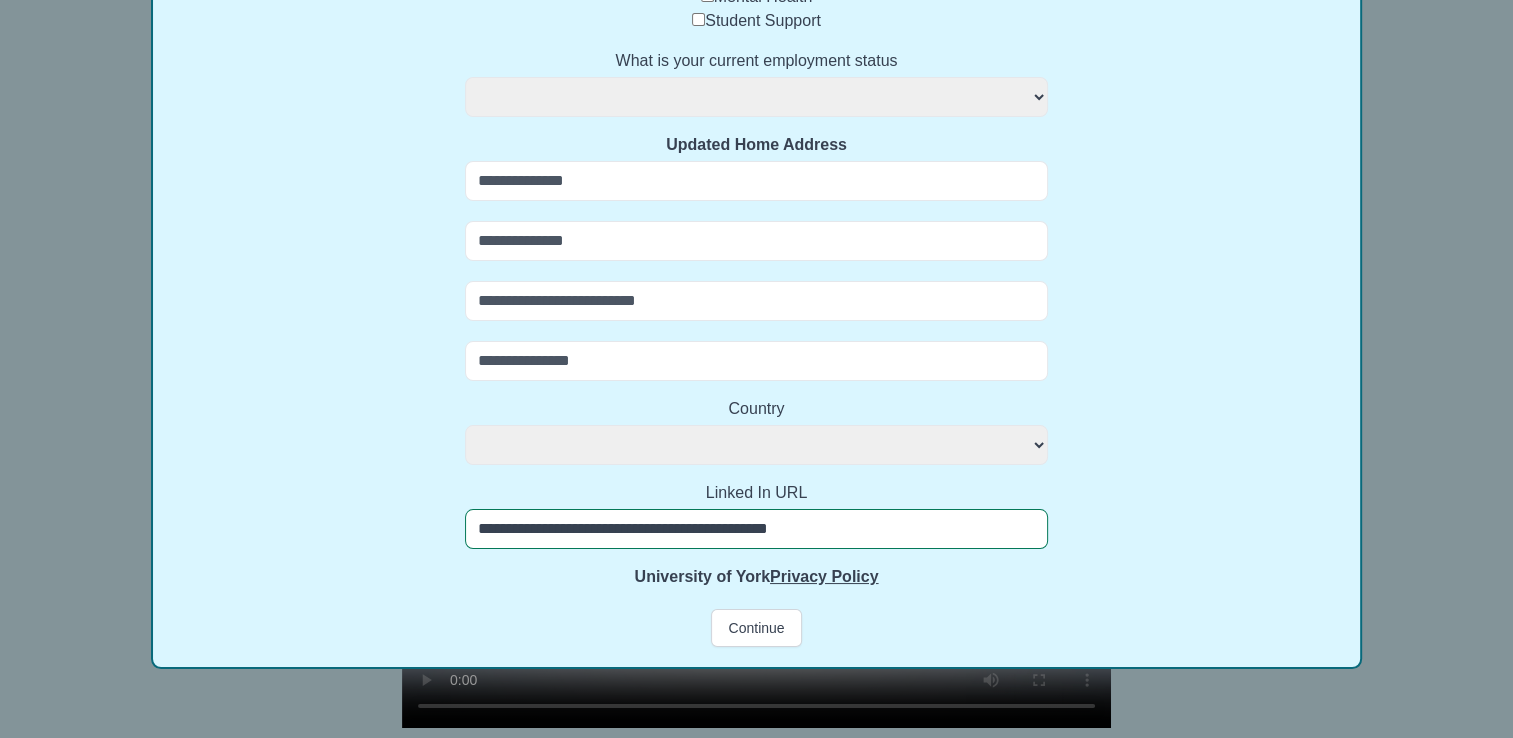 type on "**********" 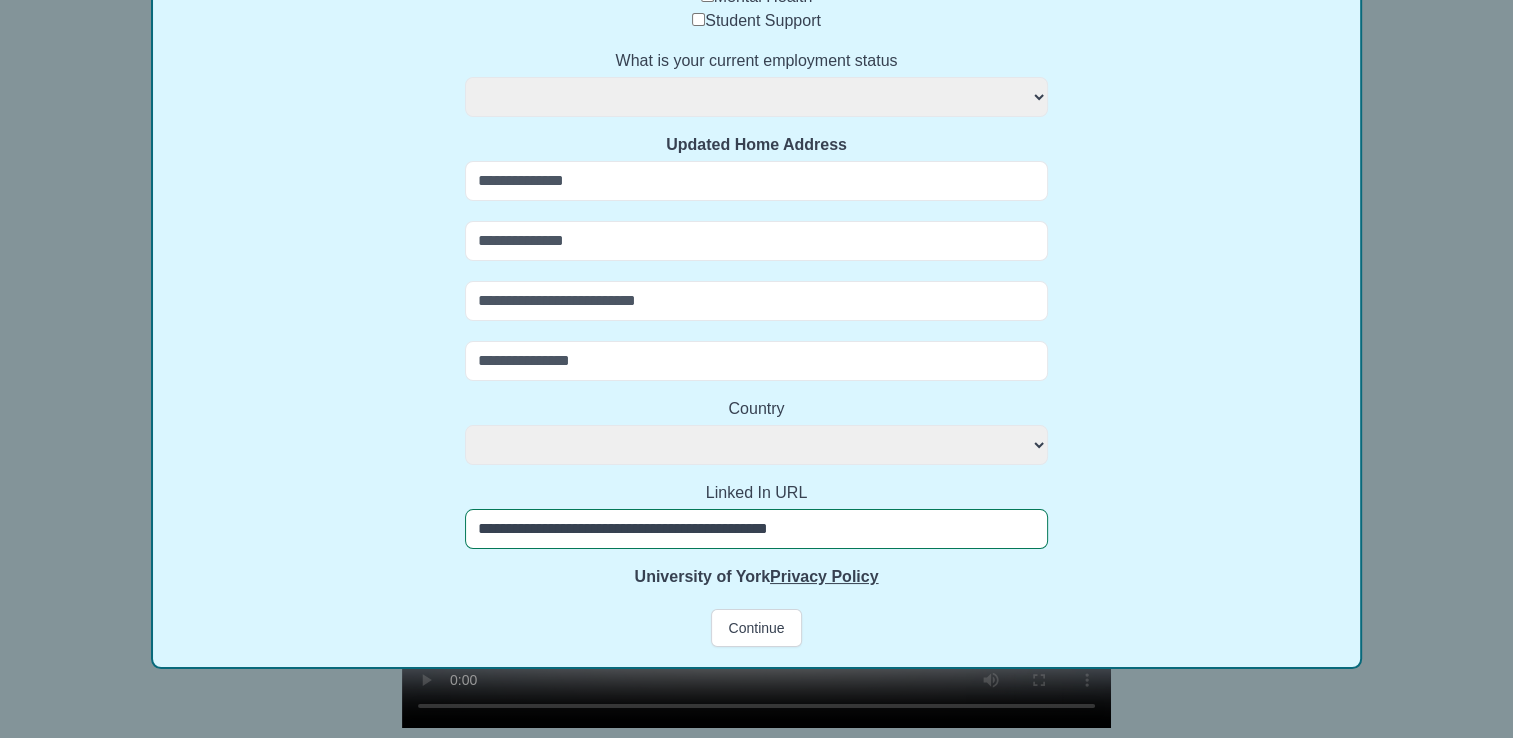 click on "Updated Home Address" at bounding box center [756, 181] 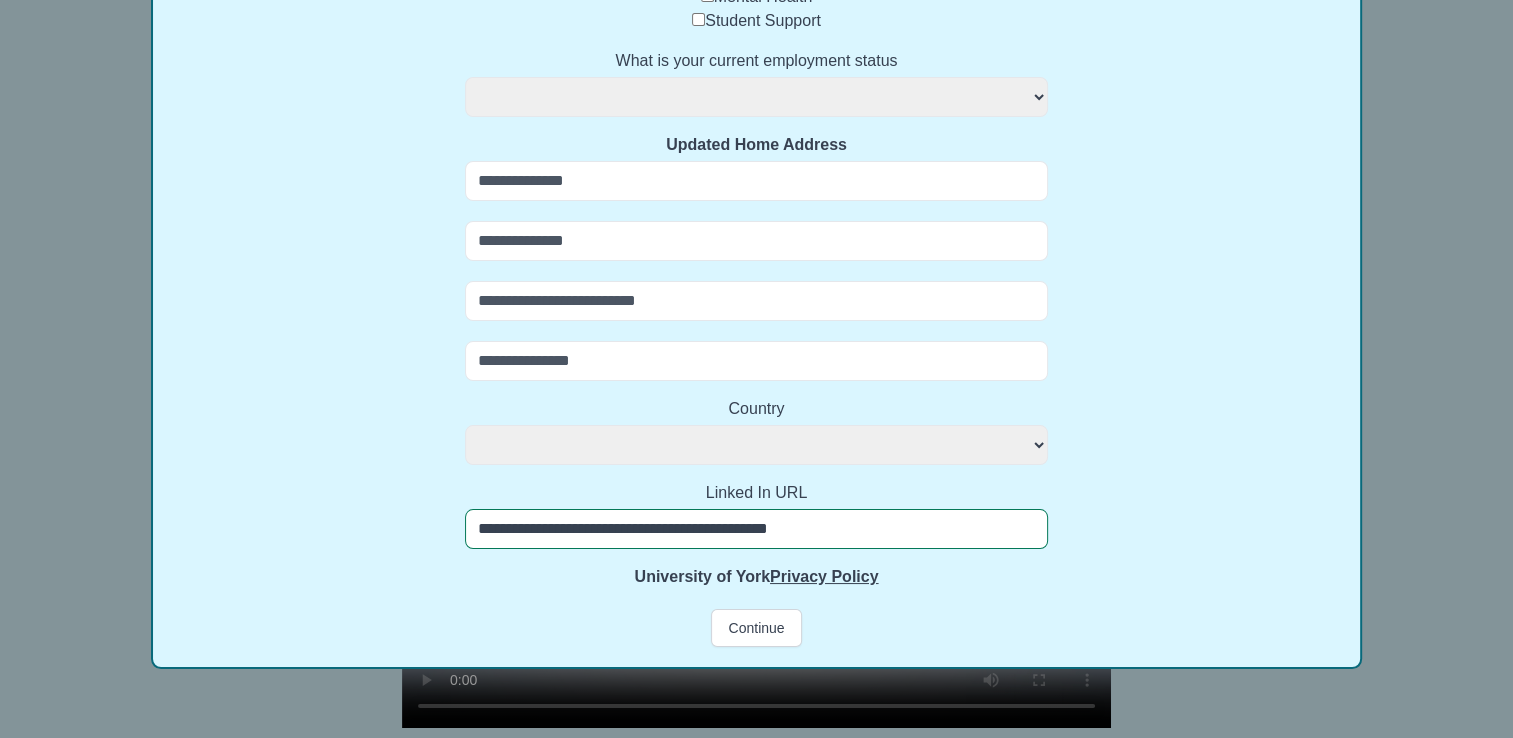 type on "**********" 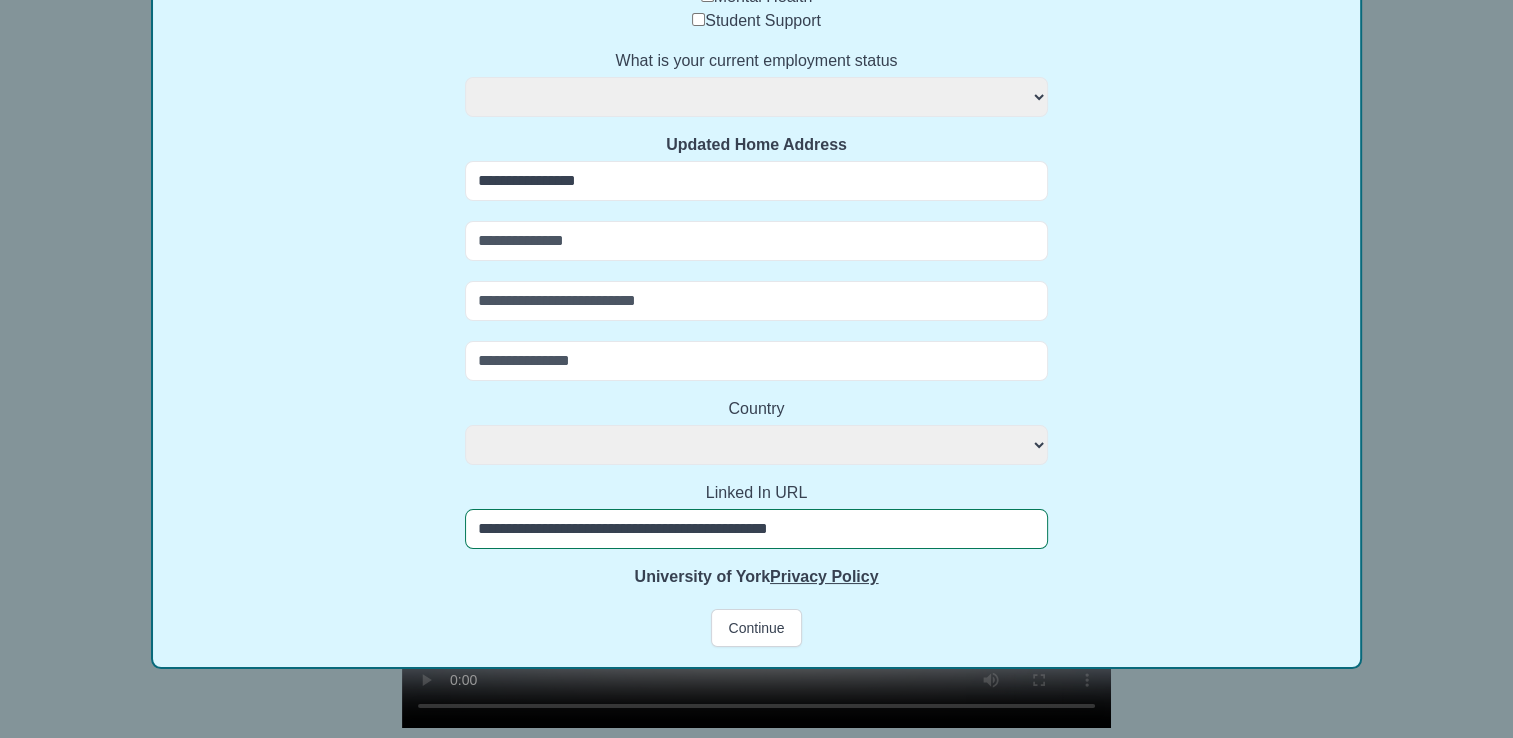 select 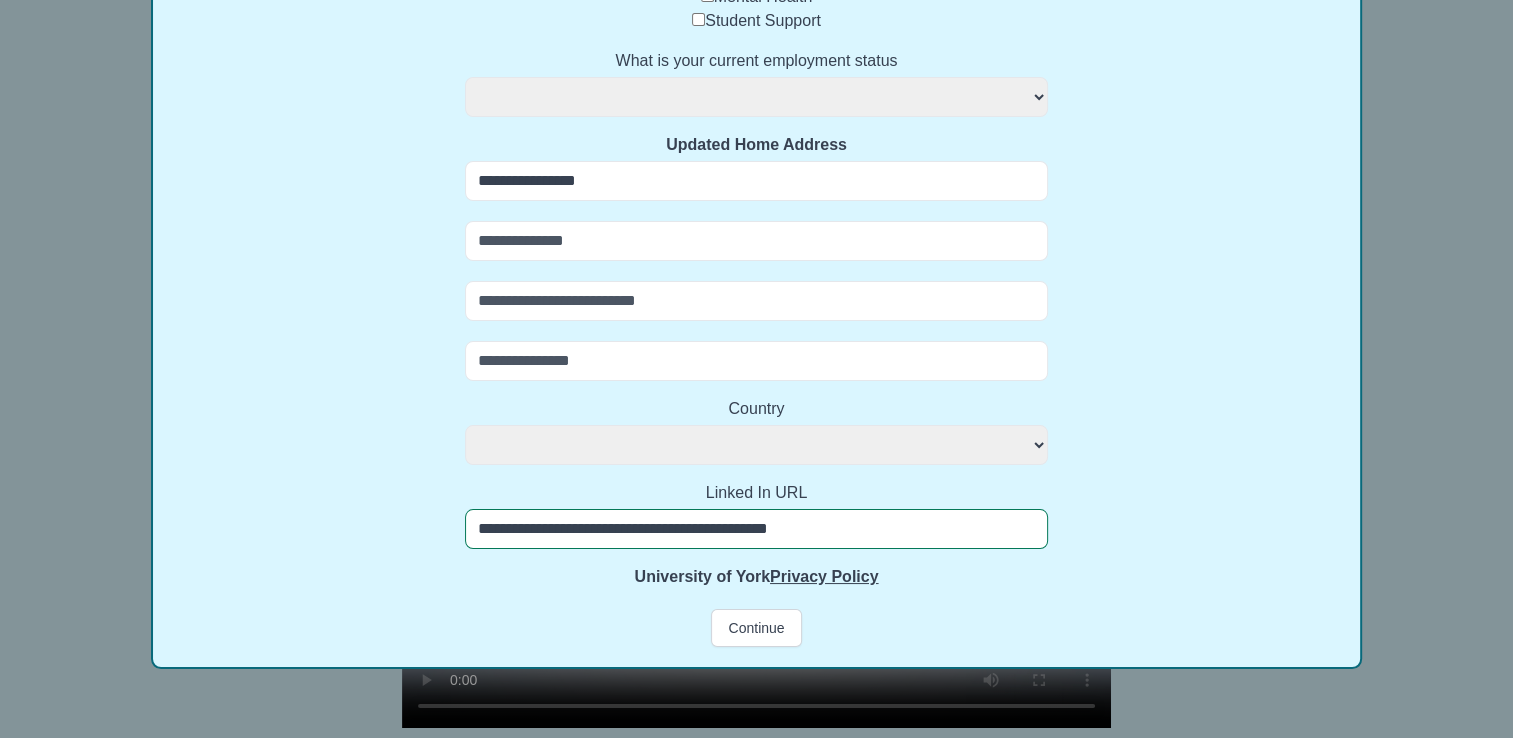 type on "**********" 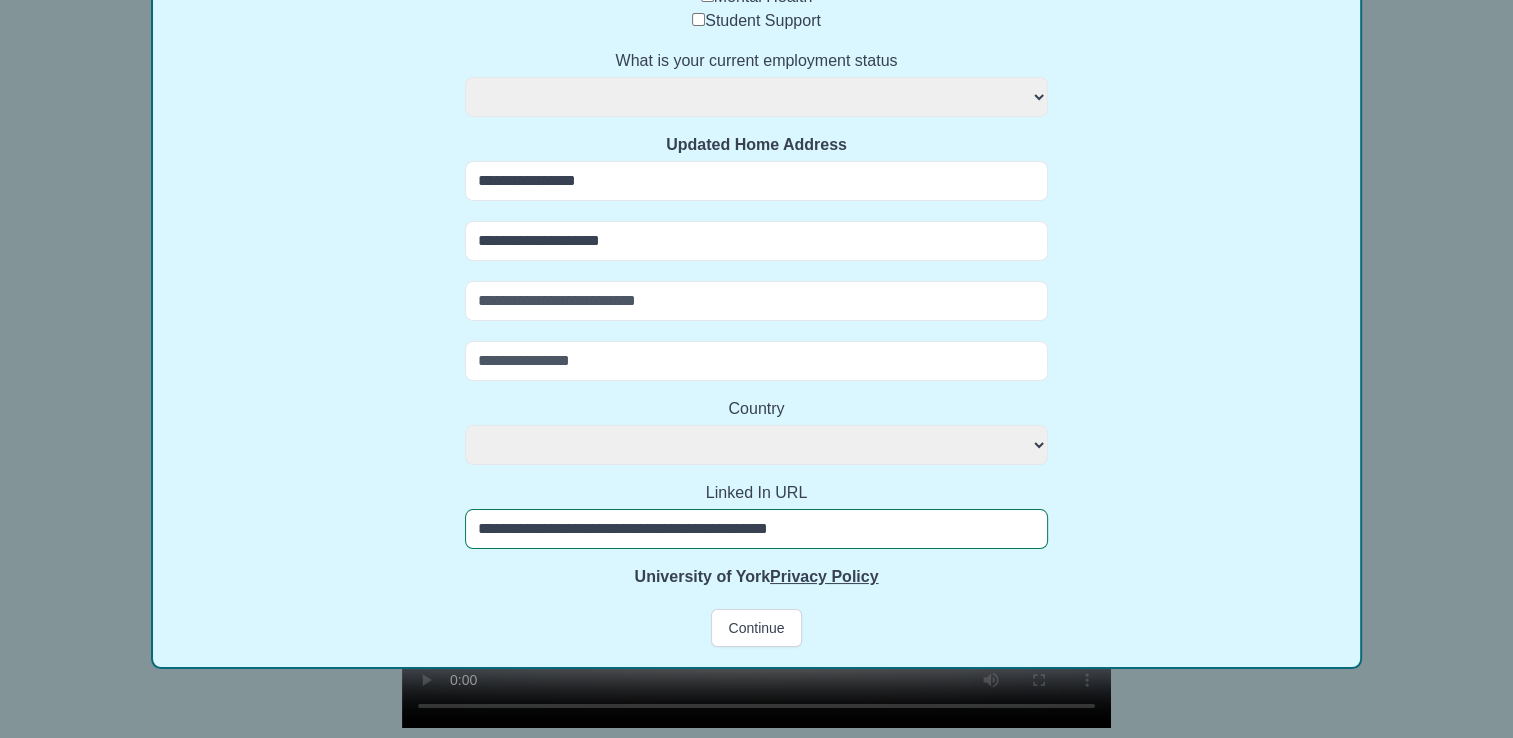type on "****" 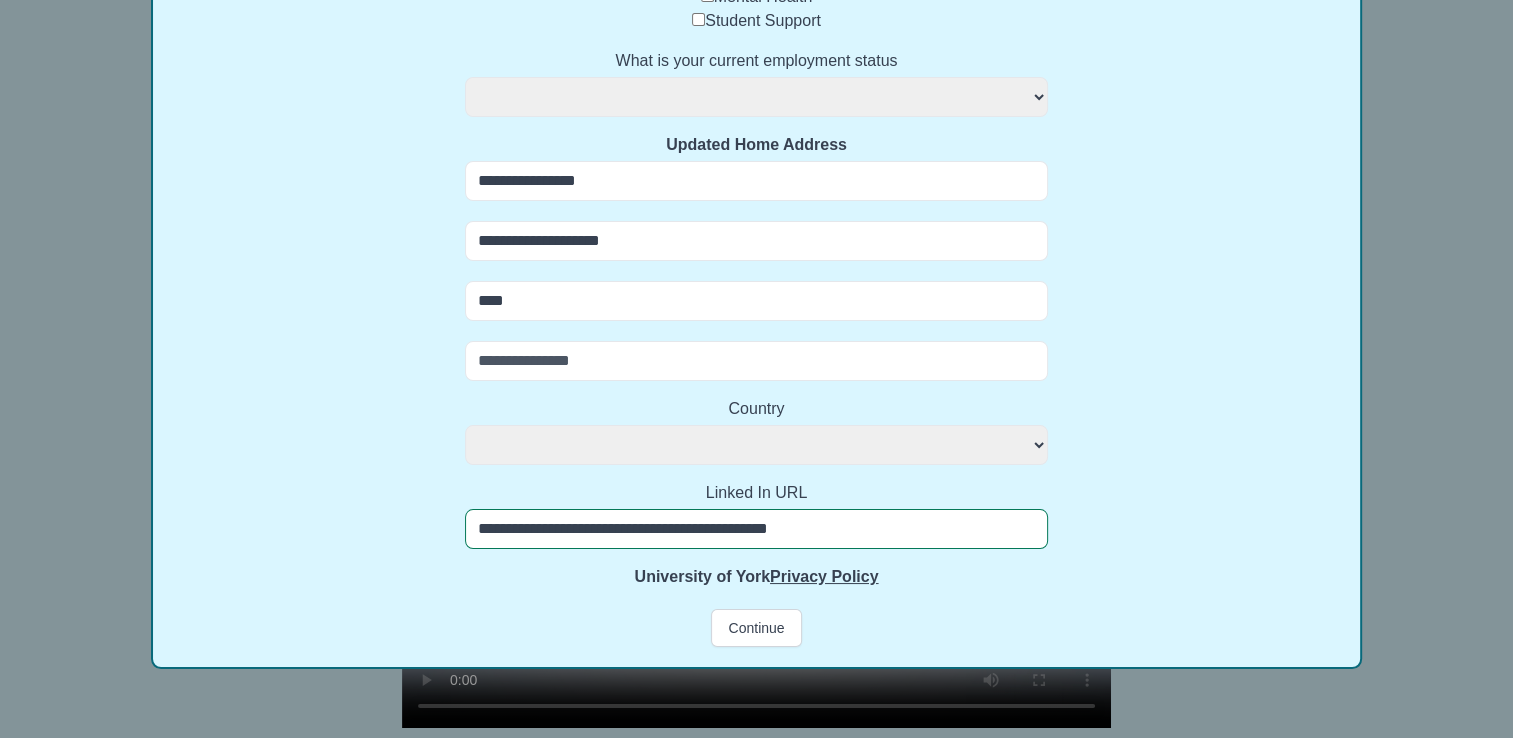 type on "********" 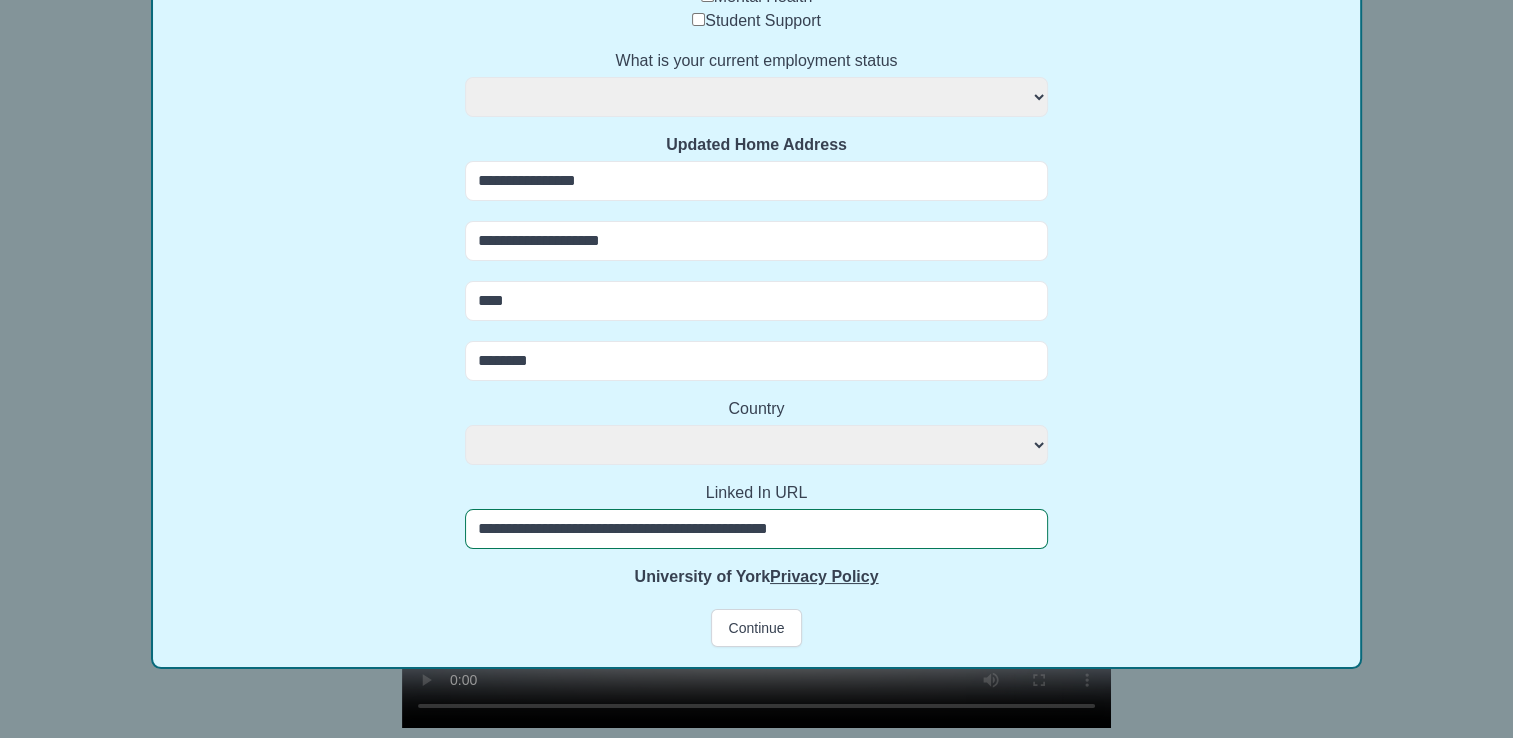 select on "**********" 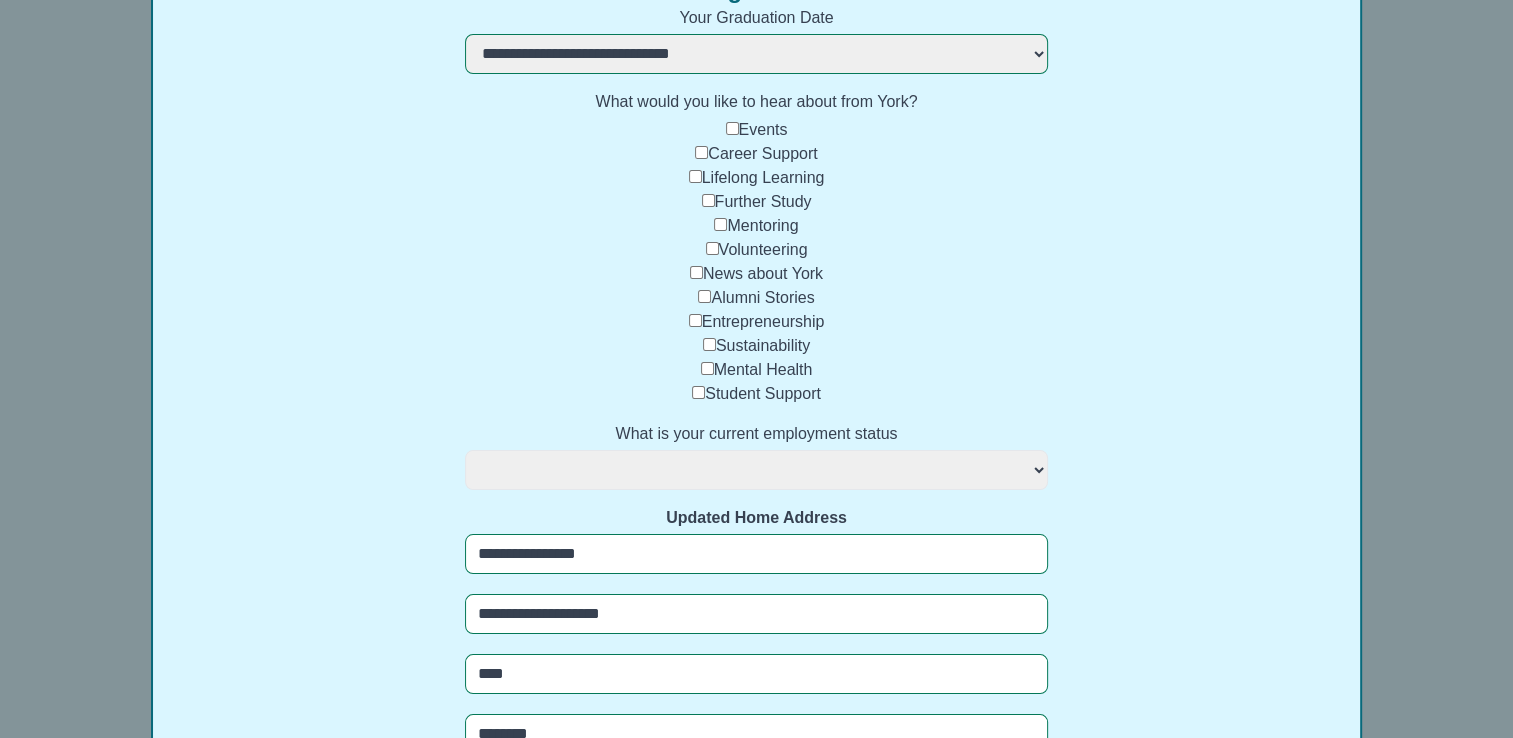 scroll, scrollTop: 260, scrollLeft: 0, axis: vertical 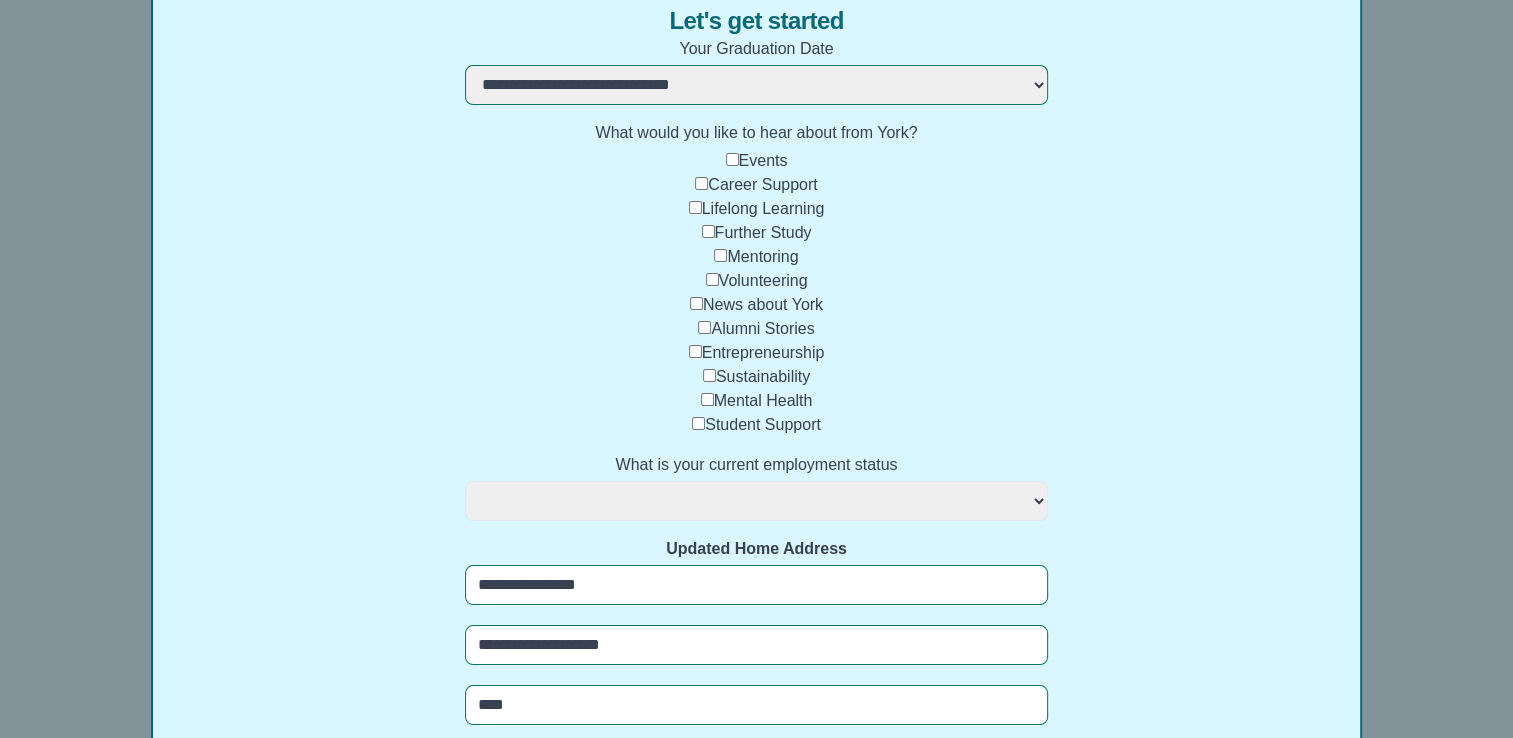 click on "**********" at bounding box center (756, 501) 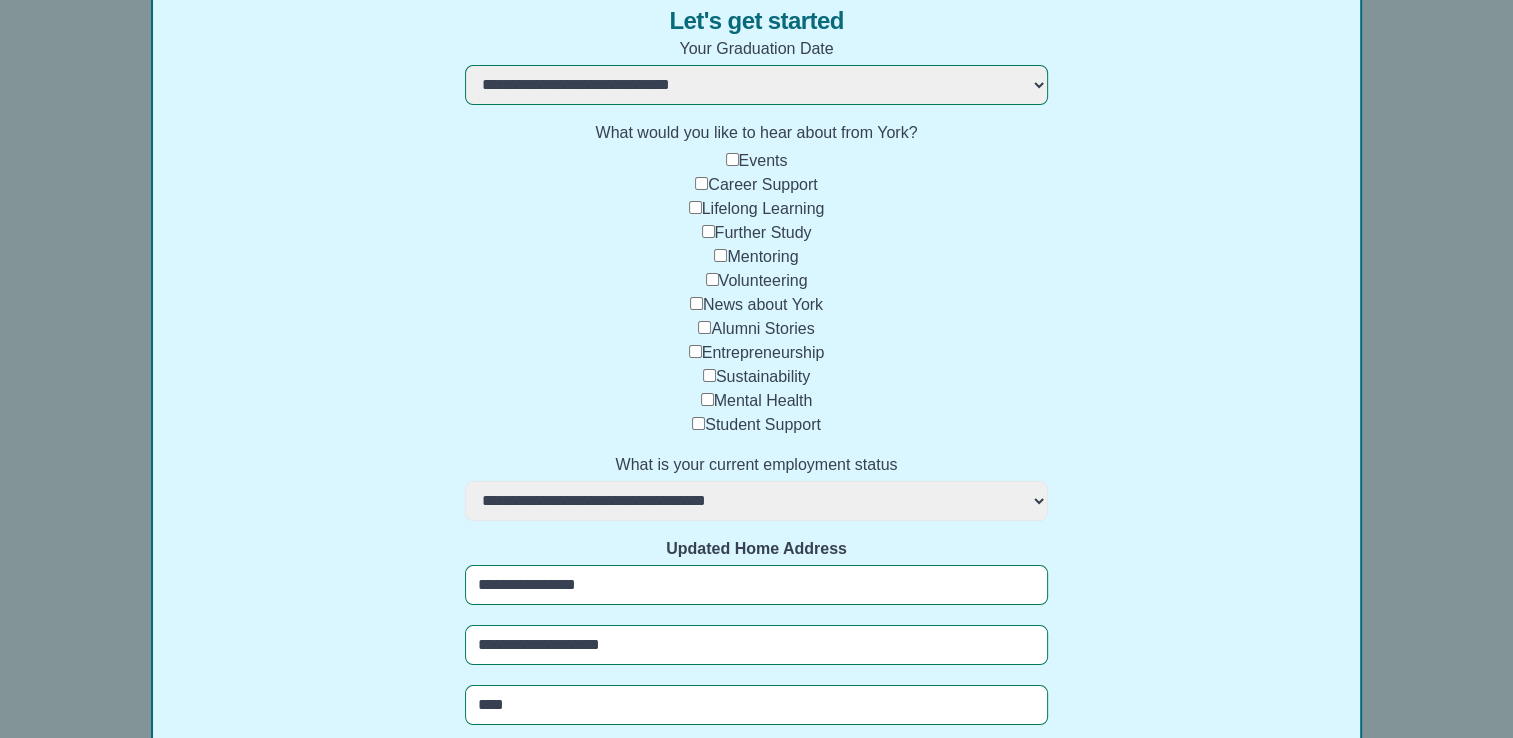 click on "**********" at bounding box center (756, 501) 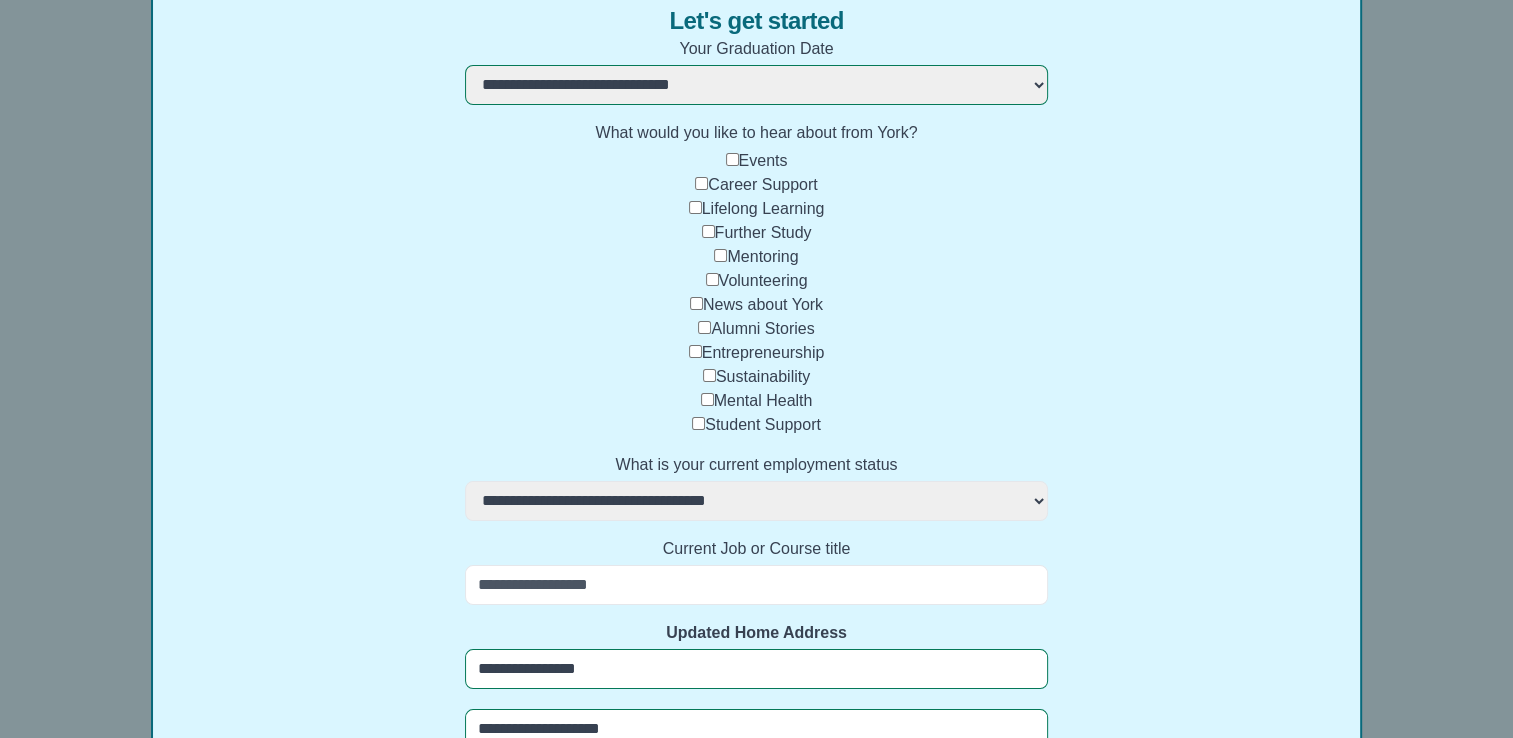 drag, startPoint x: 714, startPoint y: 518, endPoint x: 722, endPoint y: 585, distance: 67.47592 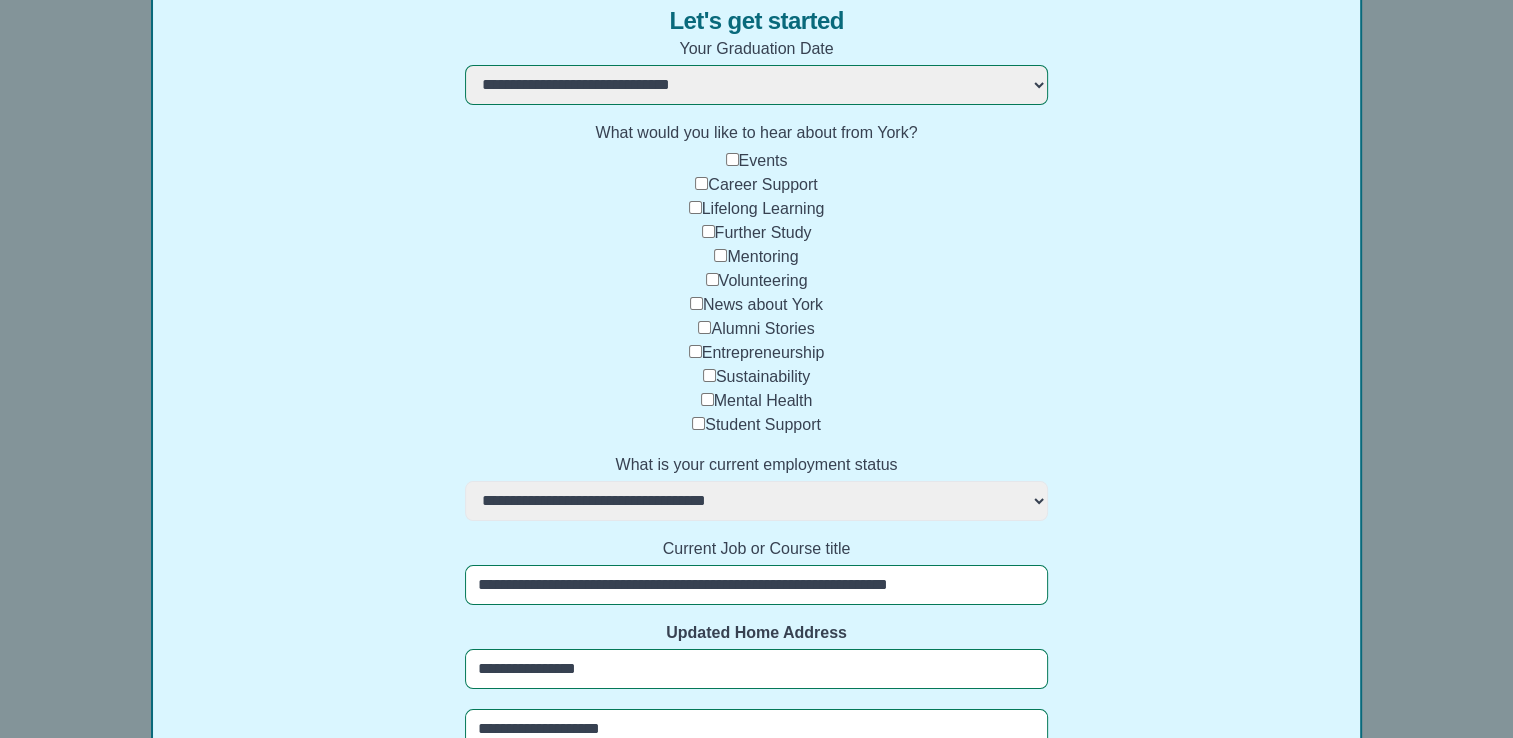 type on "**********" 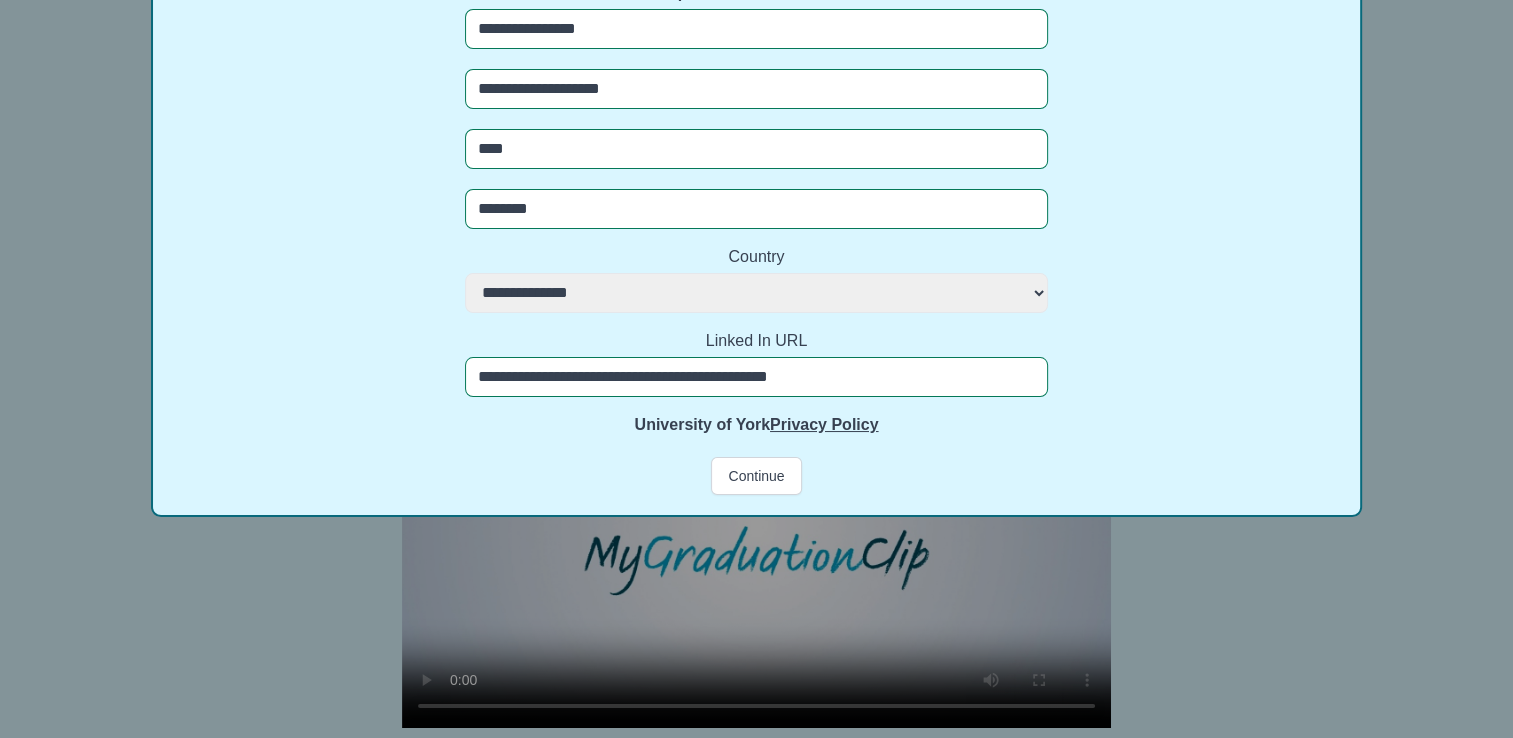 scroll, scrollTop: 899, scrollLeft: 0, axis: vertical 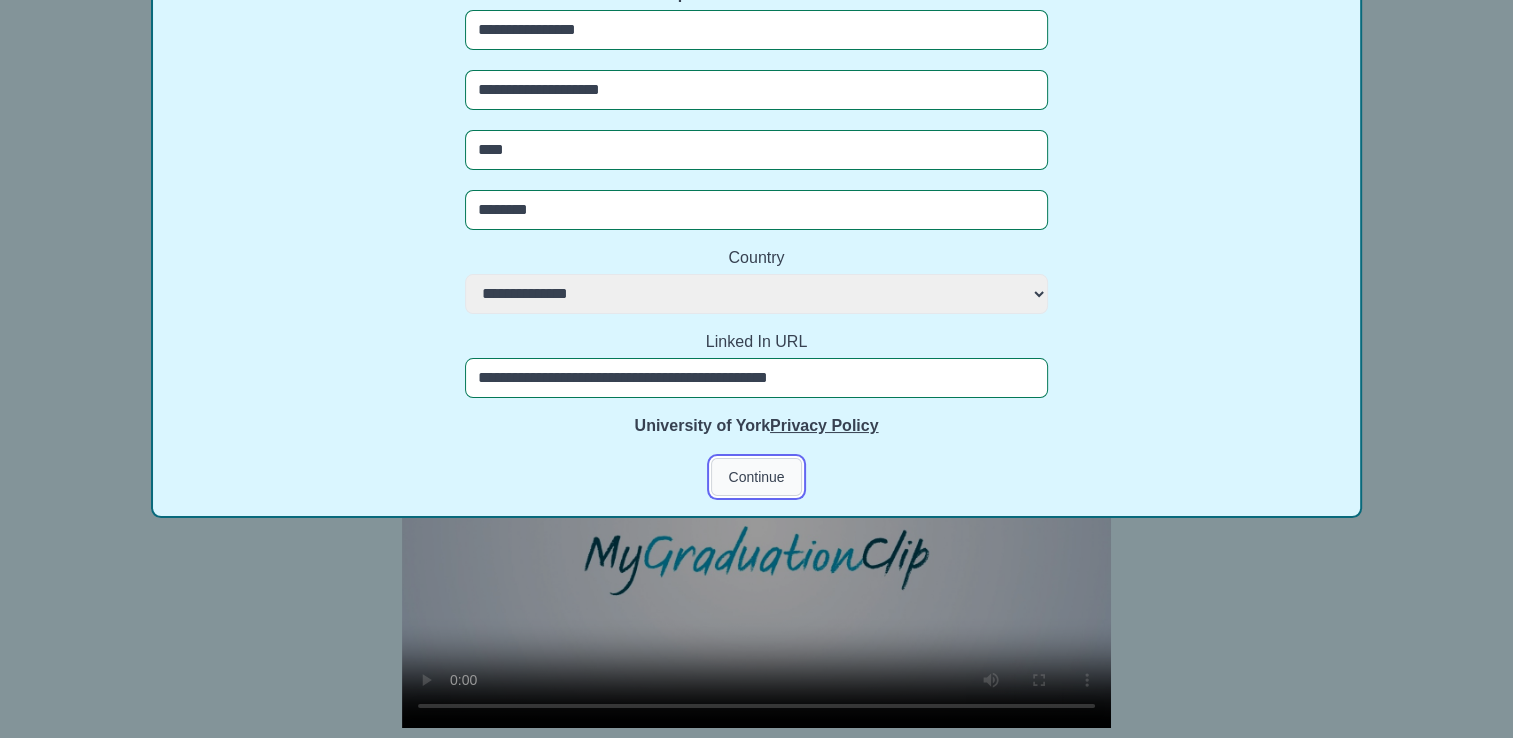 click on "Continue" at bounding box center (756, 477) 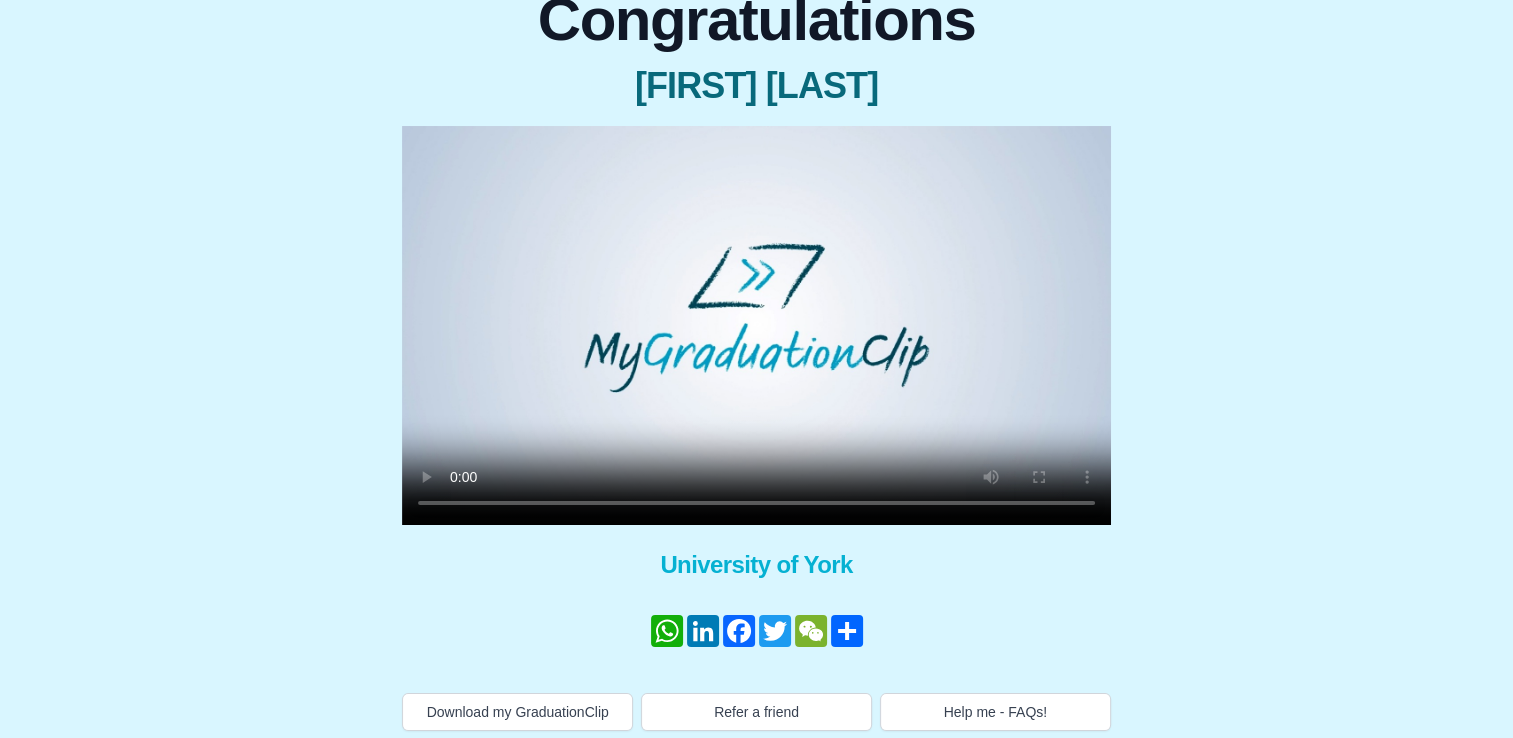 scroll, scrollTop: 210, scrollLeft: 0, axis: vertical 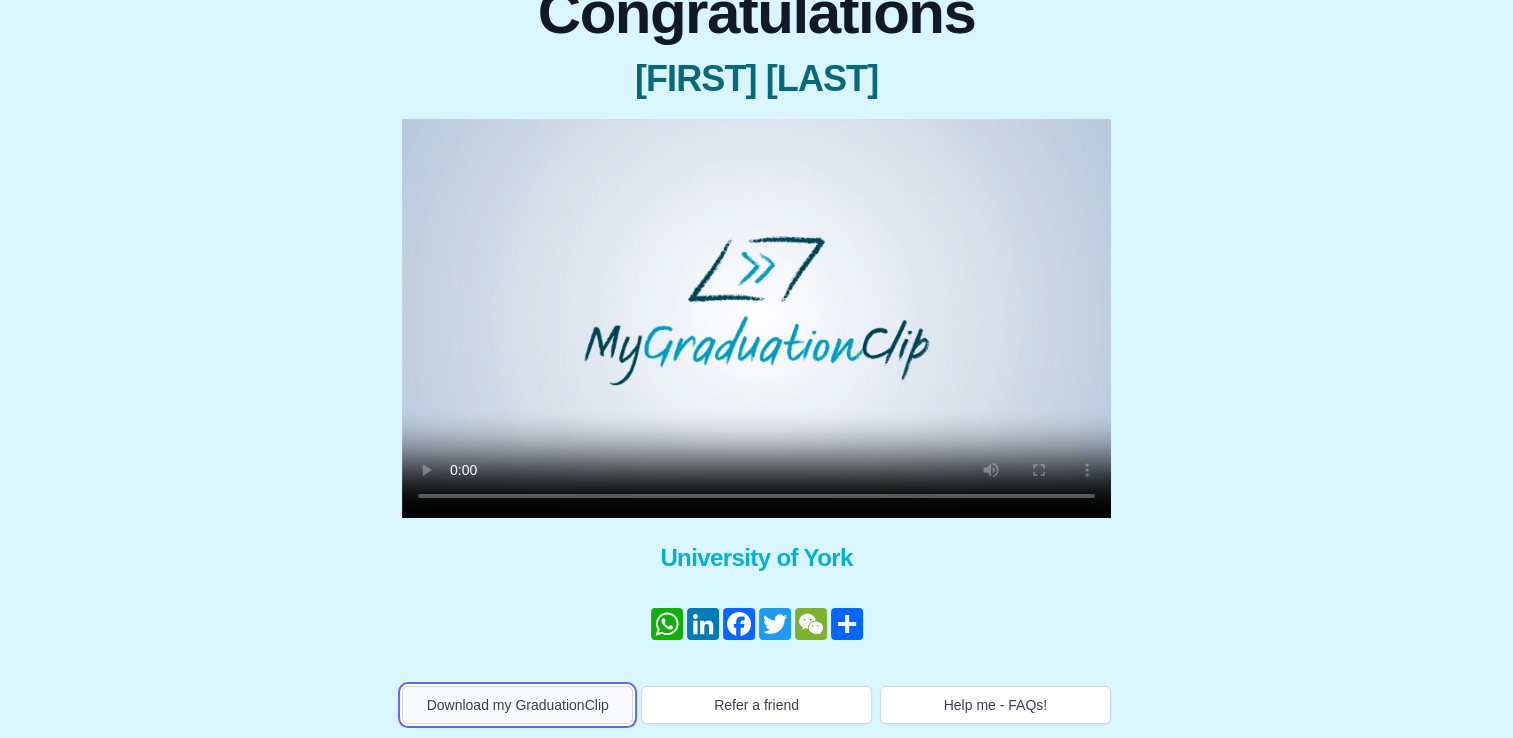 click on "Download my GraduationClip" at bounding box center [517, 705] 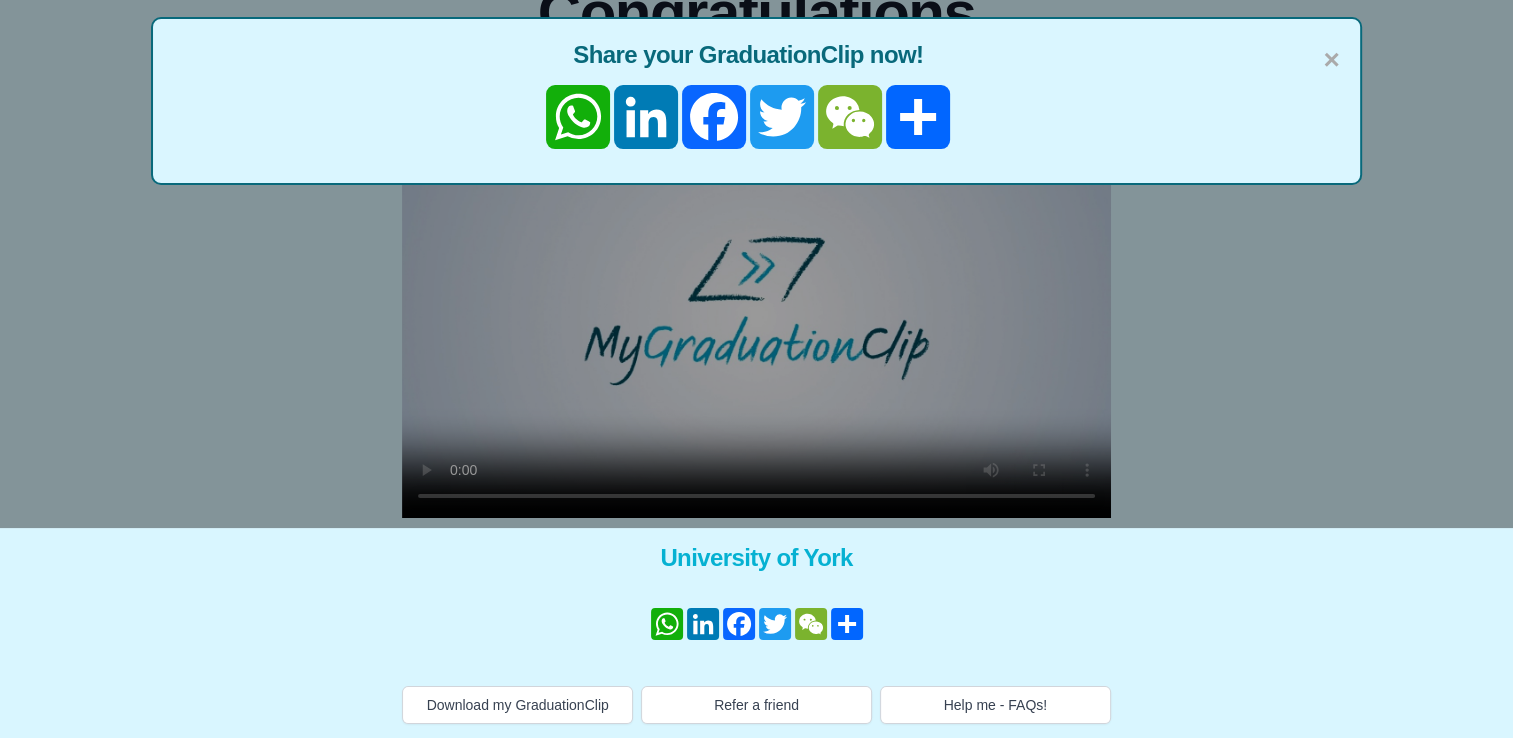 click on "× Share your GraduationClip now! WhatsApp LinkedIn Facebook Twitter WeChat Share" at bounding box center (756, 159) 